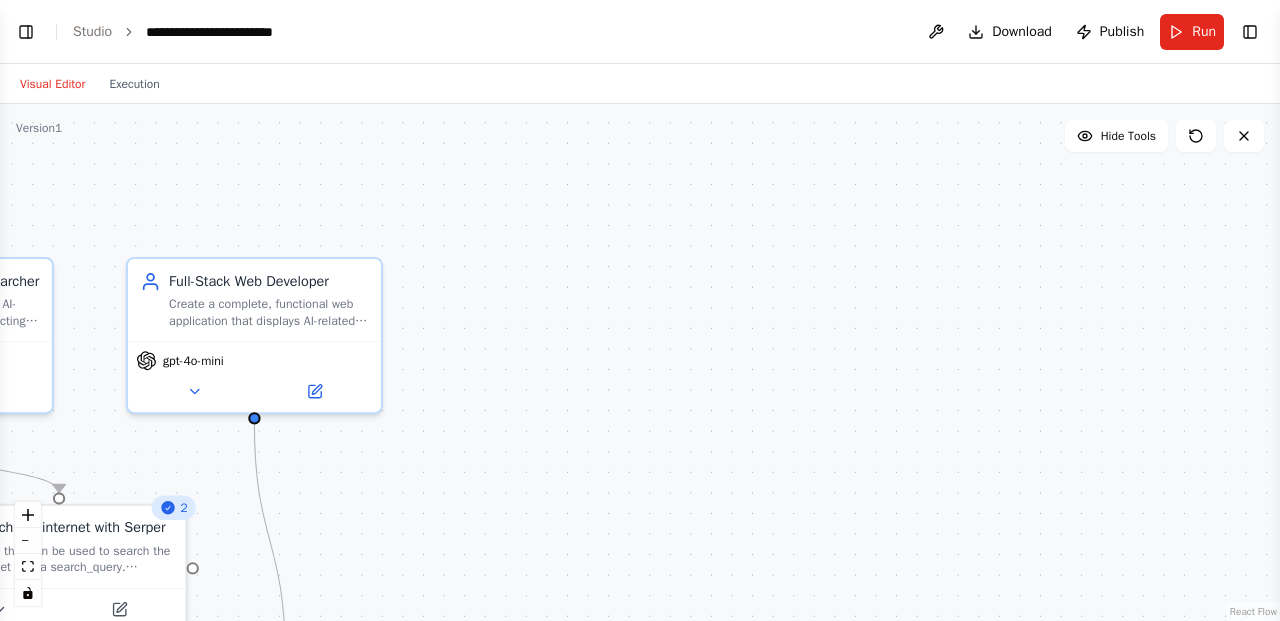 scroll, scrollTop: 0, scrollLeft: 0, axis: both 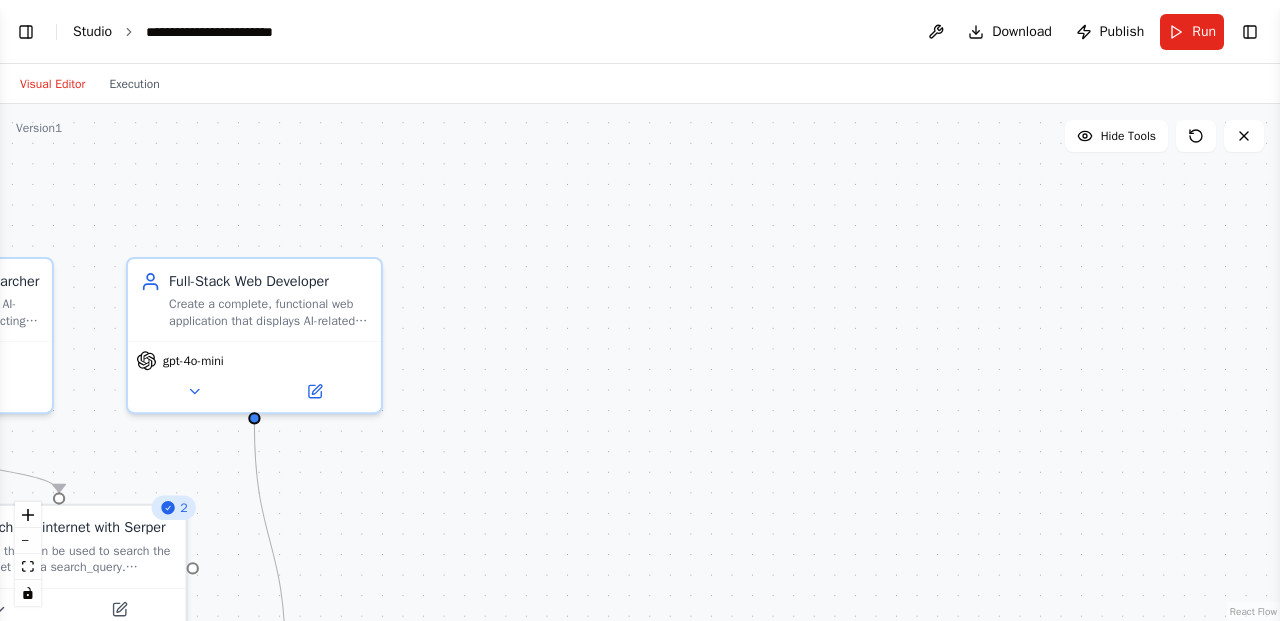 click on "Studio" at bounding box center (92, 31) 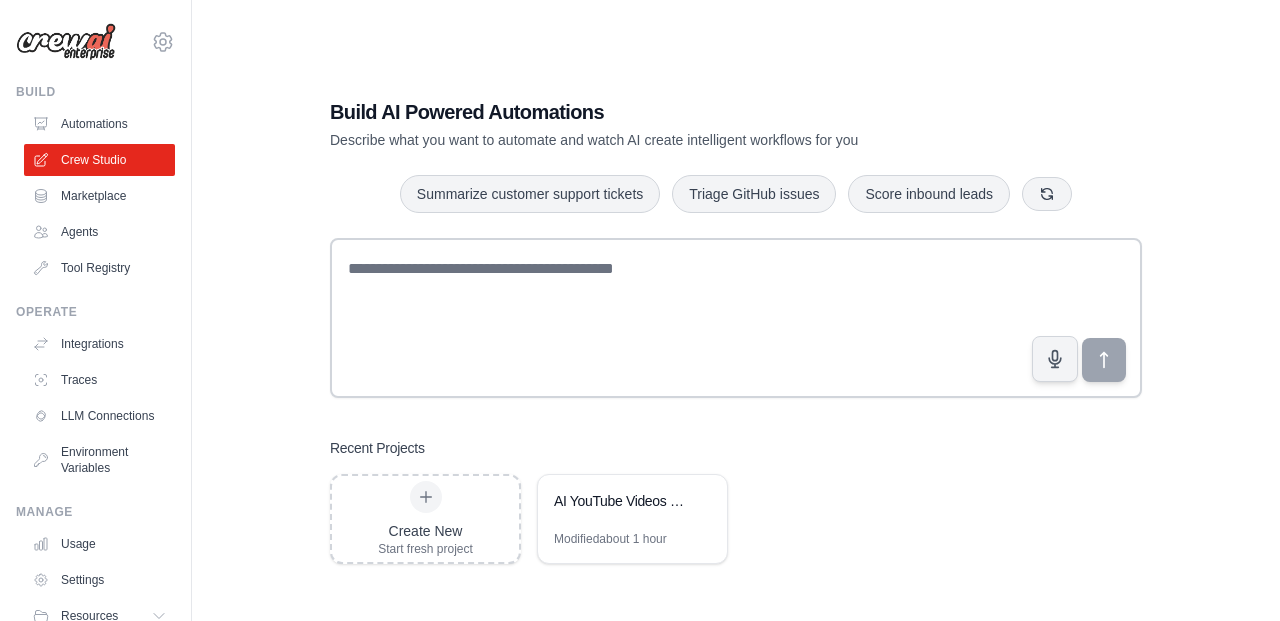 scroll, scrollTop: 0, scrollLeft: 0, axis: both 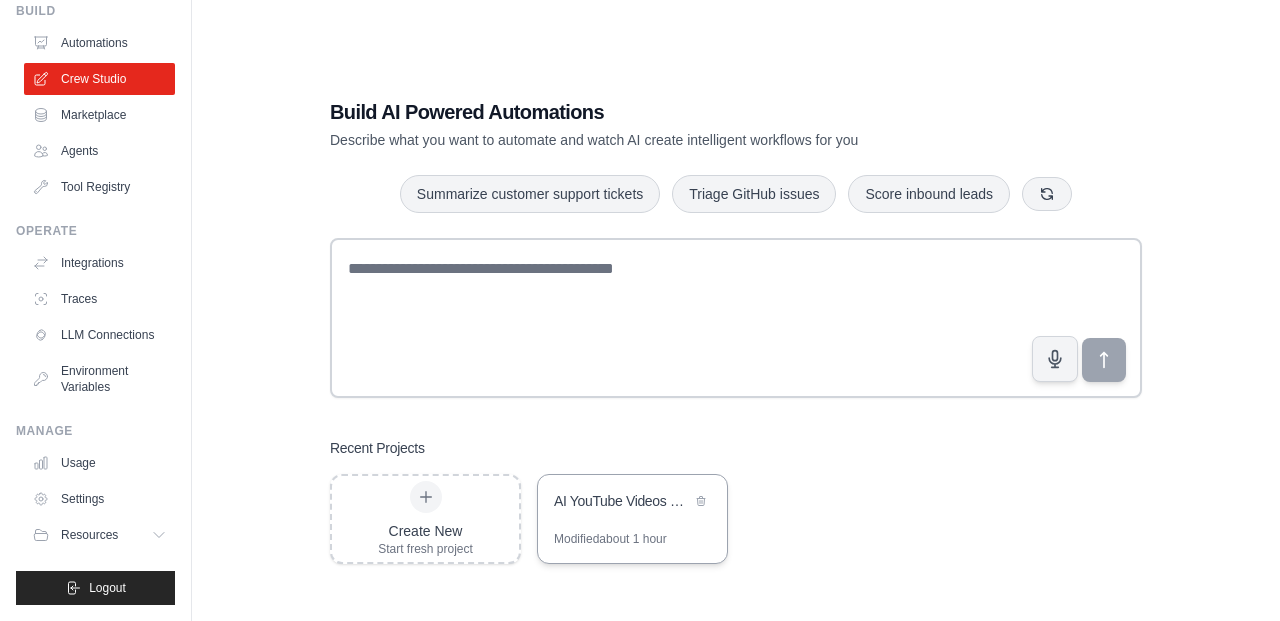 click on "AI YouTube Videos Web App" at bounding box center (632, 503) 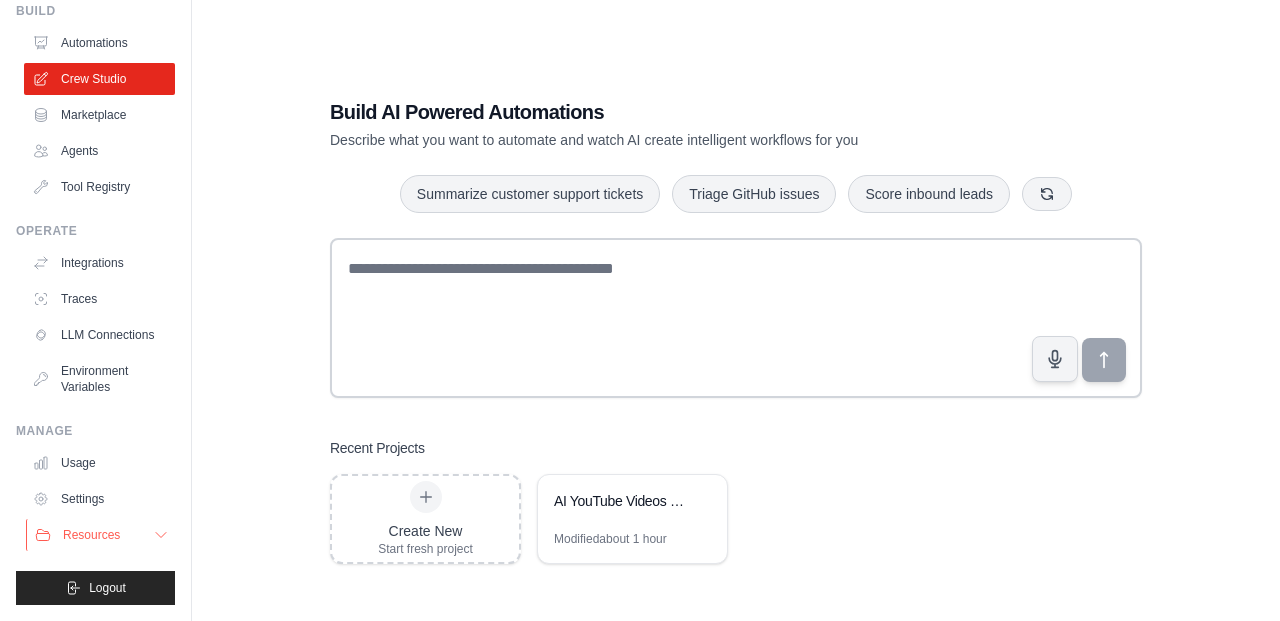 click on "Resources" at bounding box center (91, 535) 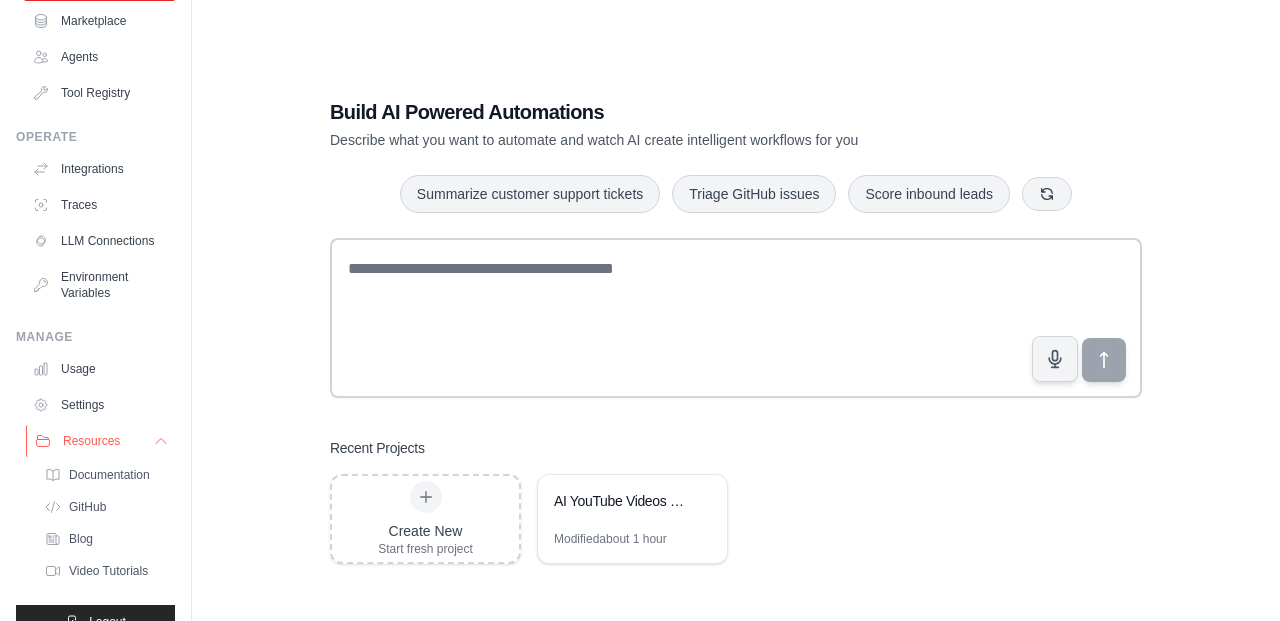 scroll, scrollTop: 188, scrollLeft: 0, axis: vertical 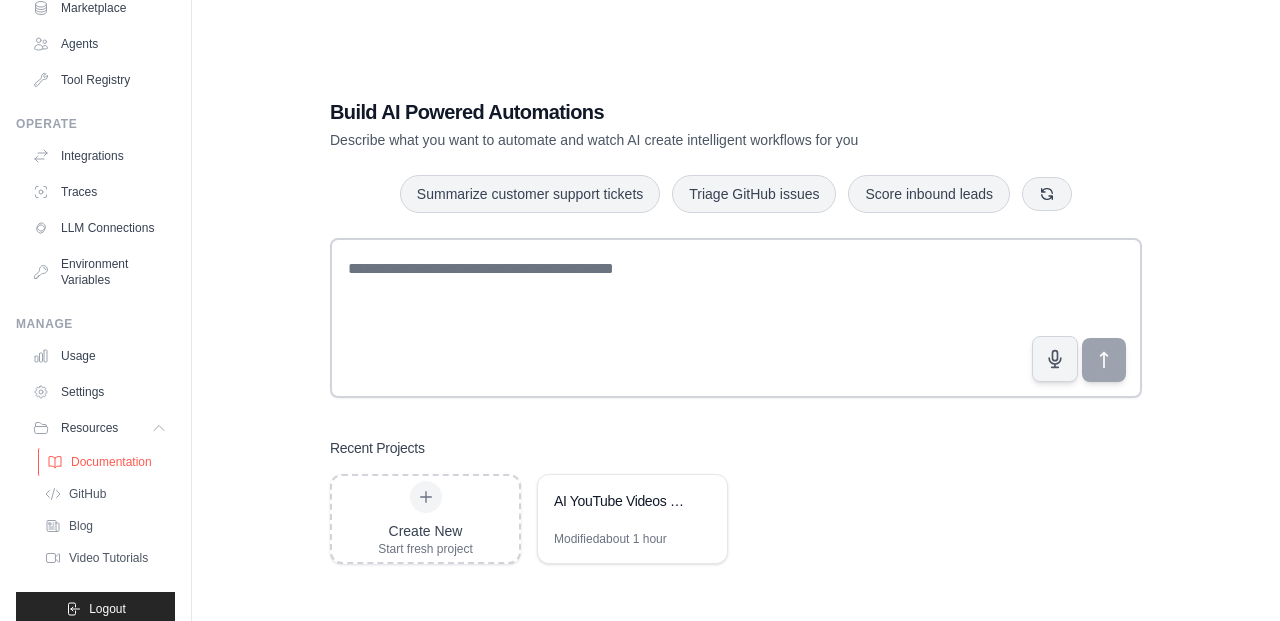click on "Documentation" at bounding box center [111, 462] 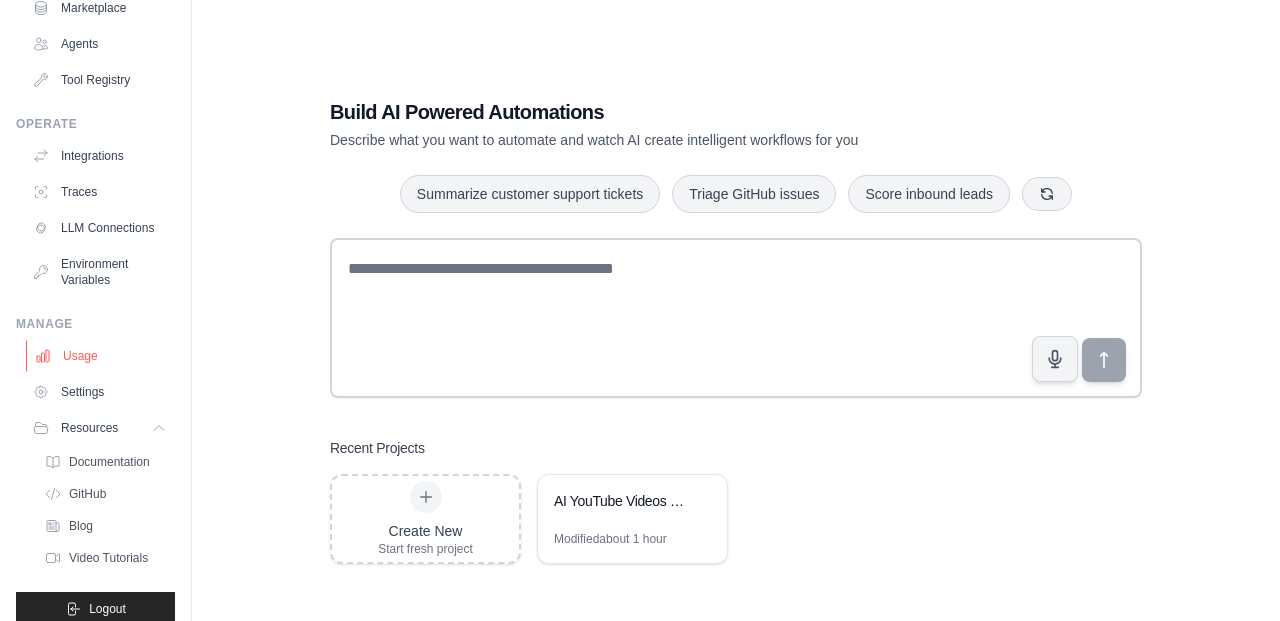 scroll, scrollTop: 209, scrollLeft: 0, axis: vertical 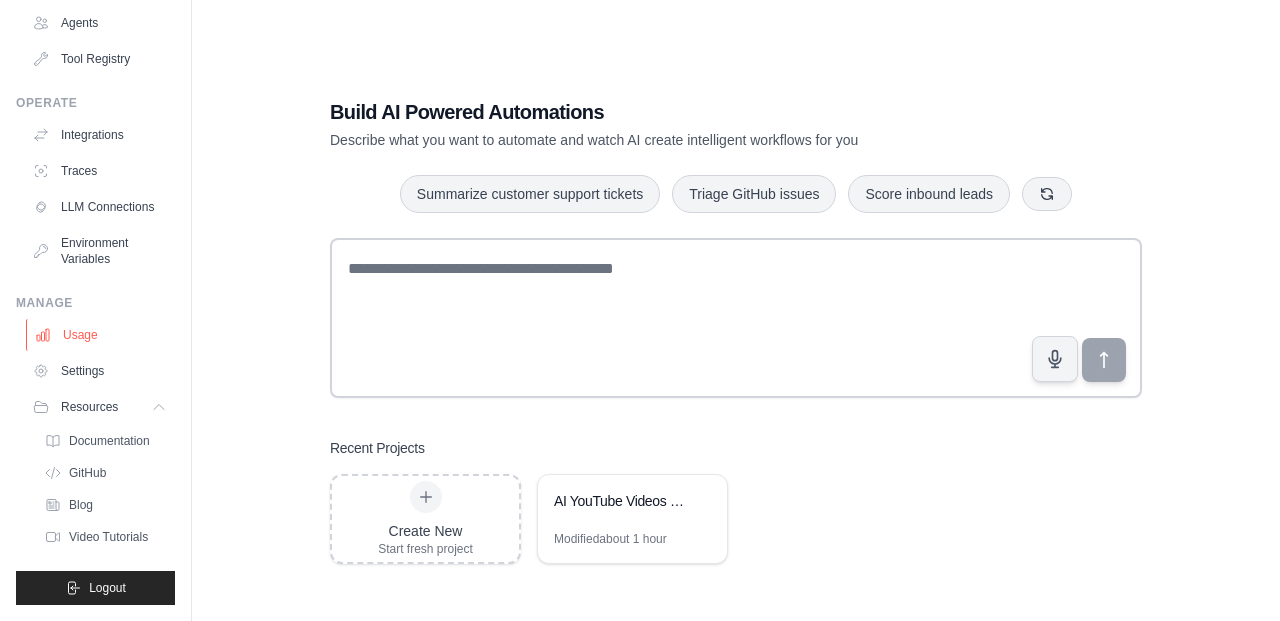 click on "Usage" at bounding box center (101, 335) 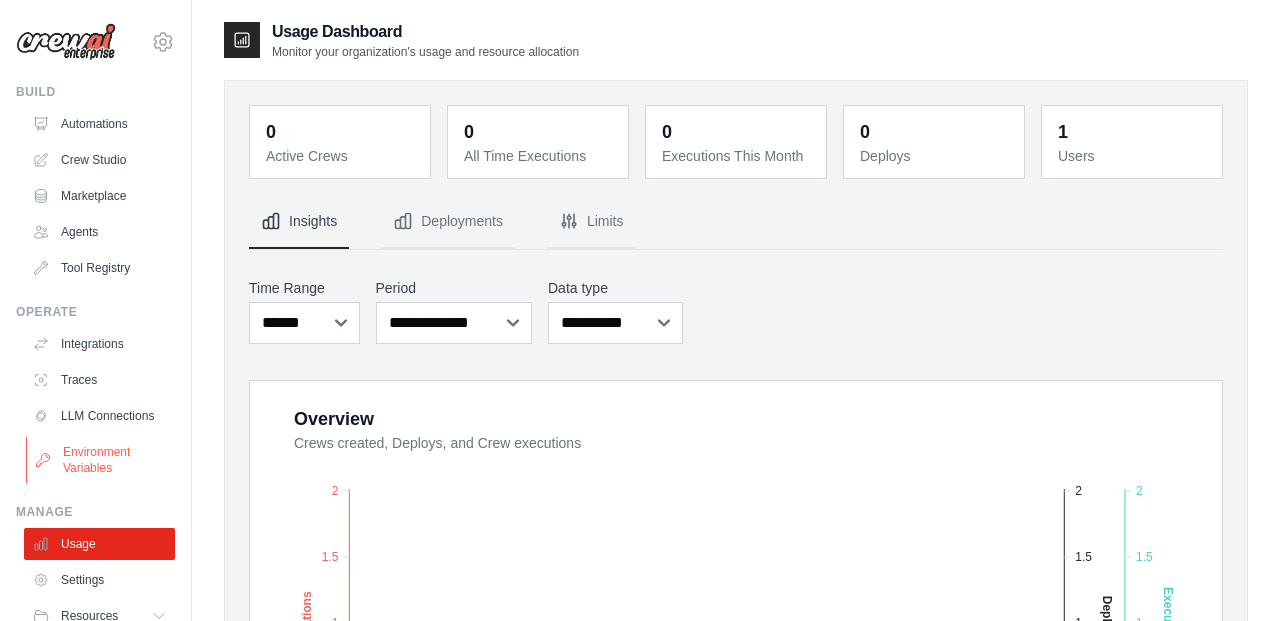 scroll, scrollTop: 81, scrollLeft: 0, axis: vertical 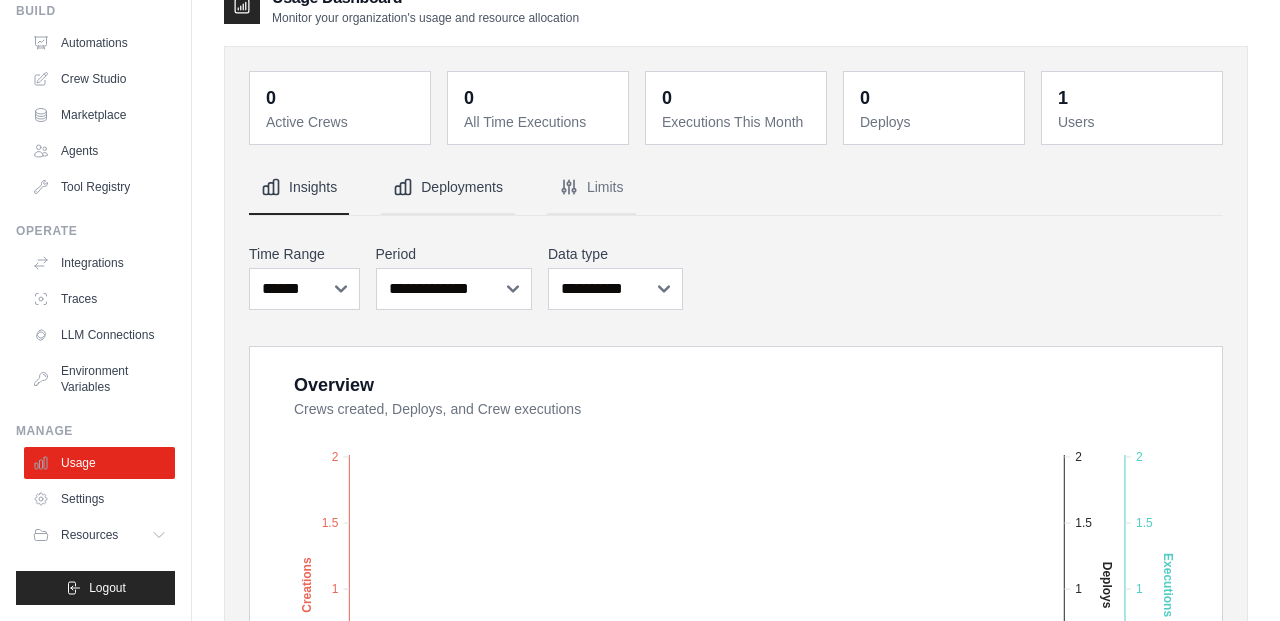 click on "Deployments" at bounding box center [448, 188] 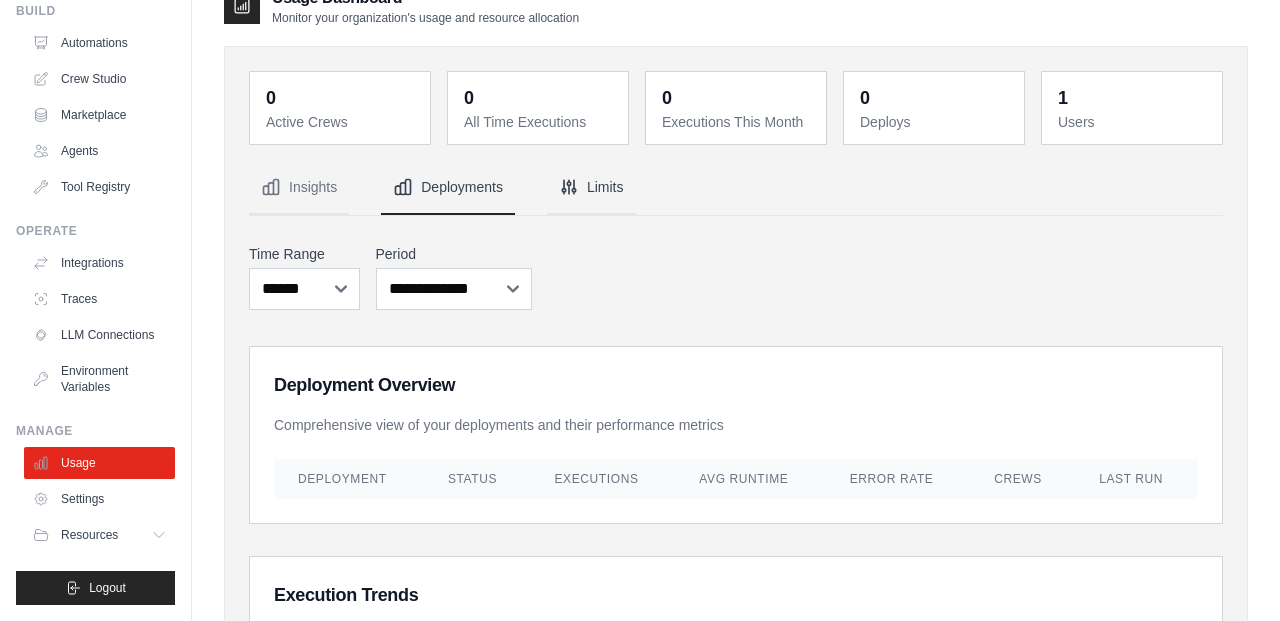 click on "Limits" at bounding box center [591, 188] 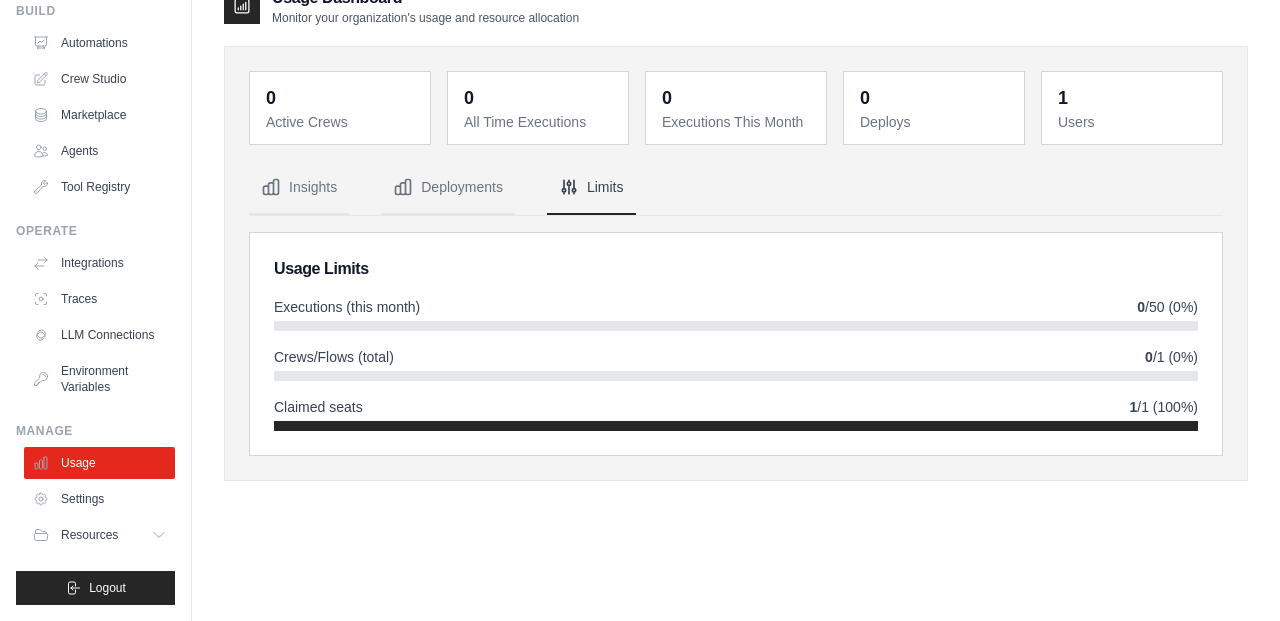 scroll, scrollTop: 0, scrollLeft: 0, axis: both 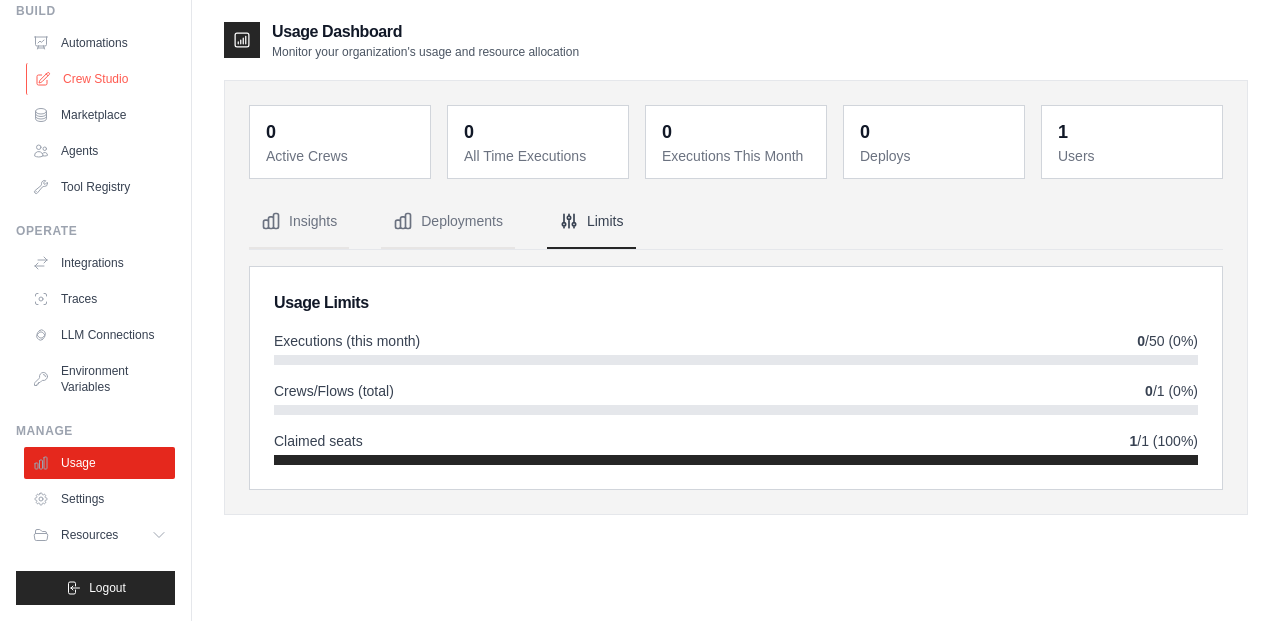 click on "Crew Studio" at bounding box center (101, 79) 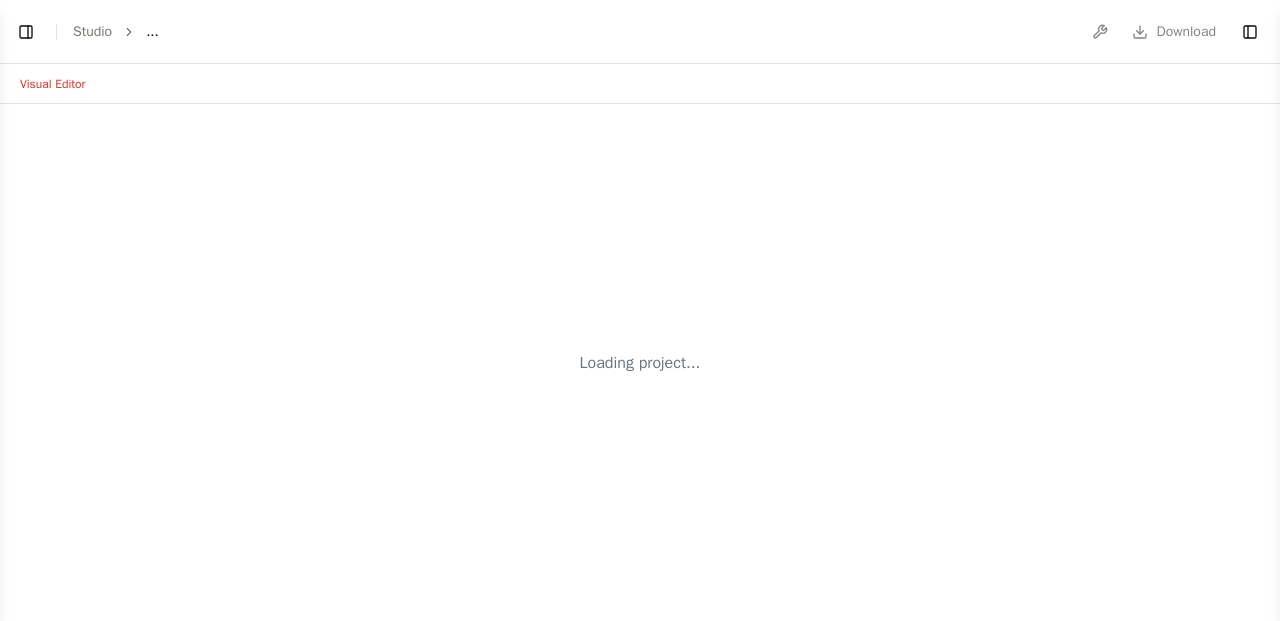 scroll, scrollTop: 0, scrollLeft: 0, axis: both 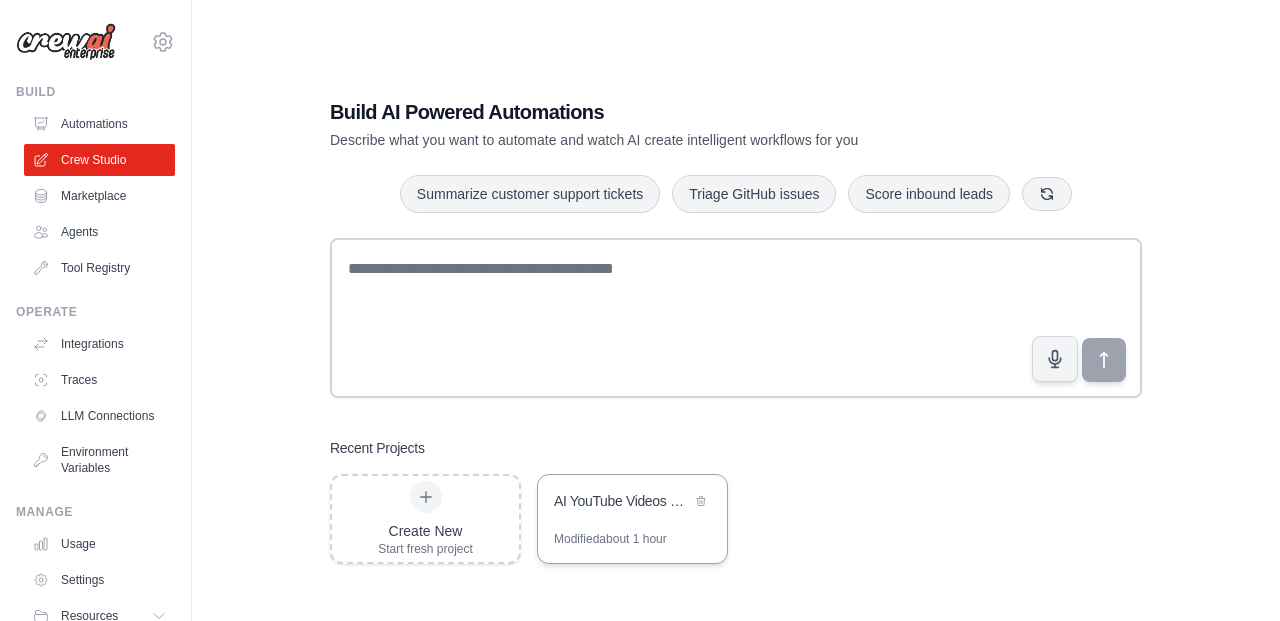 click on "AI YouTube Videos Web App" at bounding box center [622, 501] 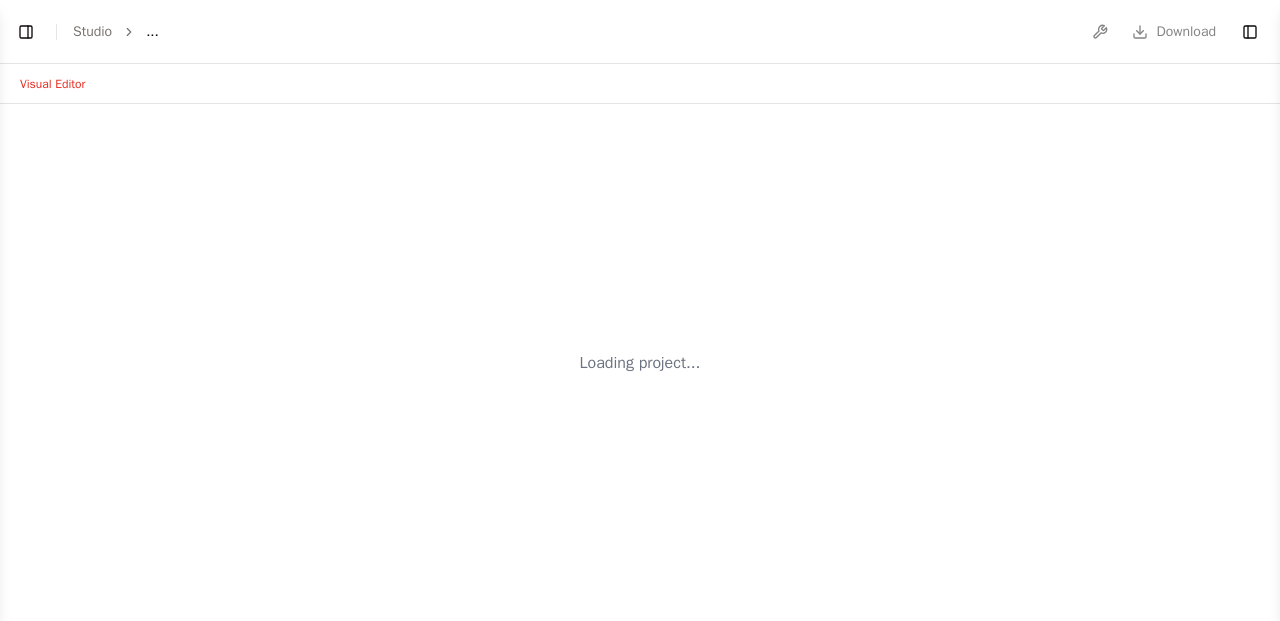 scroll, scrollTop: 0, scrollLeft: 0, axis: both 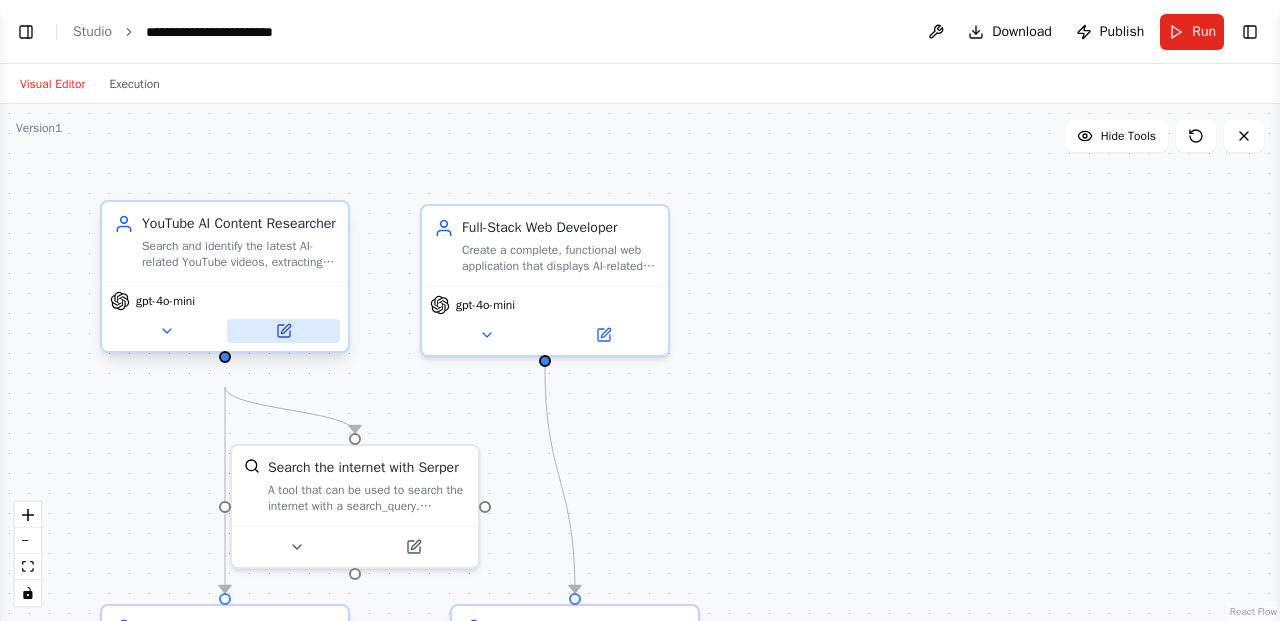 click at bounding box center (283, 331) 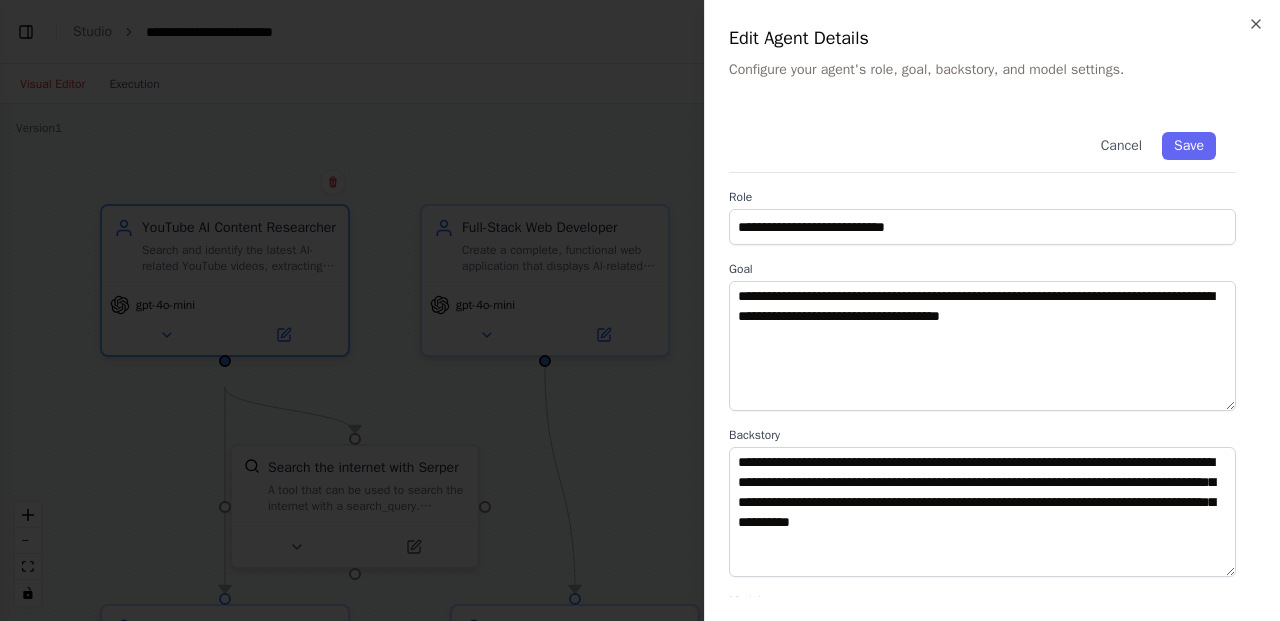 click at bounding box center (640, 310) 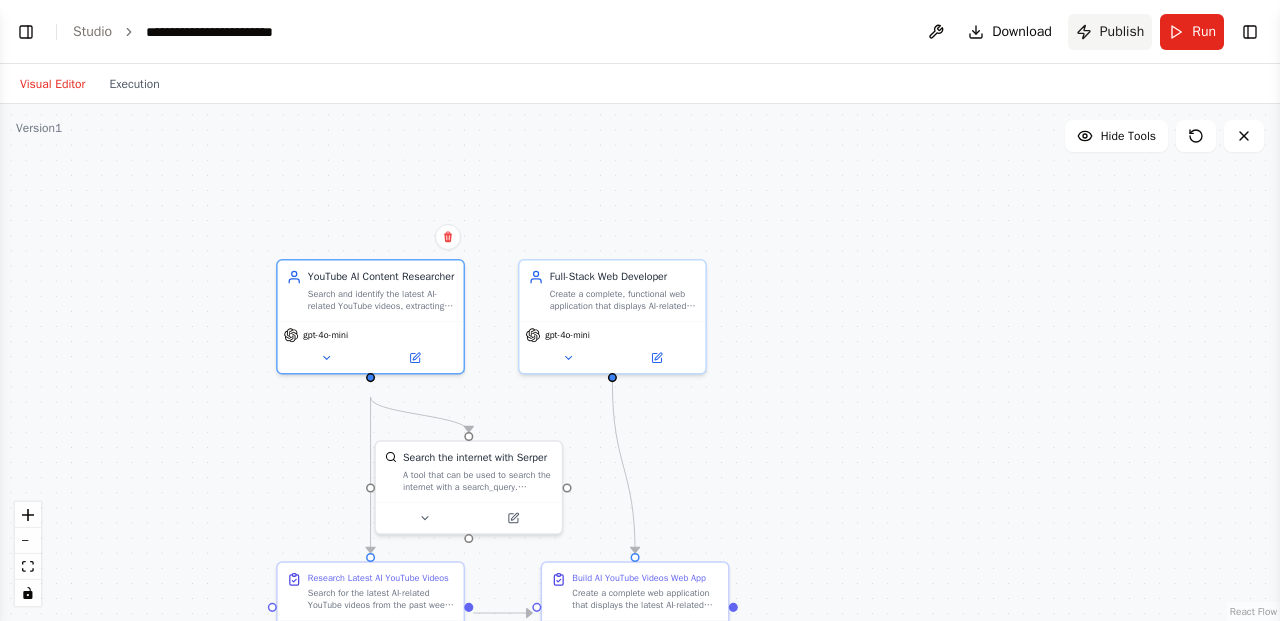 click on "Publish" at bounding box center (1122, 32) 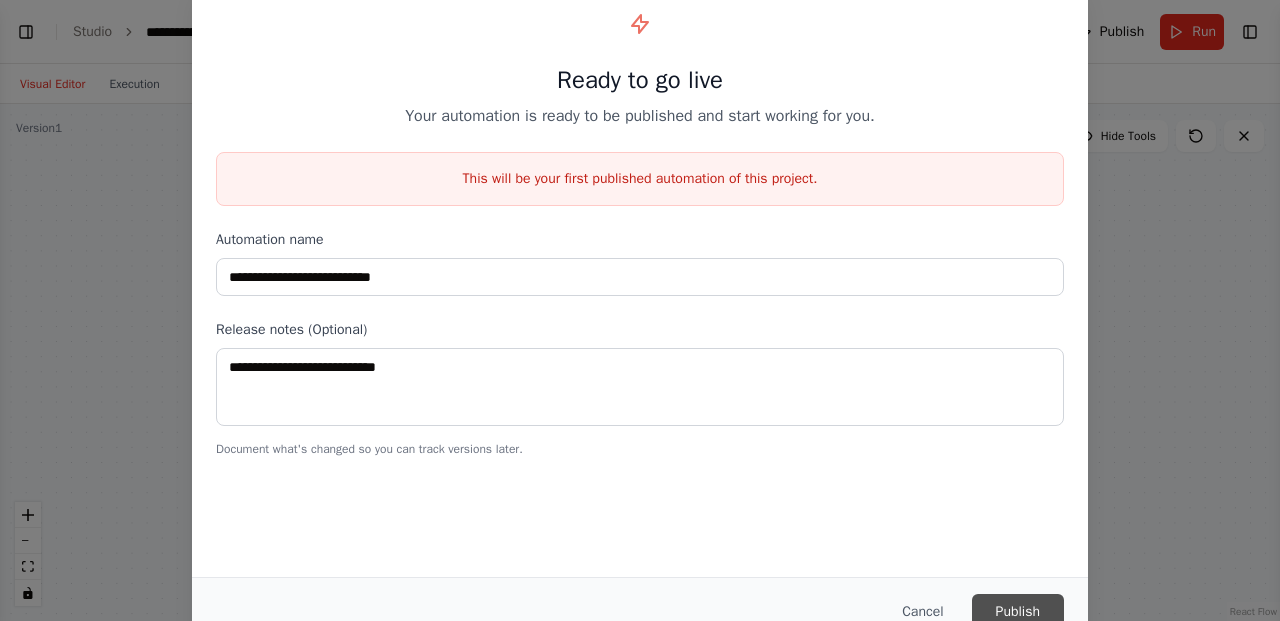 click on "Publish" at bounding box center [1018, 612] 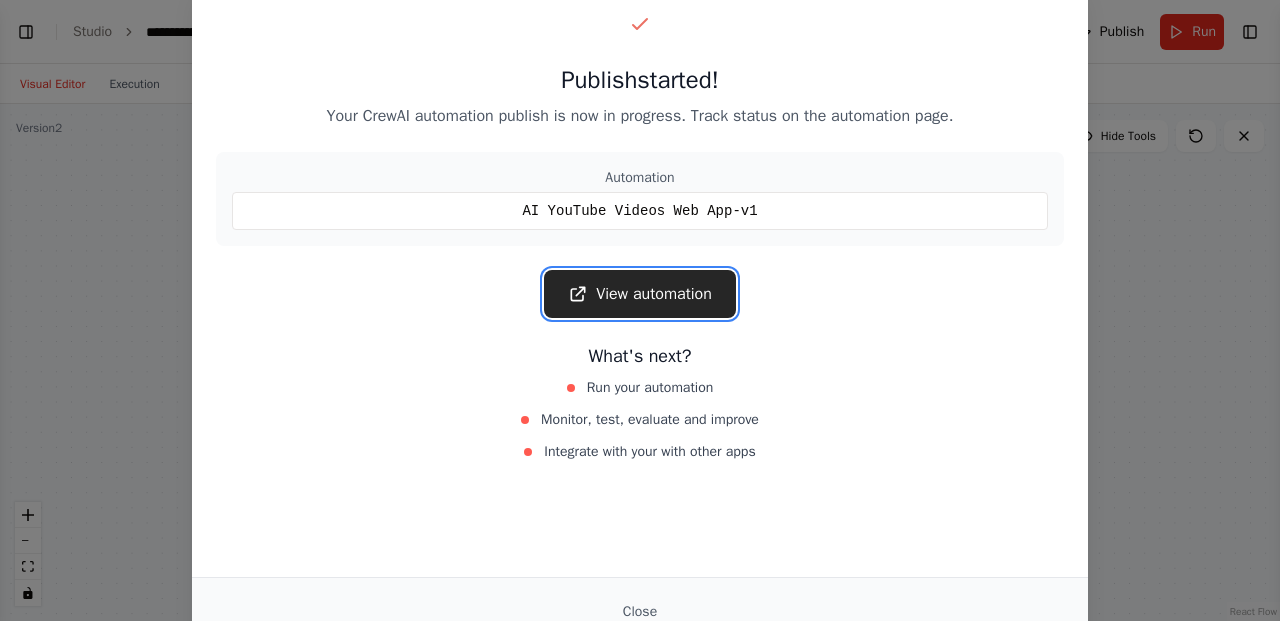 click on "View automation" at bounding box center (640, 294) 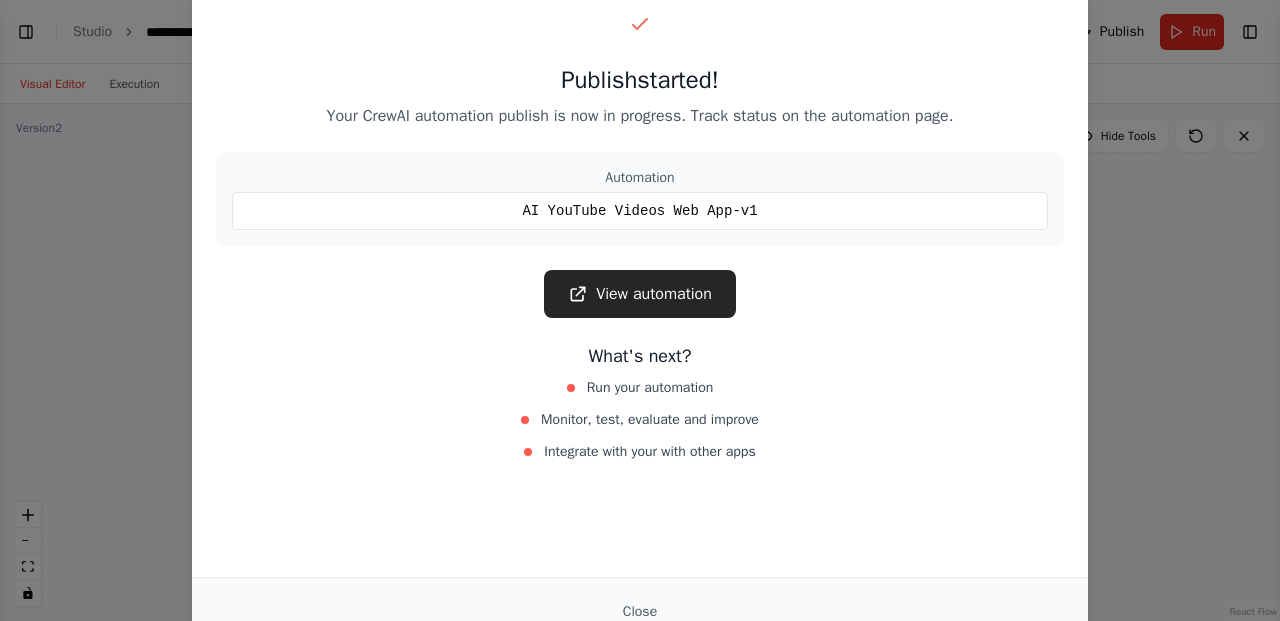 click on "Publish  started! Your CrewAI automation publish is now in progress. Track status on the automation page. Automation AI YouTube Videos Web App-v1 View automation What's next? Run your automation Monitor, test, evaluate and improve Integrate with your with other apps Close" at bounding box center (640, 310) 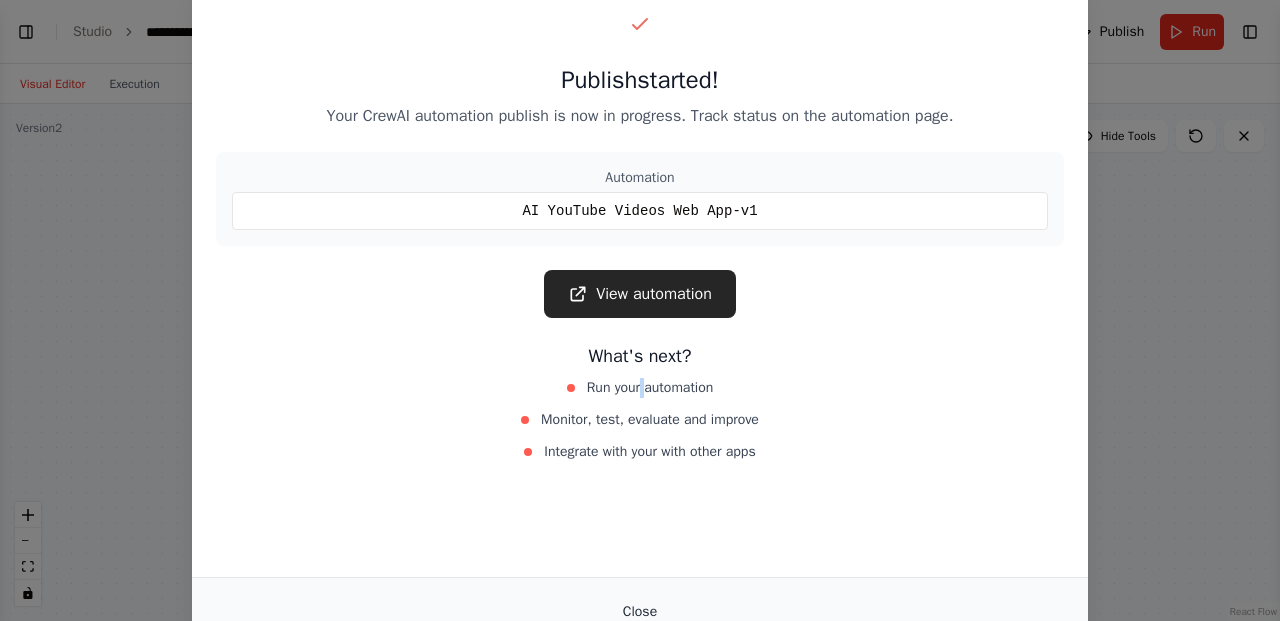 click on "Close" at bounding box center [640, 612] 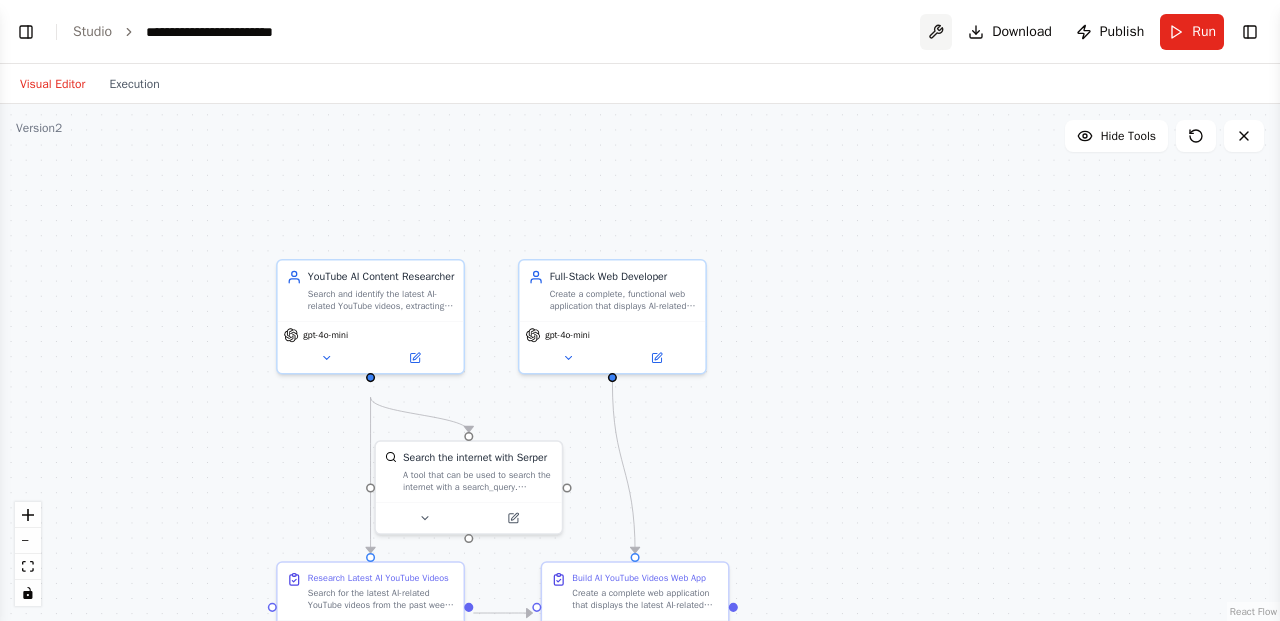 click at bounding box center (936, 32) 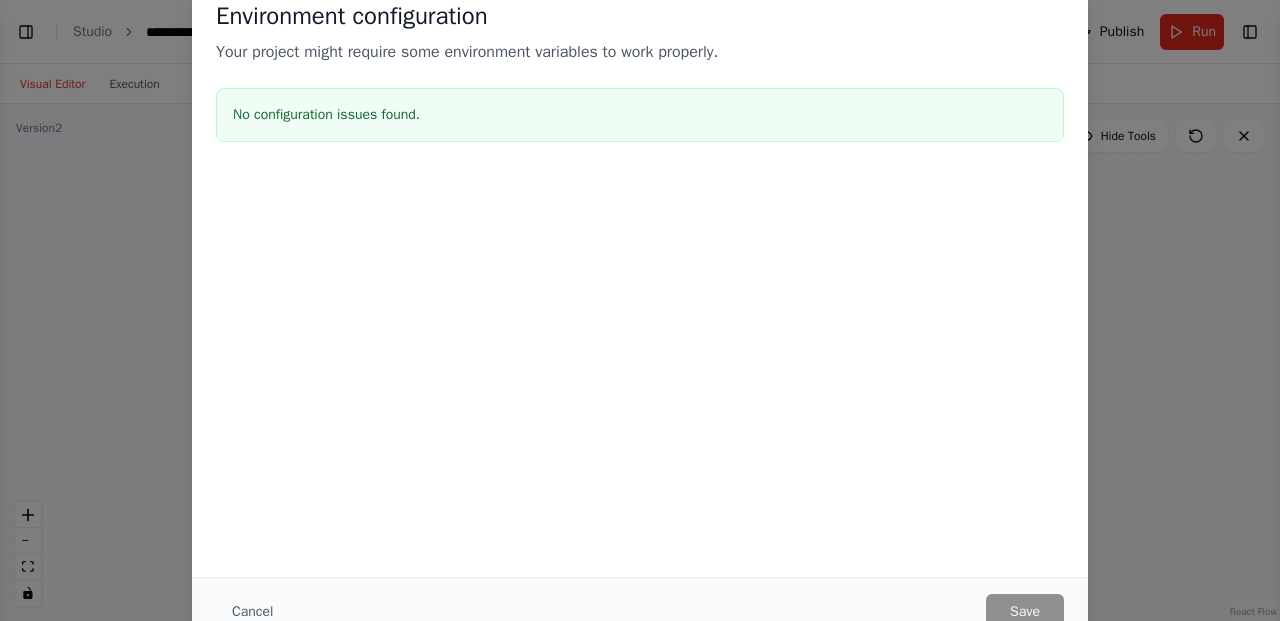 click on "Environment configuration Your project might require some environment variables to work properly. No configuration issues found. Cancel Save" at bounding box center [640, 310] 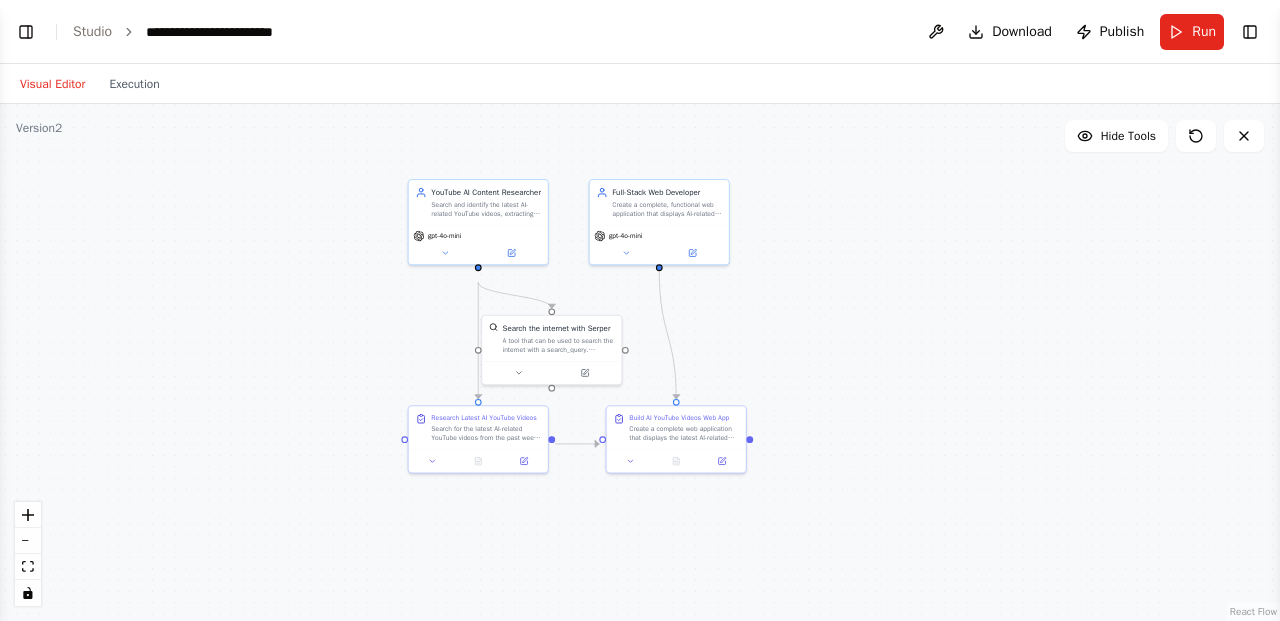 drag, startPoint x: 914, startPoint y: 394, endPoint x: 882, endPoint y: 280, distance: 118.40608 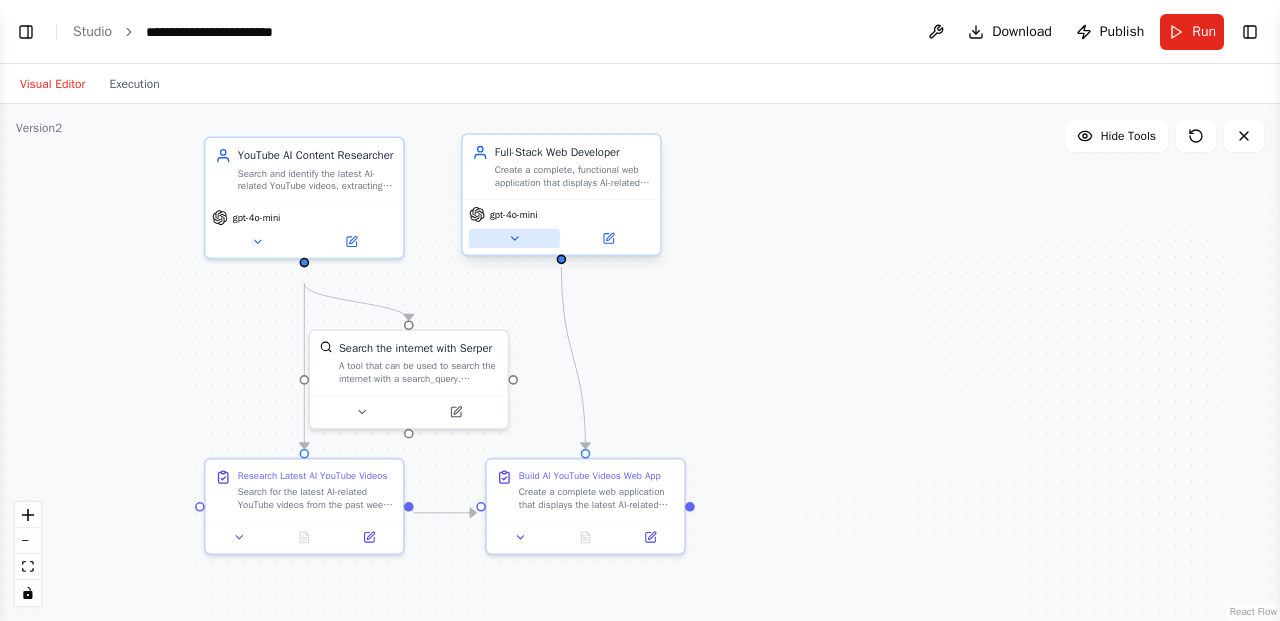click at bounding box center (514, 238) 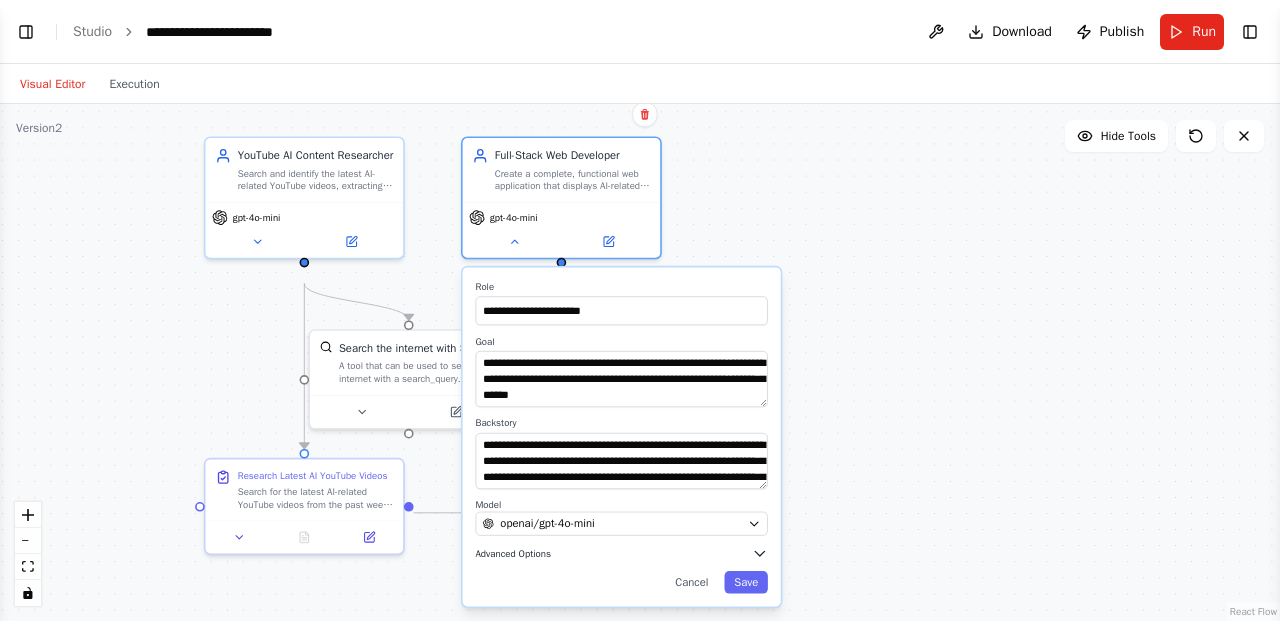 click on "Advanced Options" at bounding box center [512, 553] 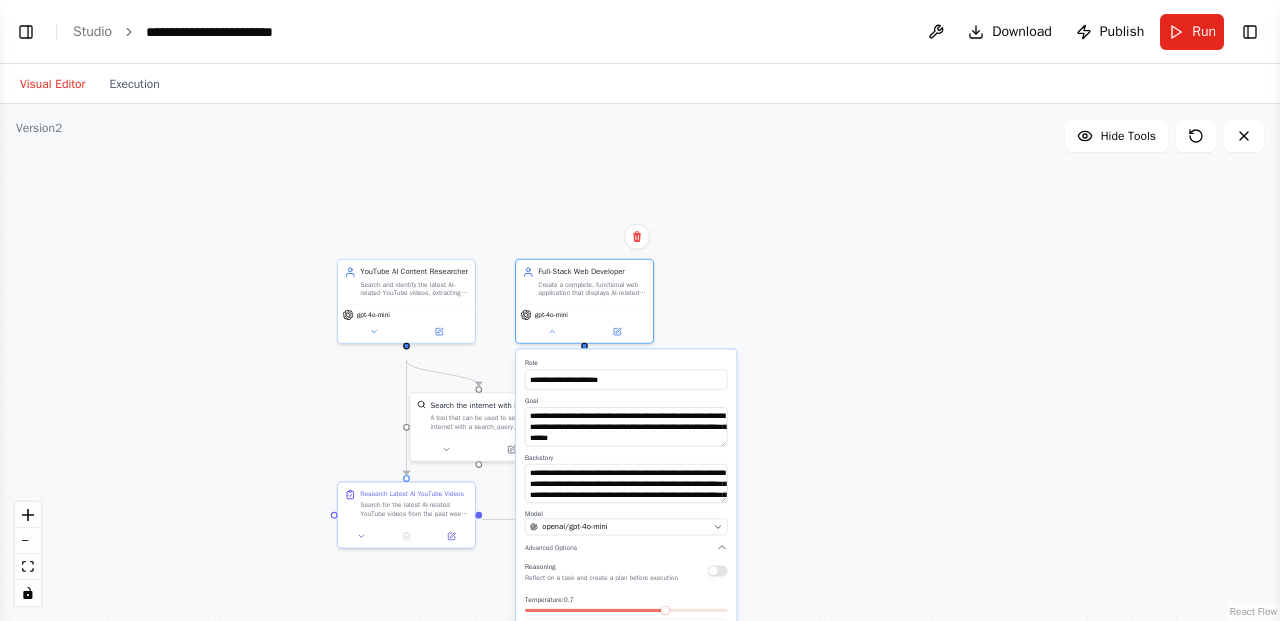 click on ".deletable-edge-delete-btn {
width: 20px;
height: 20px;
border: 0px solid #ffffff;
color: #6b7280;
background-color: #f8fafc;
cursor: pointer;
border-radius: 50%;
font-size: 12px;
padding: 3px;
display: flex;
align-items: center;
justify-content: center;
transition: all 0.2s cubic-bezier(0.4, 0, 0.2, 1);
box-shadow: 0 2px 4px rgba(0, 0, 0, 0.1);
}
.deletable-edge-delete-btn:hover {
background-color: #ef4444;
color: #ffffff;
border-color: #dc2626;
transform: scale(1.1);
box-shadow: 0 4px 12px rgba(239, 68, 68, 0.4);
}
.deletable-edge-delete-btn:active {
transform: scale(0.95);
box-shadow: 0 2px 4px rgba(239, 68, 68, 0.3);
}
YouTube AI Content Researcher gpt-4o-mini Full-Stack Web Developer" at bounding box center [640, 362] 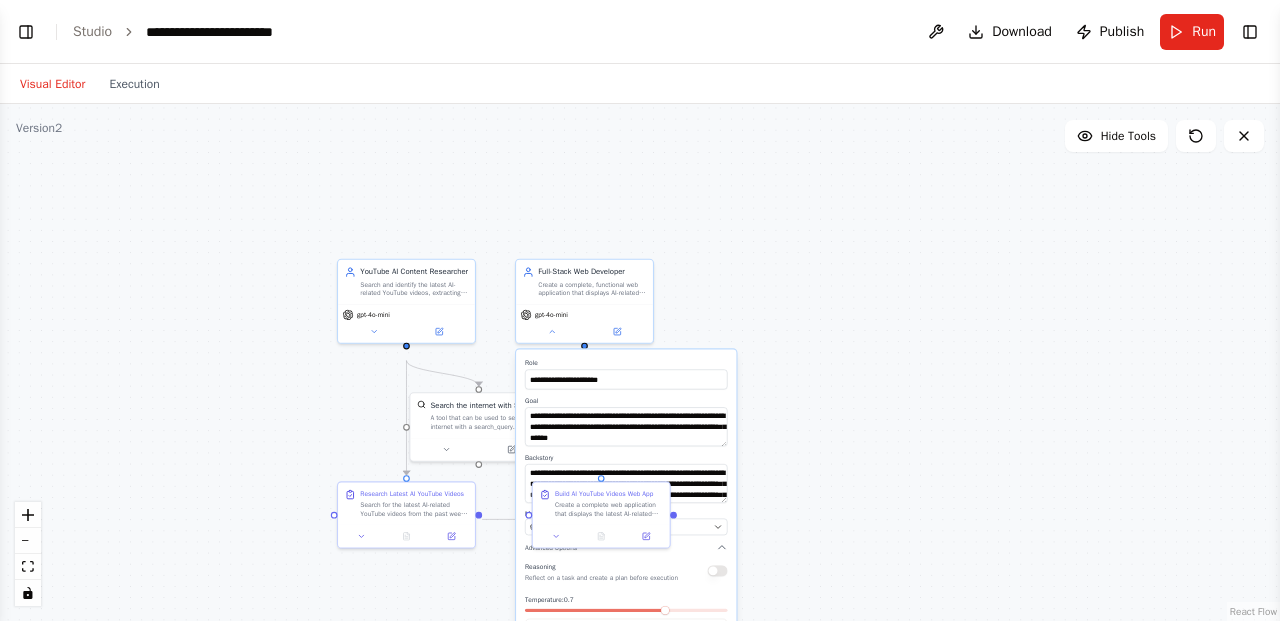 click on ".deletable-edge-delete-btn {
width: 20px;
height: 20px;
border: 0px solid #ffffff;
color: #6b7280;
background-color: #f8fafc;
cursor: pointer;
border-radius: 50%;
font-size: 12px;
padding: 3px;
display: flex;
align-items: center;
justify-content: center;
transition: all 0.2s cubic-bezier(0.4, 0, 0.2, 1);
box-shadow: 0 2px 4px rgba(0, 0, 0, 0.1);
}
.deletable-edge-delete-btn:hover {
background-color: #ef4444;
color: #ffffff;
border-color: #dc2626;
transform: scale(1.1);
box-shadow: 0 4px 12px rgba(239, 68, 68, 0.4);
}
.deletable-edge-delete-btn:active {
transform: scale(0.95);
box-shadow: 0 2px 4px rgba(239, 68, 68, 0.3);
}
YouTube AI Content Researcher gpt-4o-mini Full-Stack Web Developer" at bounding box center [640, 362] 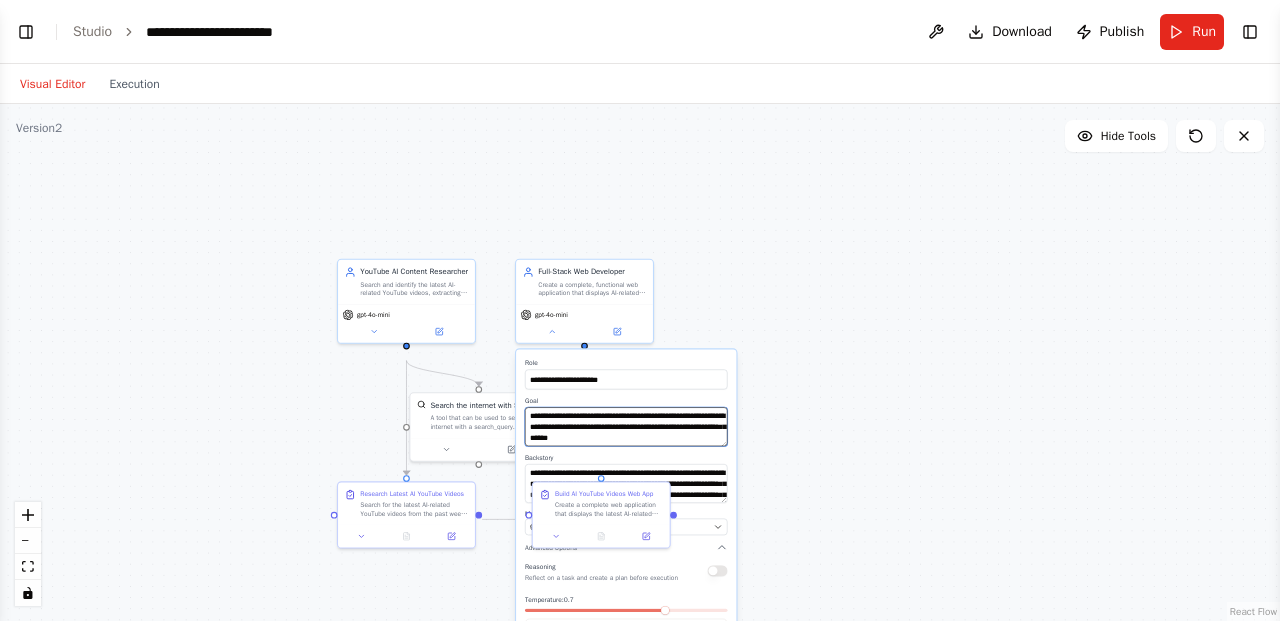 click on "**********" at bounding box center [626, 426] 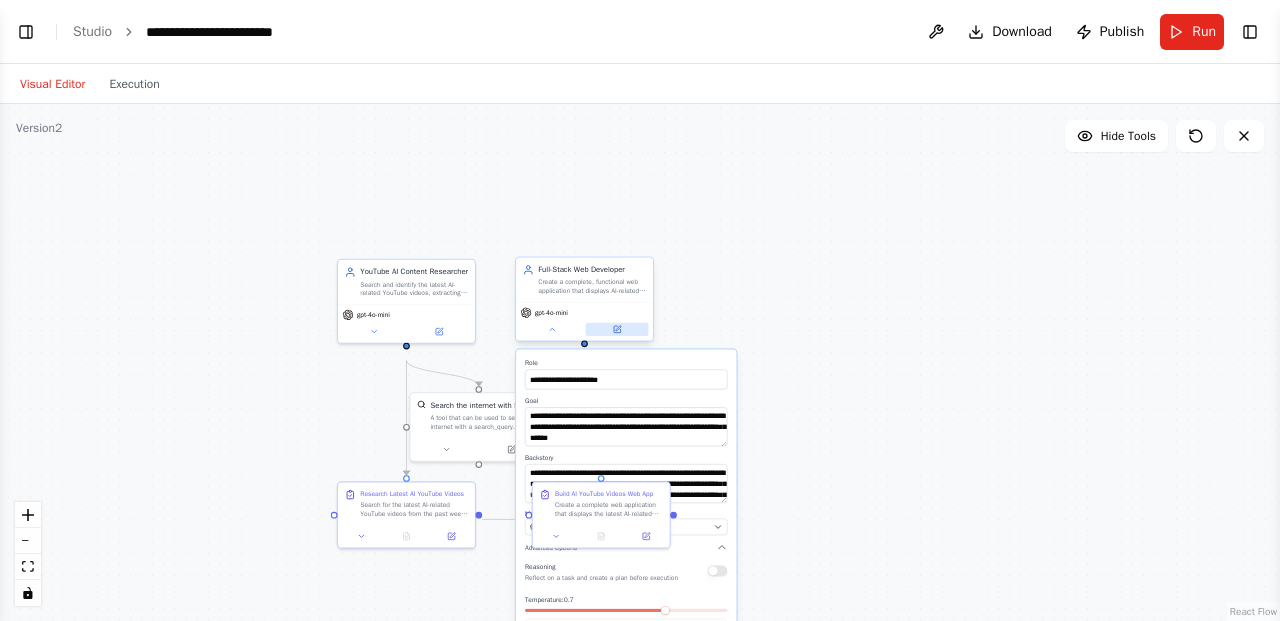 click 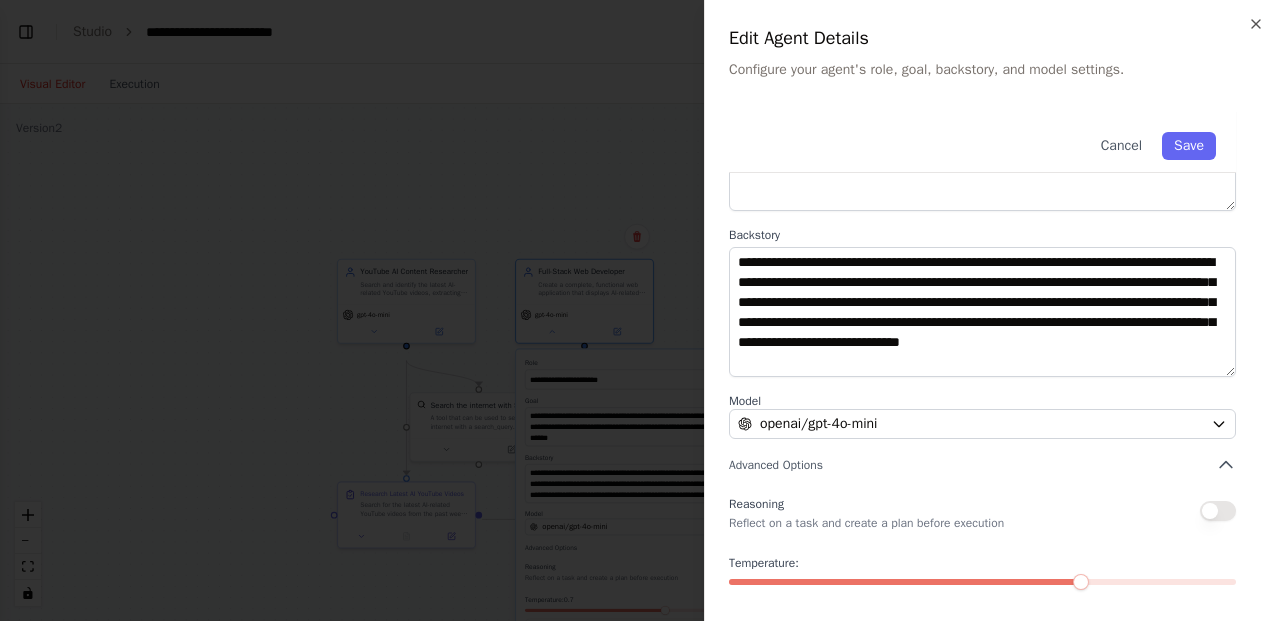 scroll, scrollTop: 285, scrollLeft: 0, axis: vertical 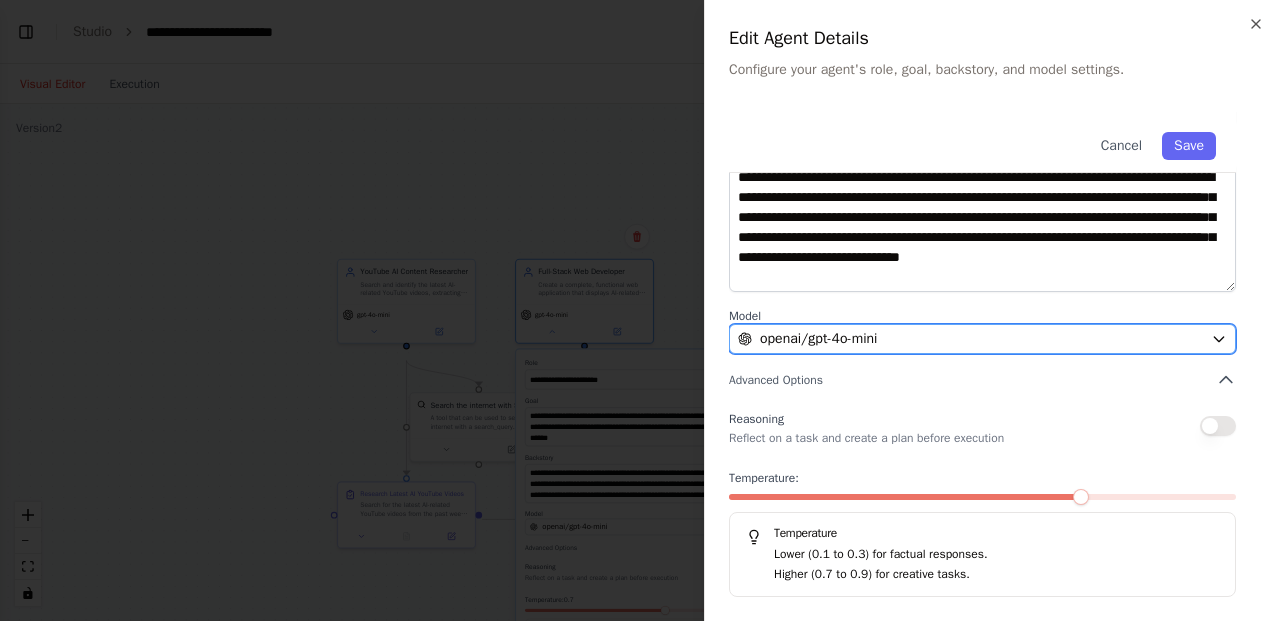 click on "openai/gpt-4o-mini" at bounding box center (970, 339) 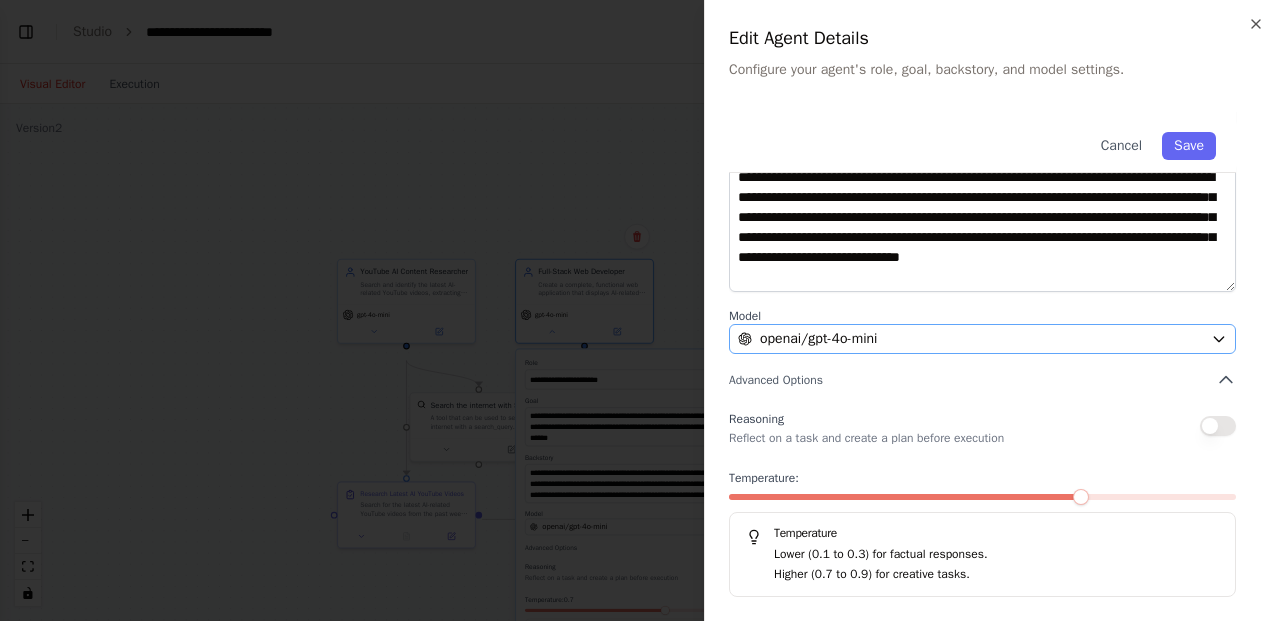 scroll, scrollTop: 0, scrollLeft: 0, axis: both 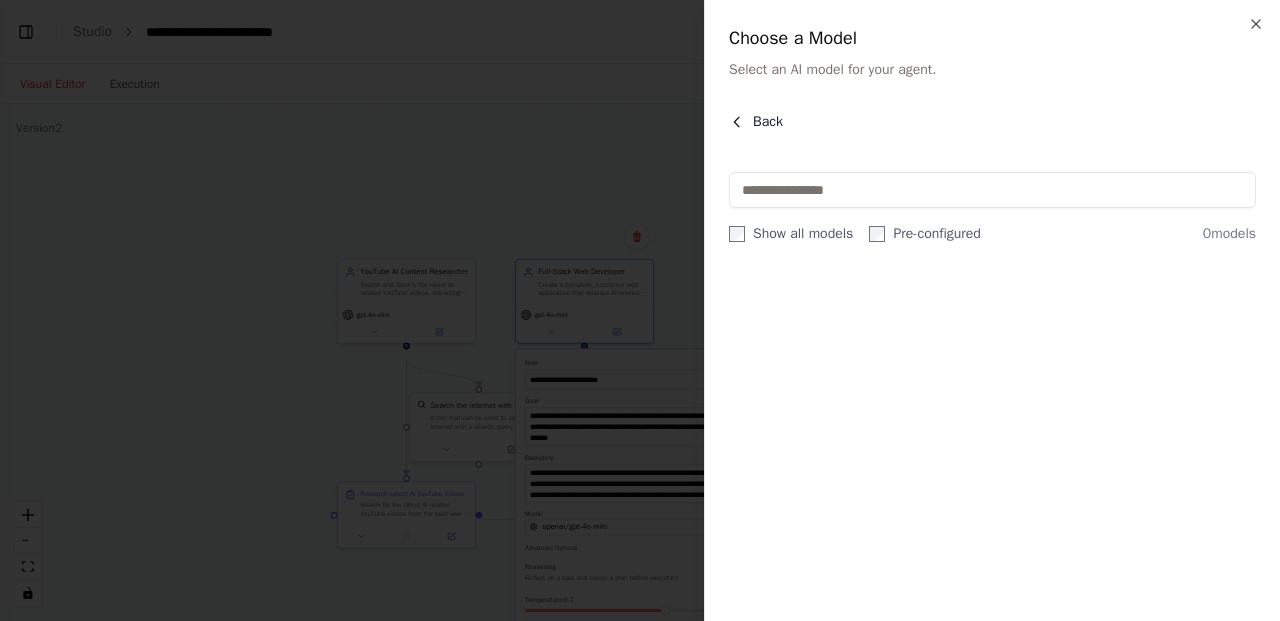 click 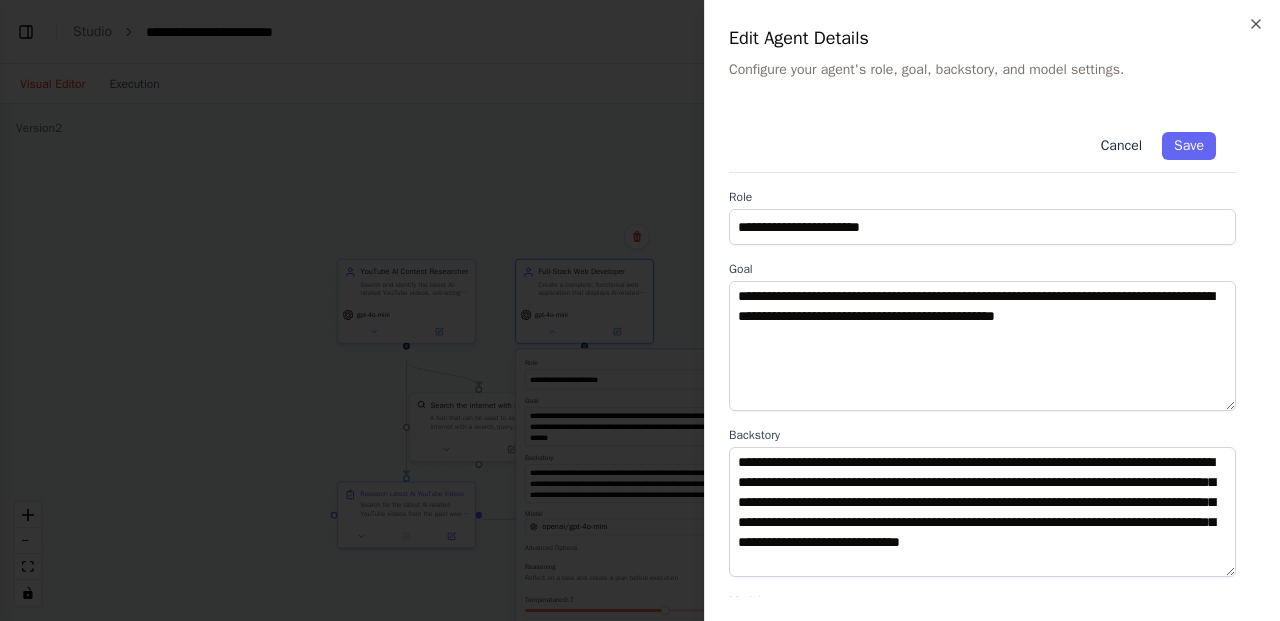 click on "Cancel" at bounding box center [1121, 146] 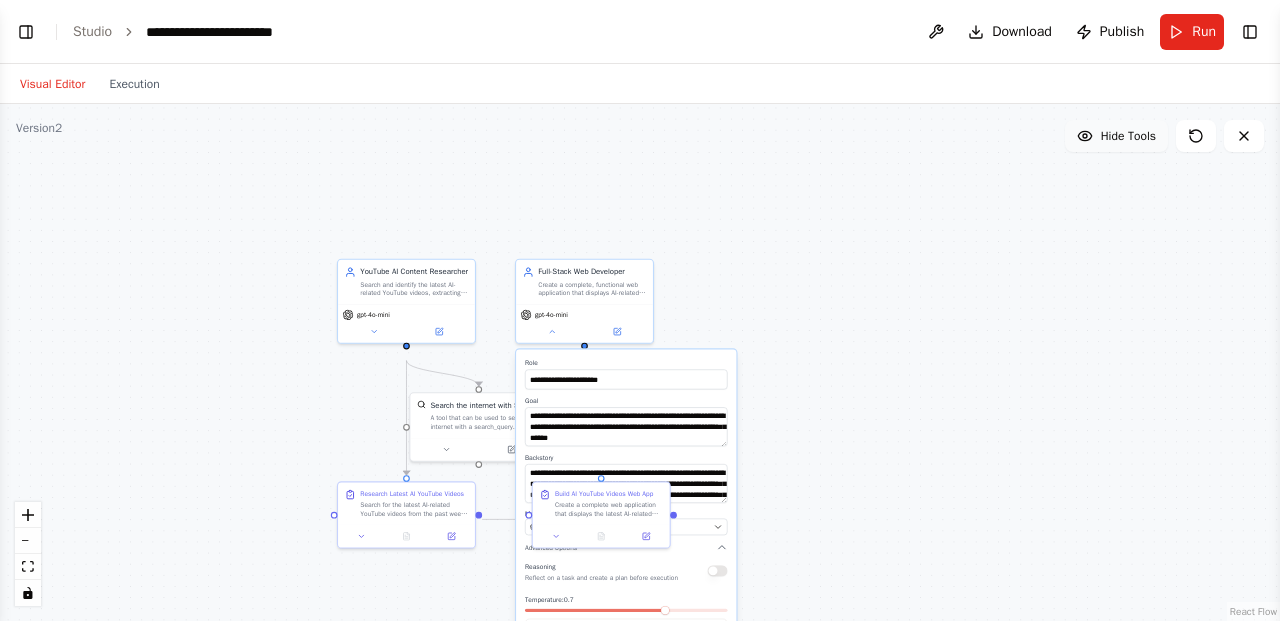 click on "Hide Tools" at bounding box center [1116, 136] 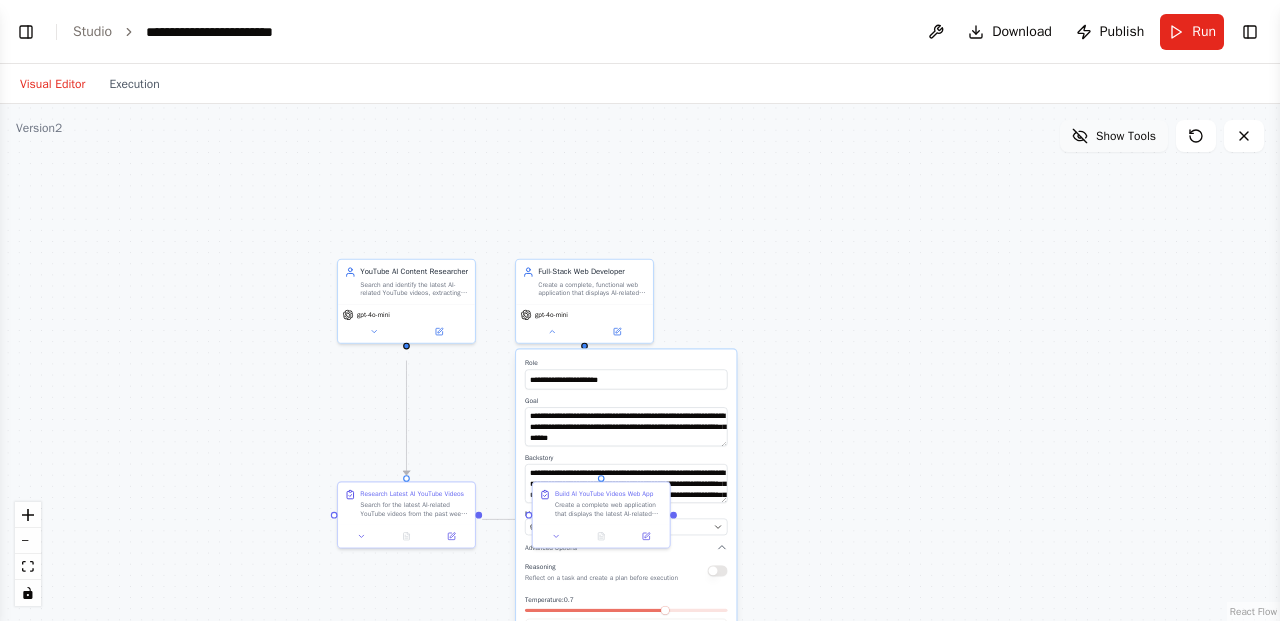 click on "Show Tools" at bounding box center (1114, 136) 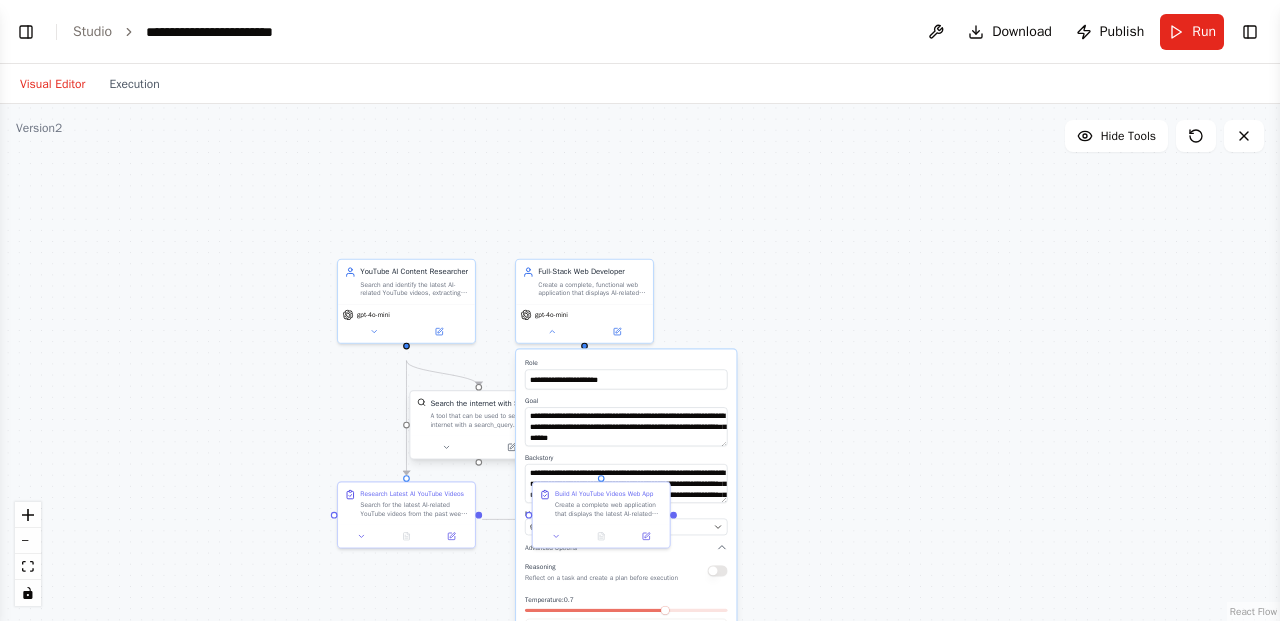 click on "Search the internet with Serper" at bounding box center [483, 403] 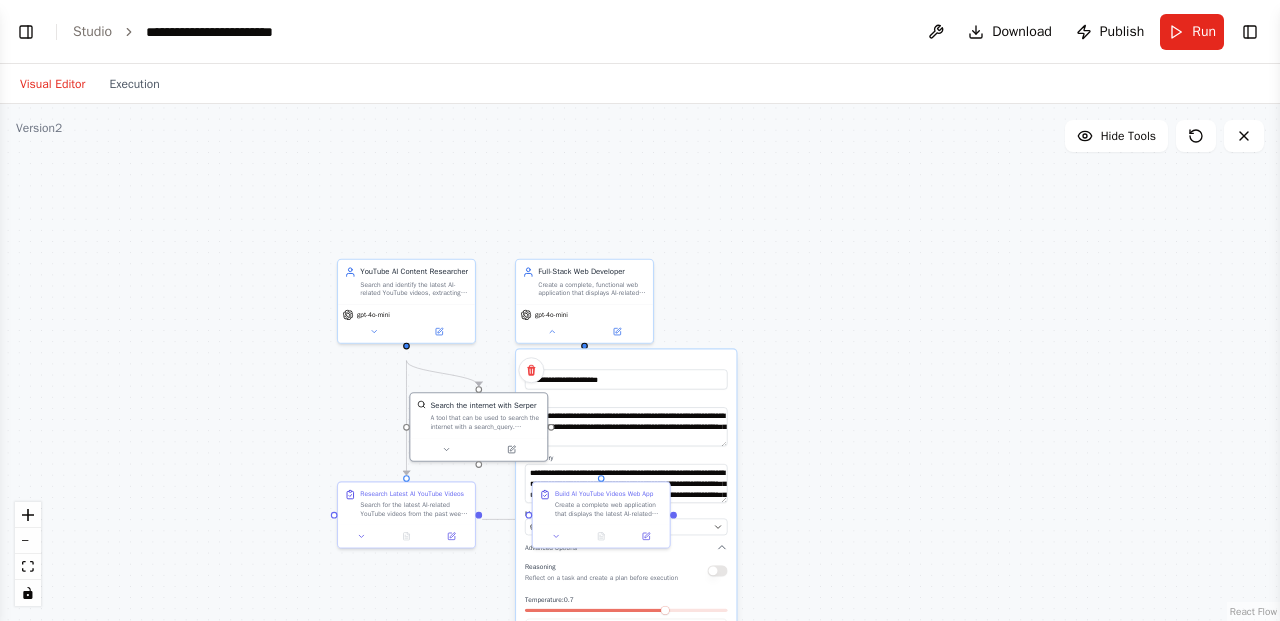 click on ".deletable-edge-delete-btn {
width: 20px;
height: 20px;
border: 0px solid #ffffff;
color: #6b7280;
background-color: #f8fafc;
cursor: pointer;
border-radius: 50%;
font-size: 12px;
padding: 3px;
display: flex;
align-items: center;
justify-content: center;
transition: all 0.2s cubic-bezier(0.4, 0, 0.2, 1);
box-shadow: 0 2px 4px rgba(0, 0, 0, 0.1);
}
.deletable-edge-delete-btn:hover {
background-color: #ef4444;
color: #ffffff;
border-color: #dc2626;
transform: scale(1.1);
box-shadow: 0 4px 12px rgba(239, 68, 68, 0.4);
}
.deletable-edge-delete-btn:active {
transform: scale(0.95);
box-shadow: 0 2px 4px rgba(239, 68, 68, 0.3);
}
YouTube AI Content Researcher gpt-4o-mini Full-Stack Web Developer" at bounding box center (640, 362) 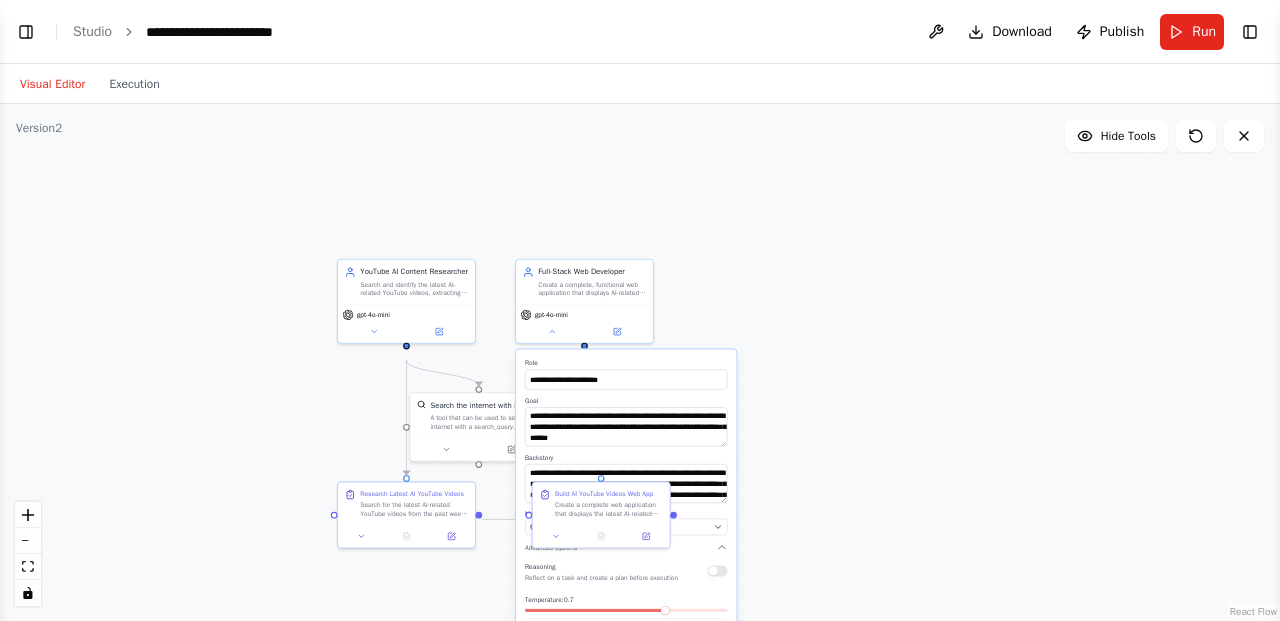 click on ".deletable-edge-delete-btn {
width: 20px;
height: 20px;
border: 0px solid #ffffff;
color: #6b7280;
background-color: #f8fafc;
cursor: pointer;
border-radius: 50%;
font-size: 12px;
padding: 3px;
display: flex;
align-items: center;
justify-content: center;
transition: all 0.2s cubic-bezier(0.4, 0, 0.2, 1);
box-shadow: 0 2px 4px rgba(0, 0, 0, 0.1);
}
.deletable-edge-delete-btn:hover {
background-color: #ef4444;
color: #ffffff;
border-color: #dc2626;
transform: scale(1.1);
box-shadow: 0 4px 12px rgba(239, 68, 68, 0.4);
}
.deletable-edge-delete-btn:active {
transform: scale(0.95);
box-shadow: 0 2px 4px rgba(239, 68, 68, 0.3);
}
YouTube AI Content Researcher gpt-4o-mini Full-Stack Web Developer" at bounding box center [640, 362] 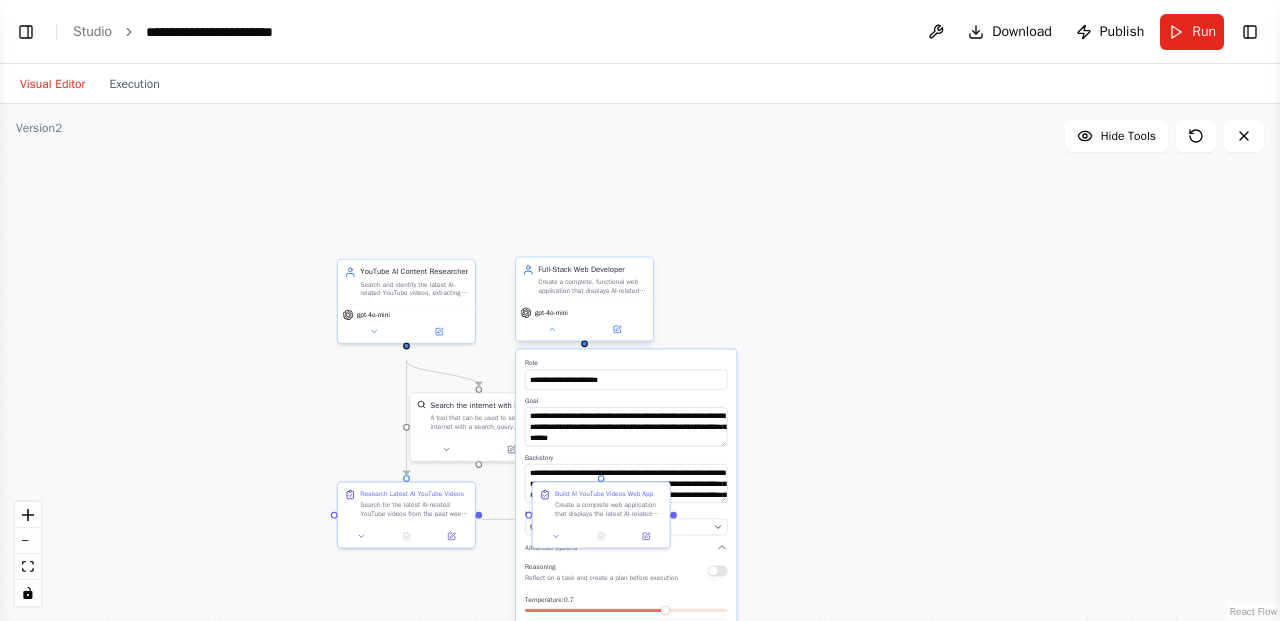 click on "Create a complete, functional web application that displays AI-related YouTube videos with a modern, responsive interface and interactive features" at bounding box center (592, 287) 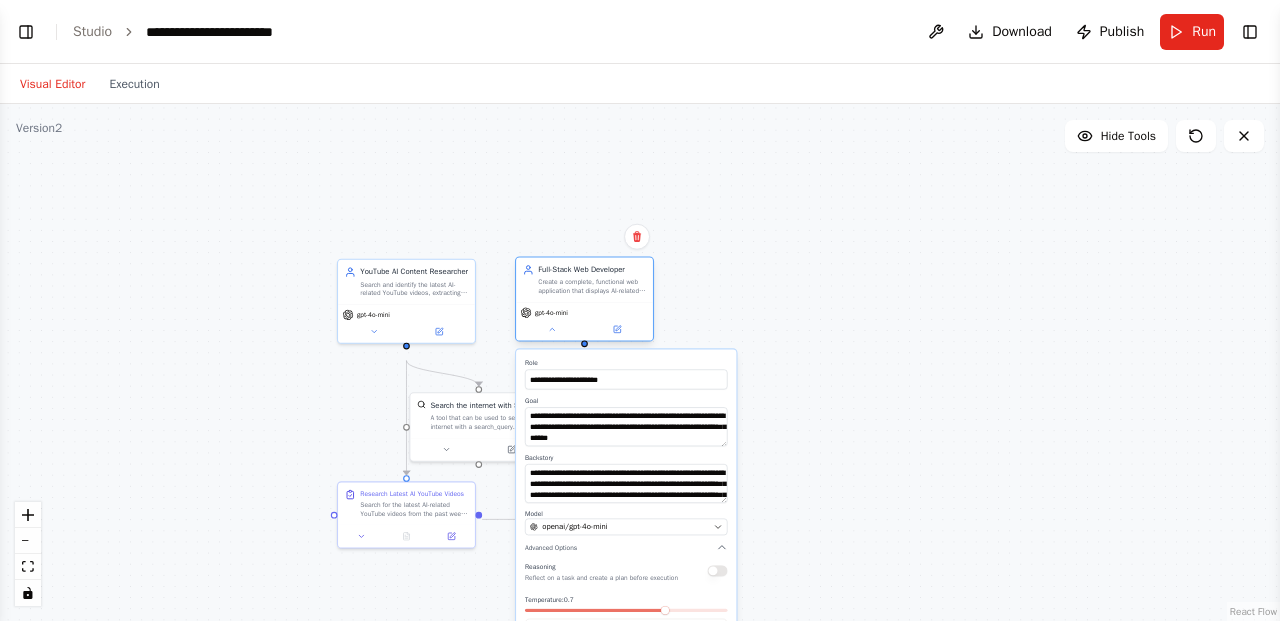 click on "Create a complete, functional web application that displays AI-related YouTube videos with a modern, responsive interface and interactive features" at bounding box center (592, 287) 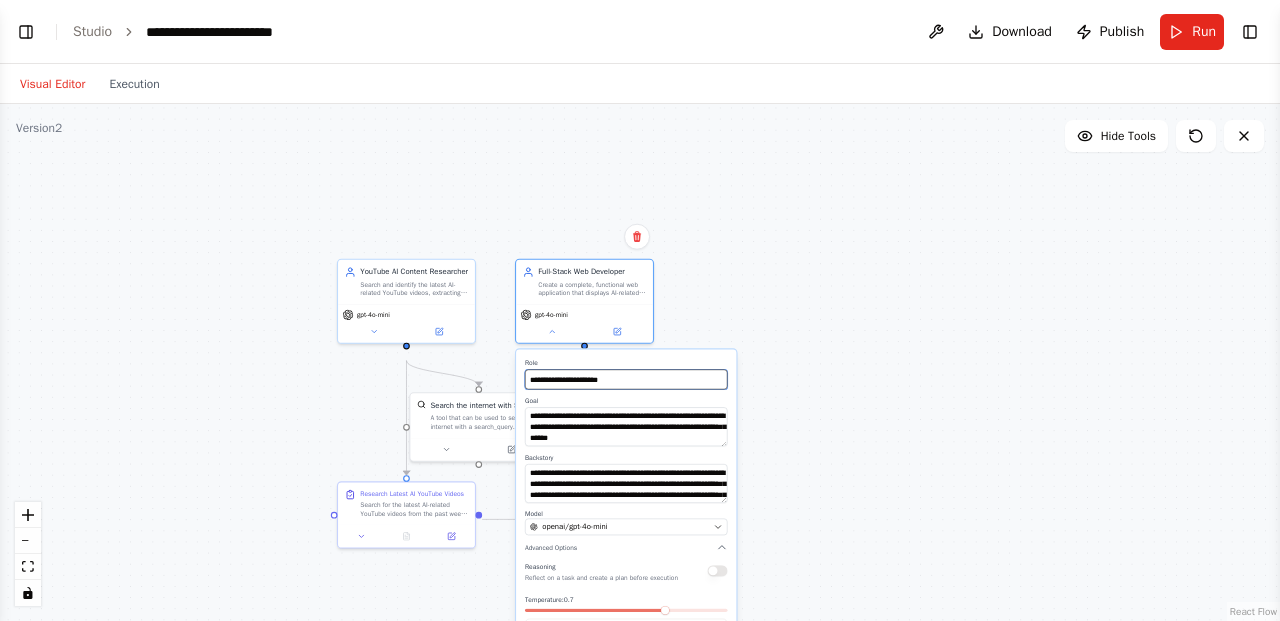 click on "**********" at bounding box center [626, 379] 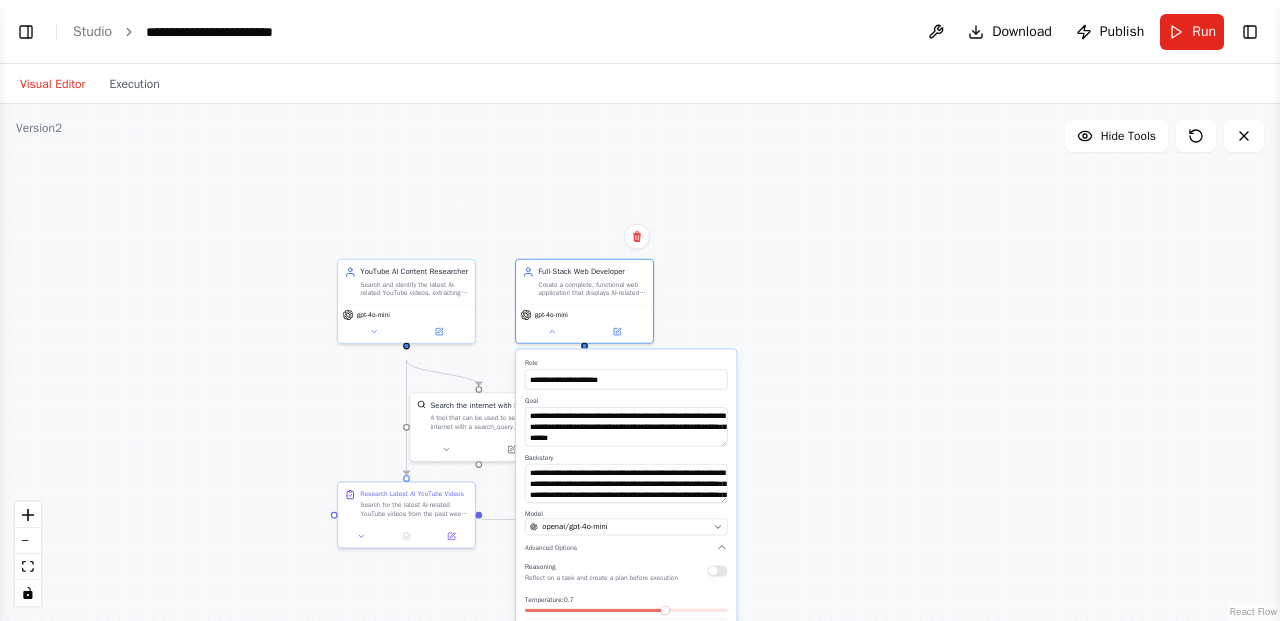 click on ".deletable-edge-delete-btn {
width: 20px;
height: 20px;
border: 0px solid #ffffff;
color: #6b7280;
background-color: #f8fafc;
cursor: pointer;
border-radius: 50%;
font-size: 12px;
padding: 3px;
display: flex;
align-items: center;
justify-content: center;
transition: all 0.2s cubic-bezier(0.4, 0, 0.2, 1);
box-shadow: 0 2px 4px rgba(0, 0, 0, 0.1);
}
.deletable-edge-delete-btn:hover {
background-color: #ef4444;
color: #ffffff;
border-color: #dc2626;
transform: scale(1.1);
box-shadow: 0 4px 12px rgba(239, 68, 68, 0.4);
}
.deletable-edge-delete-btn:active {
transform: scale(0.95);
box-shadow: 0 2px 4px rgba(239, 68, 68, 0.3);
}
YouTube AI Content Researcher gpt-4o-mini Full-Stack Web Developer" at bounding box center (640, 362) 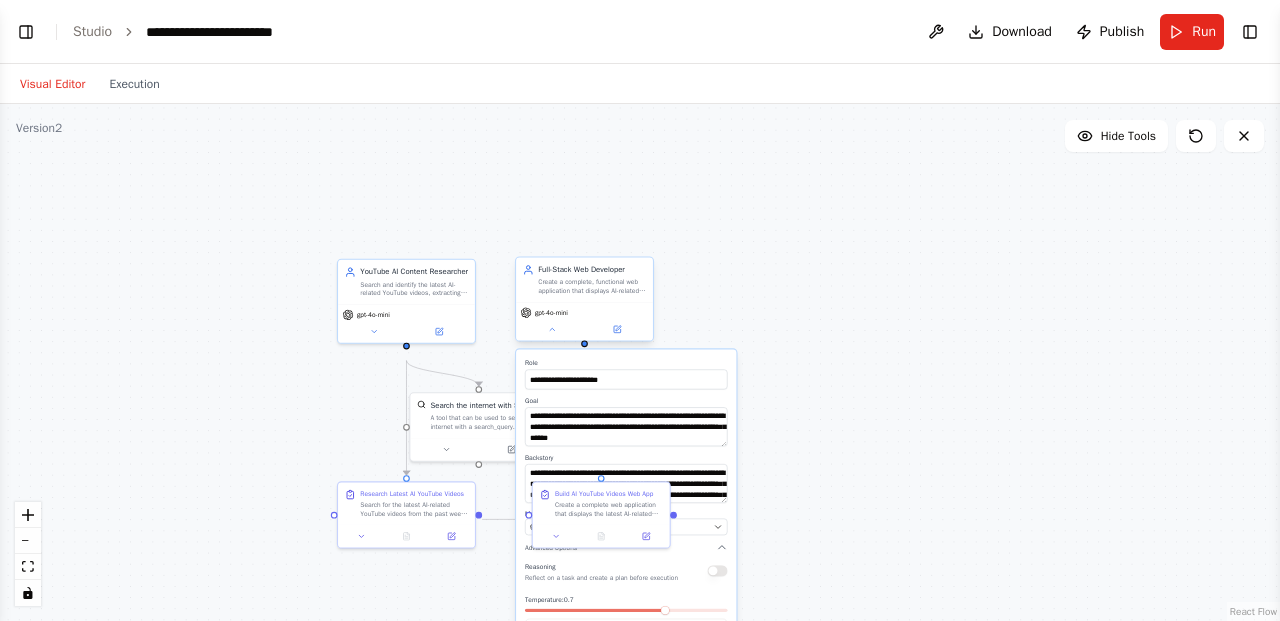click on "gpt-4o-mini" at bounding box center (584, 321) 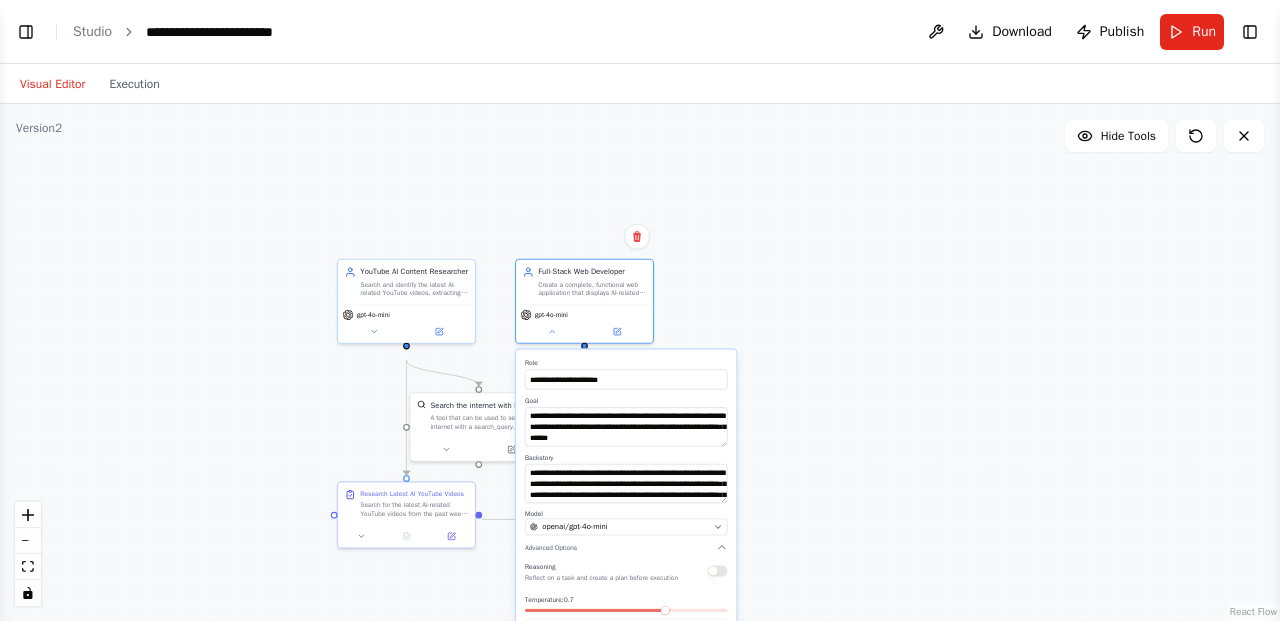 click on ".deletable-edge-delete-btn {
width: 20px;
height: 20px;
border: 0px solid #ffffff;
color: #6b7280;
background-color: #f8fafc;
cursor: pointer;
border-radius: 50%;
font-size: 12px;
padding: 3px;
display: flex;
align-items: center;
justify-content: center;
transition: all 0.2s cubic-bezier(0.4, 0, 0.2, 1);
box-shadow: 0 2px 4px rgba(0, 0, 0, 0.1);
}
.deletable-edge-delete-btn:hover {
background-color: #ef4444;
color: #ffffff;
border-color: #dc2626;
transform: scale(1.1);
box-shadow: 0 4px 12px rgba(239, 68, 68, 0.4);
}
.deletable-edge-delete-btn:active {
transform: scale(0.95);
box-shadow: 0 2px 4px rgba(239, 68, 68, 0.3);
}
YouTube AI Content Researcher gpt-4o-mini Full-Stack Web Developer" at bounding box center (640, 362) 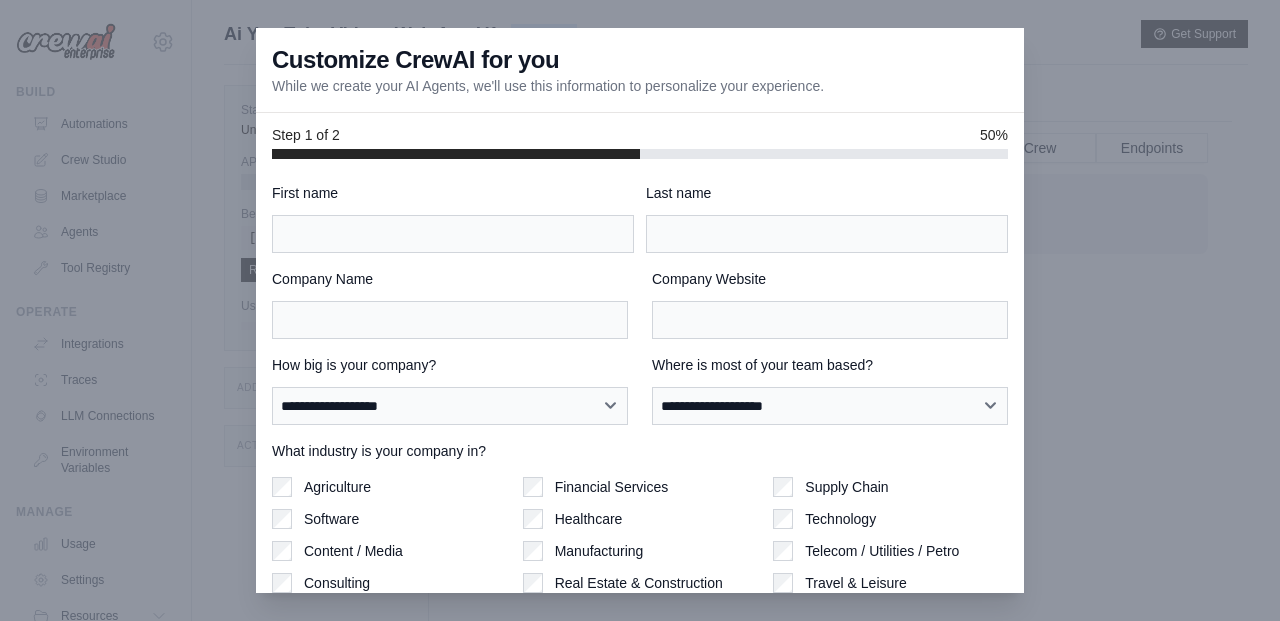 scroll, scrollTop: 85, scrollLeft: 0, axis: vertical 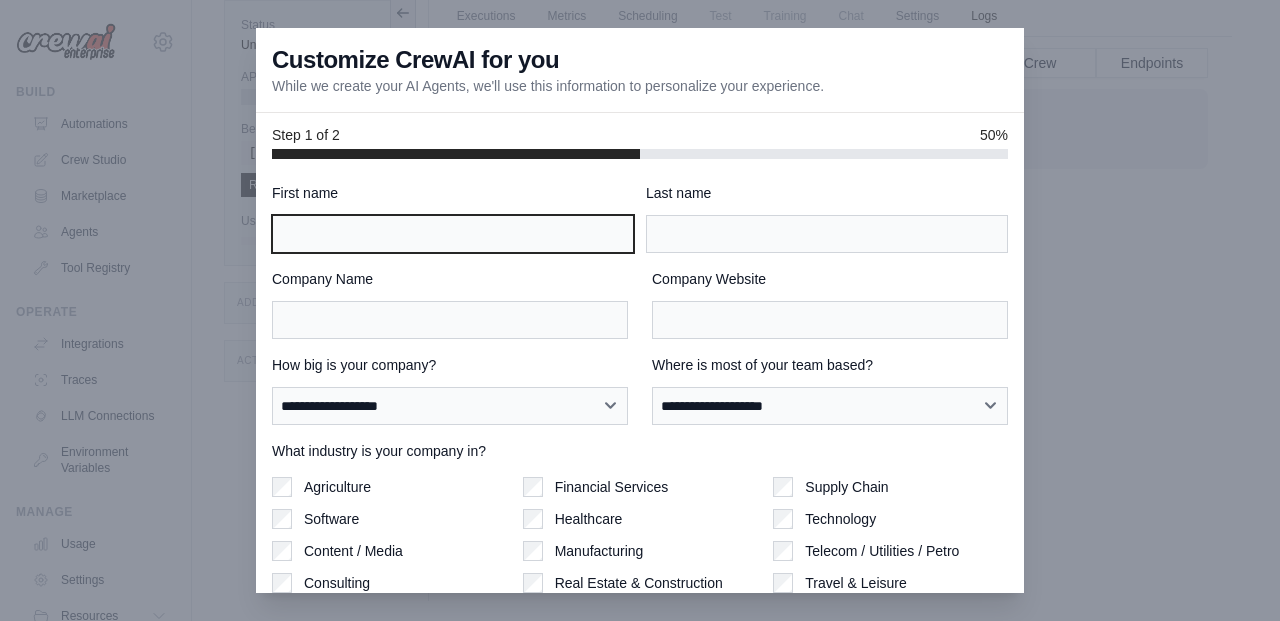 click on "First name" at bounding box center (453, 234) 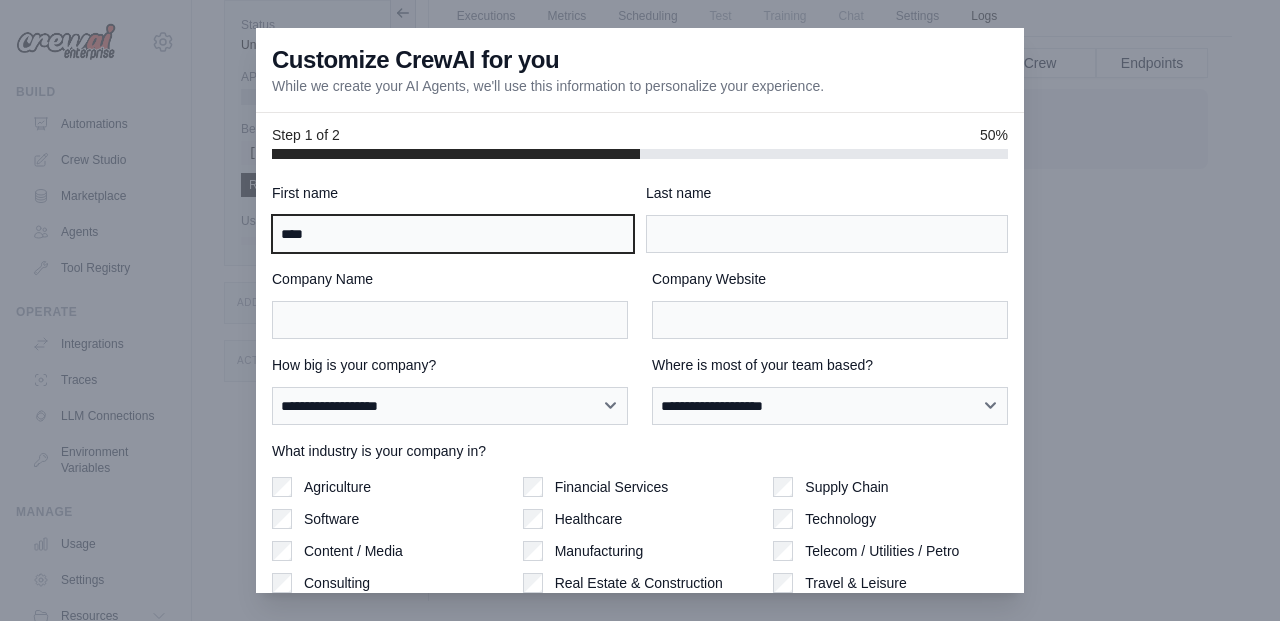 type on "****" 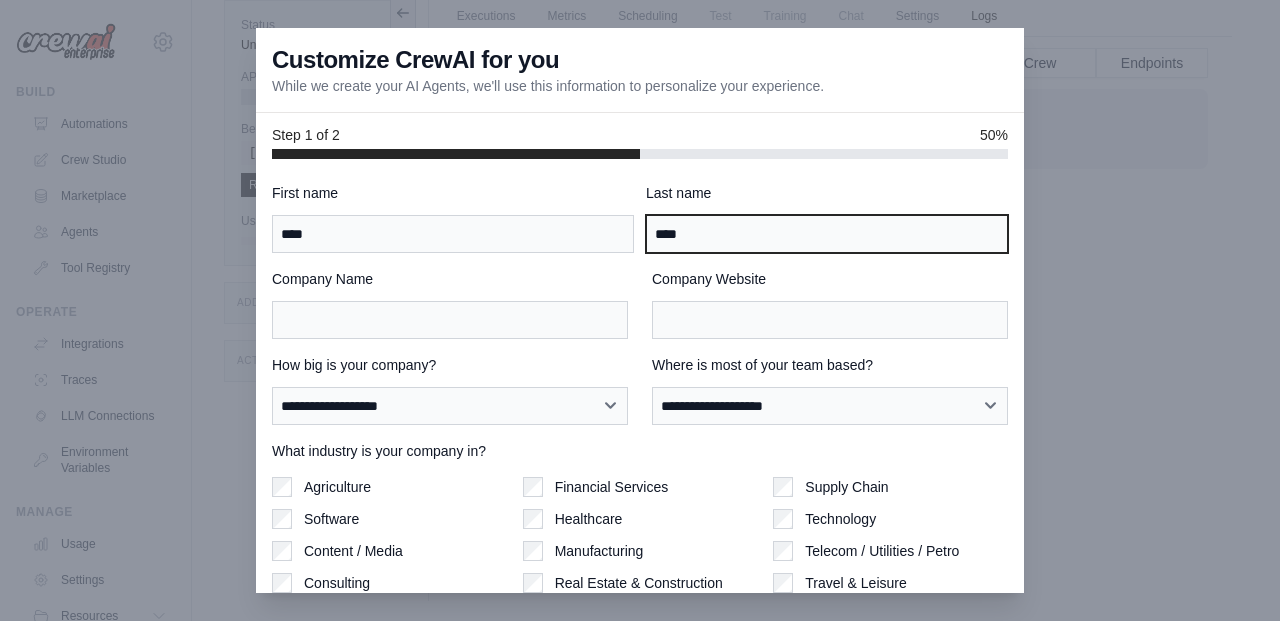 type on "****" 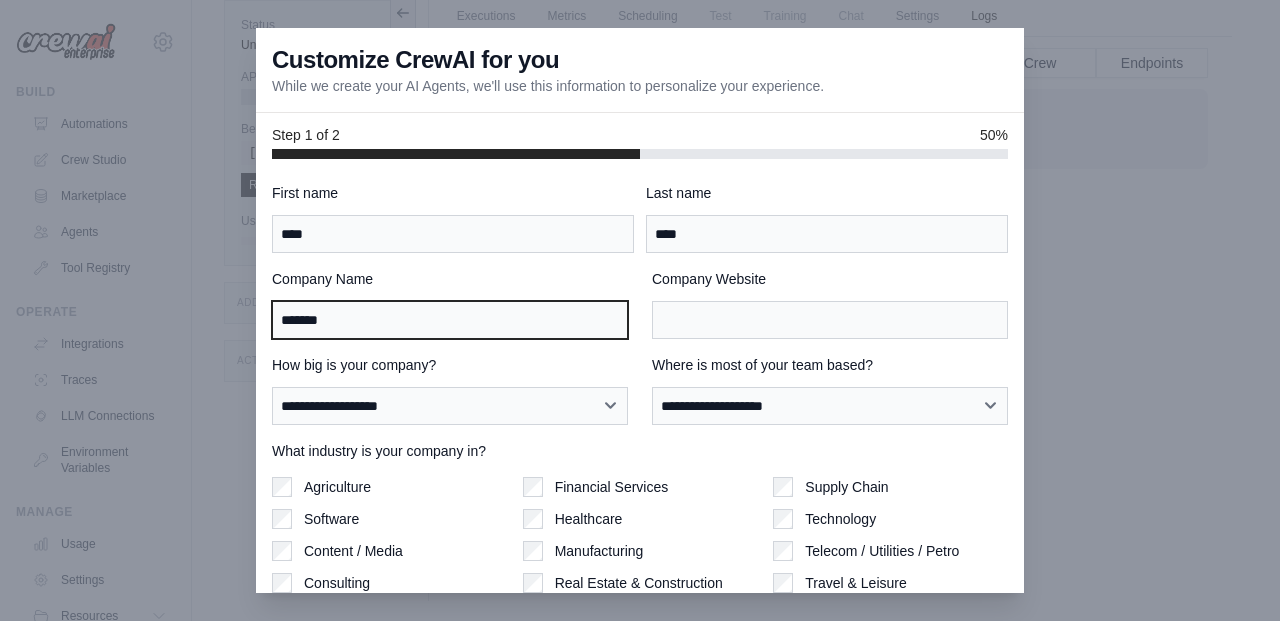 type on "*******" 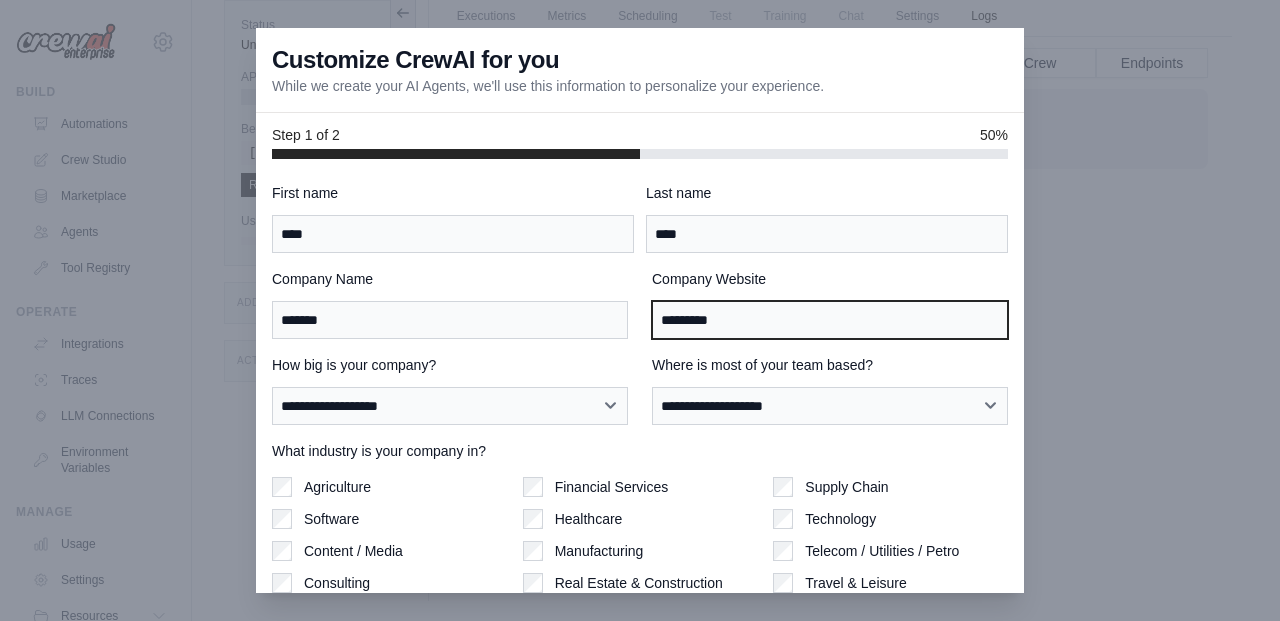 type on "*********" 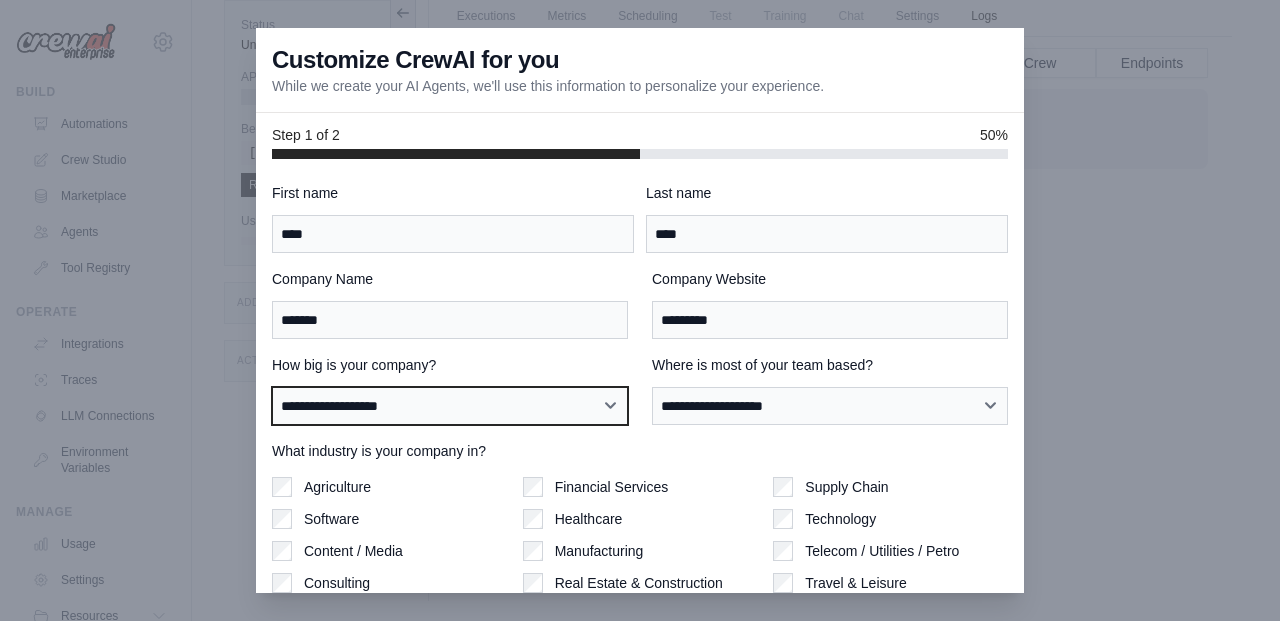 scroll, scrollTop: 139, scrollLeft: 0, axis: vertical 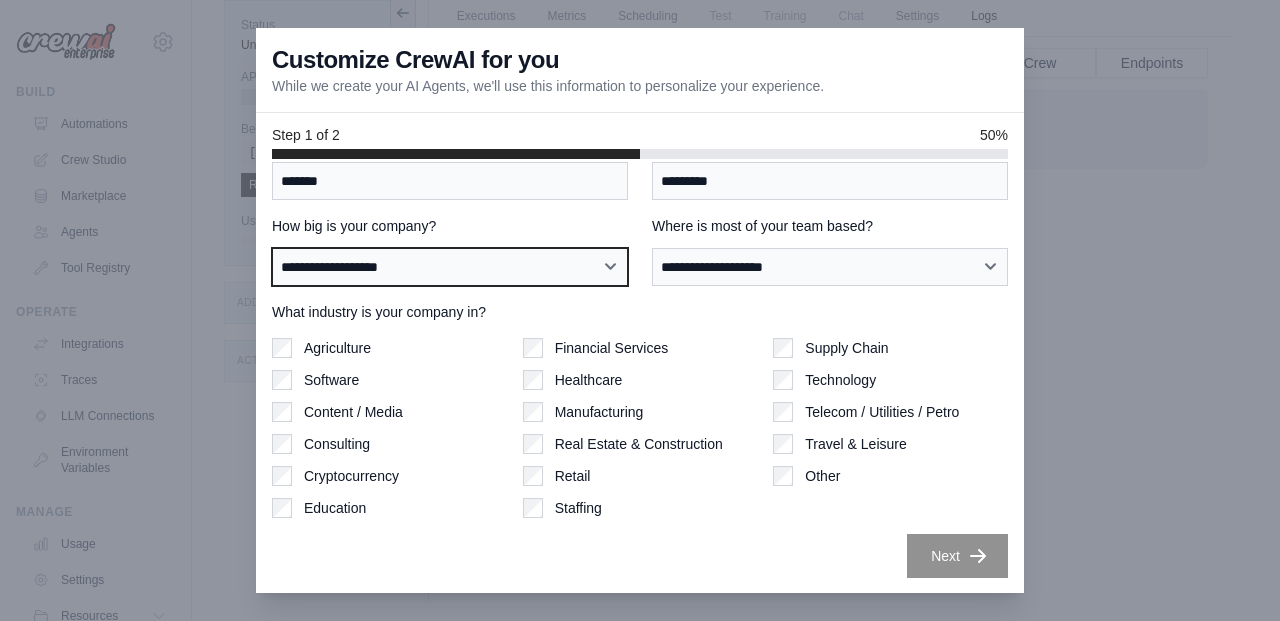 select on "**********" 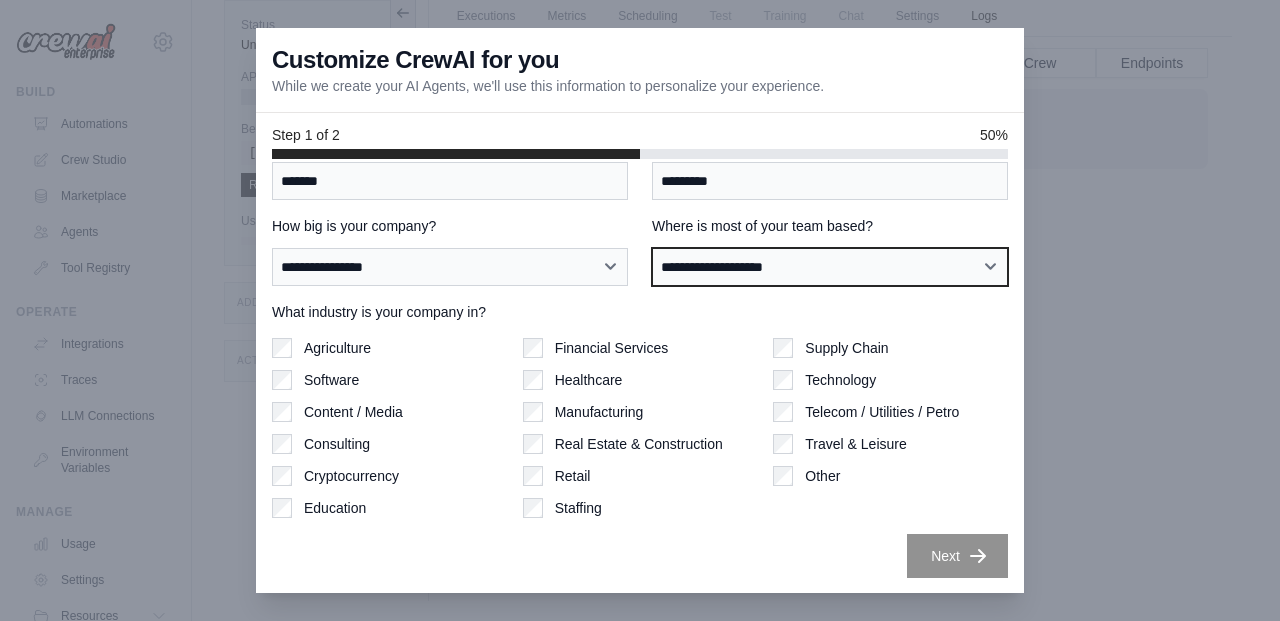 select on "**********" 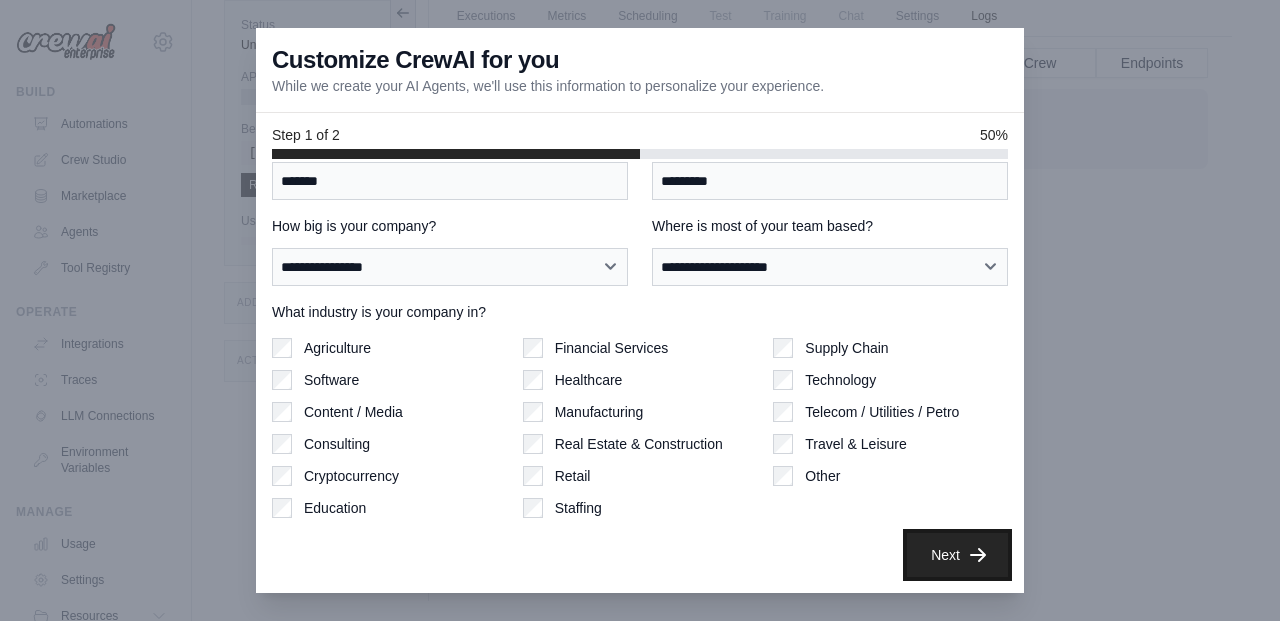 click on "Next" at bounding box center [957, 555] 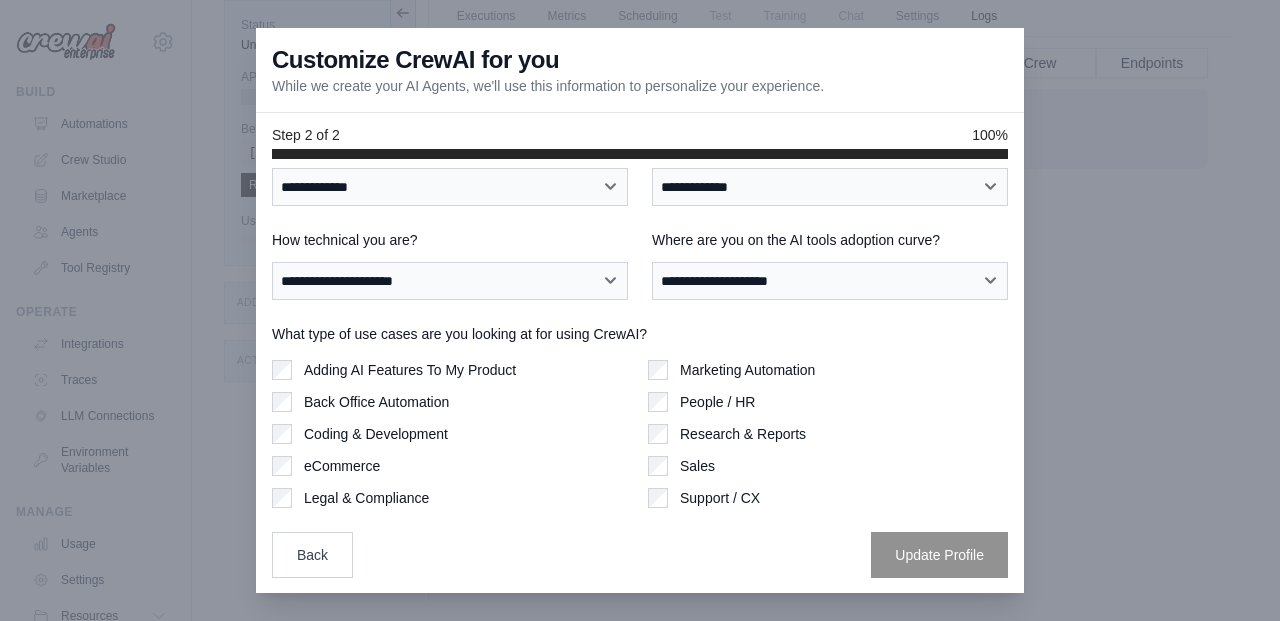 scroll, scrollTop: 47, scrollLeft: 0, axis: vertical 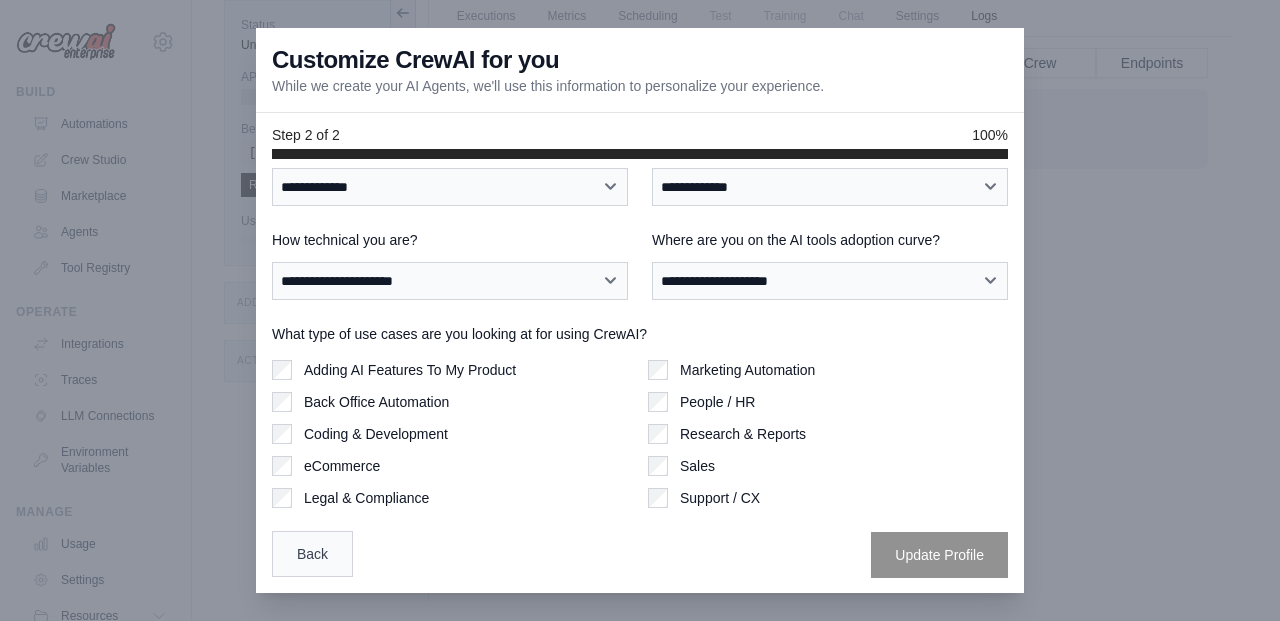 click on "Back" at bounding box center (312, 554) 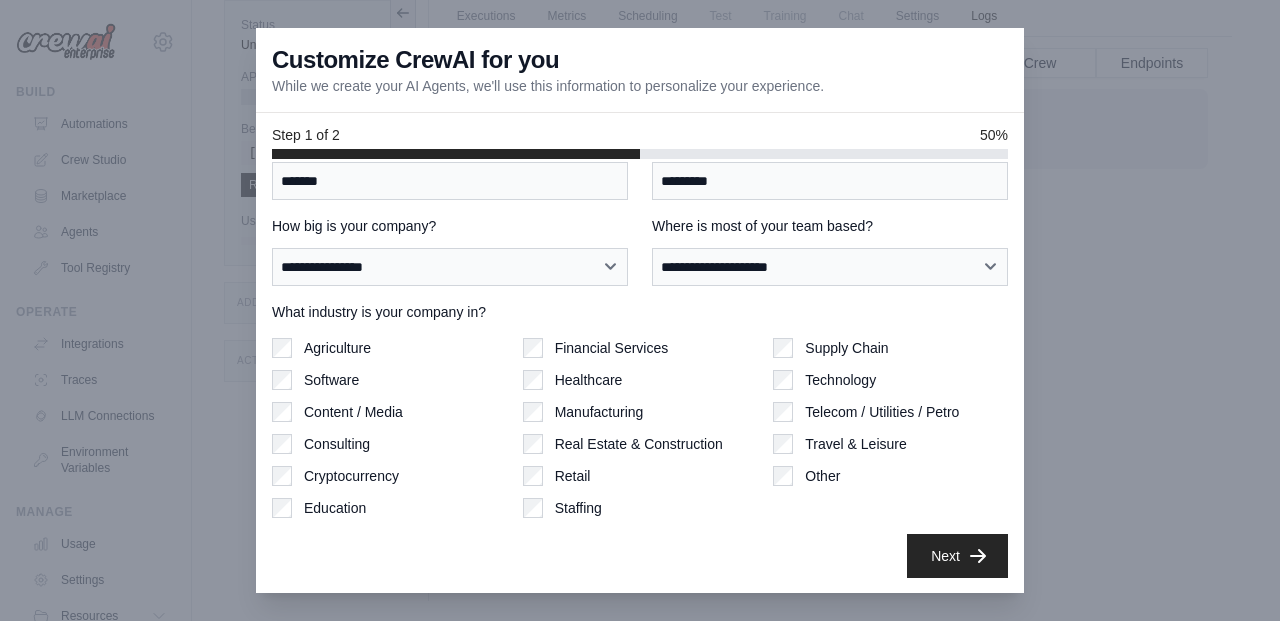 scroll, scrollTop: 0, scrollLeft: 0, axis: both 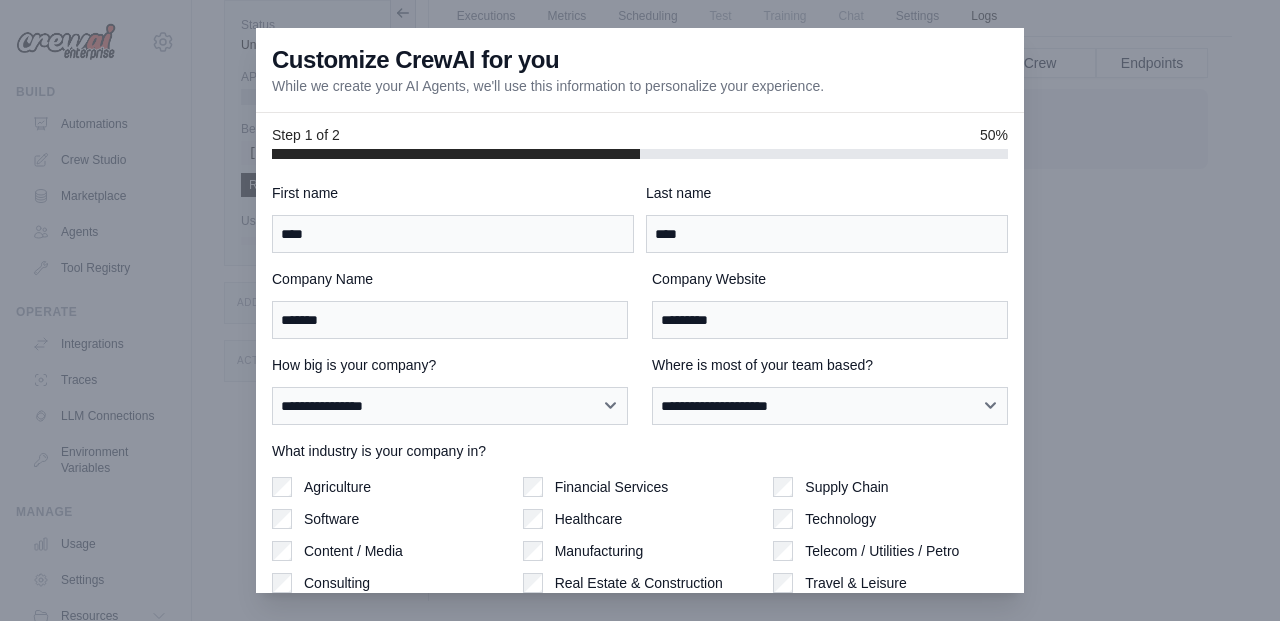 click at bounding box center (640, 310) 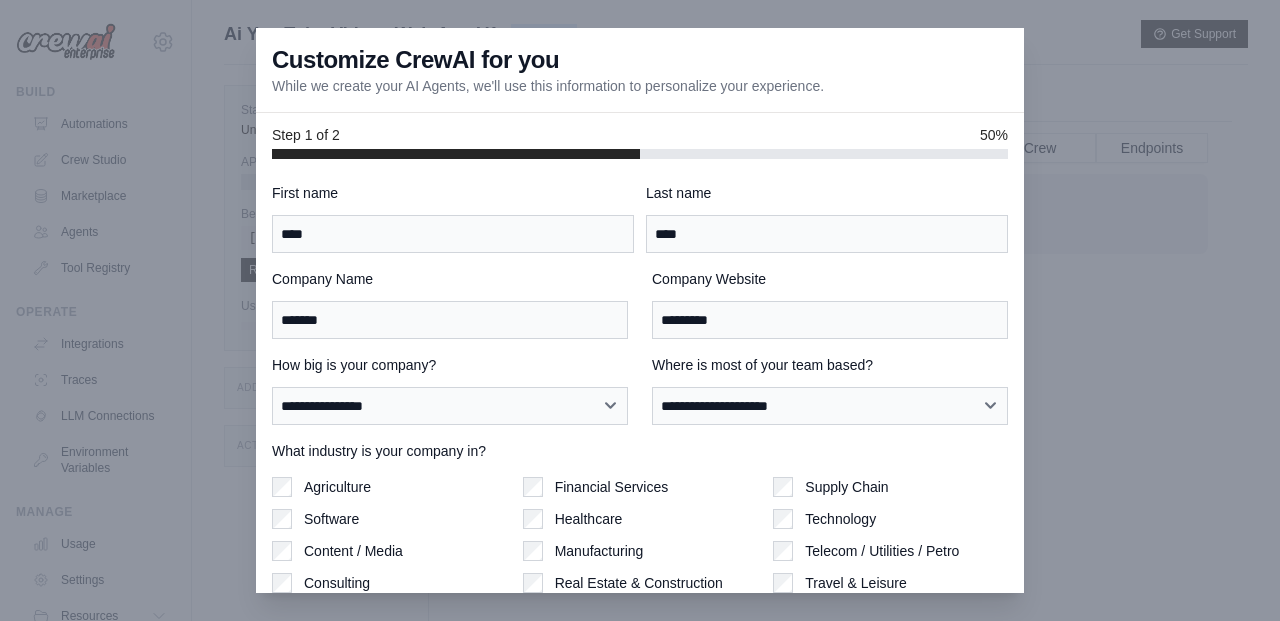 scroll, scrollTop: 139, scrollLeft: 0, axis: vertical 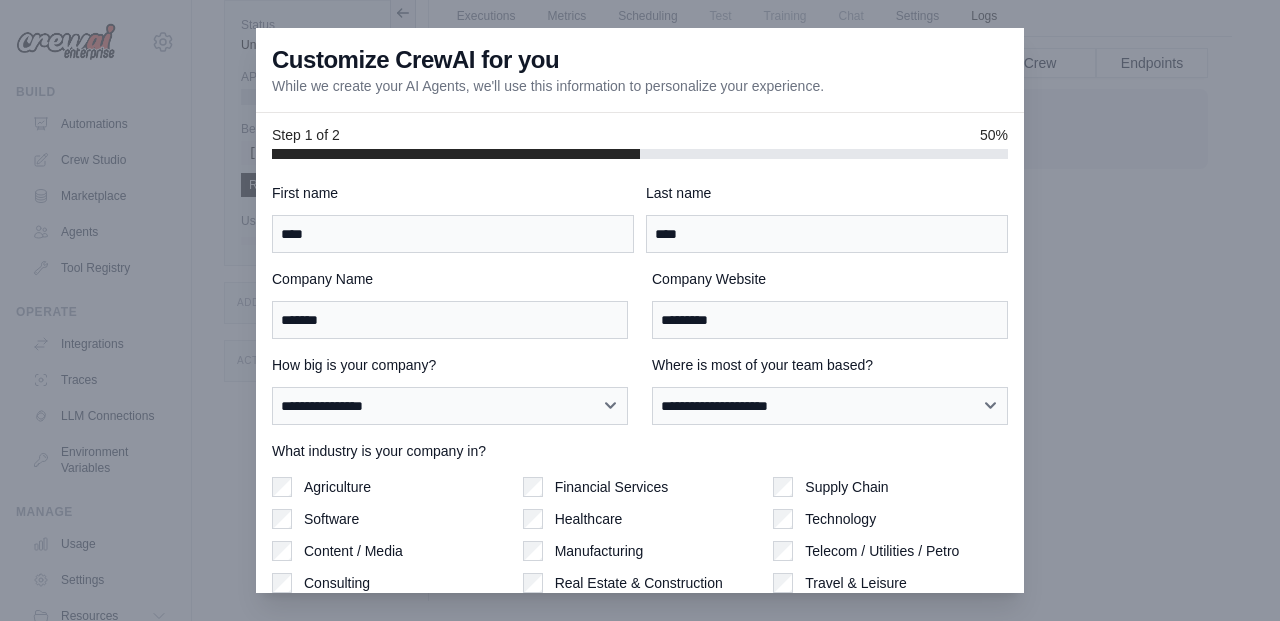 click at bounding box center (640, 310) 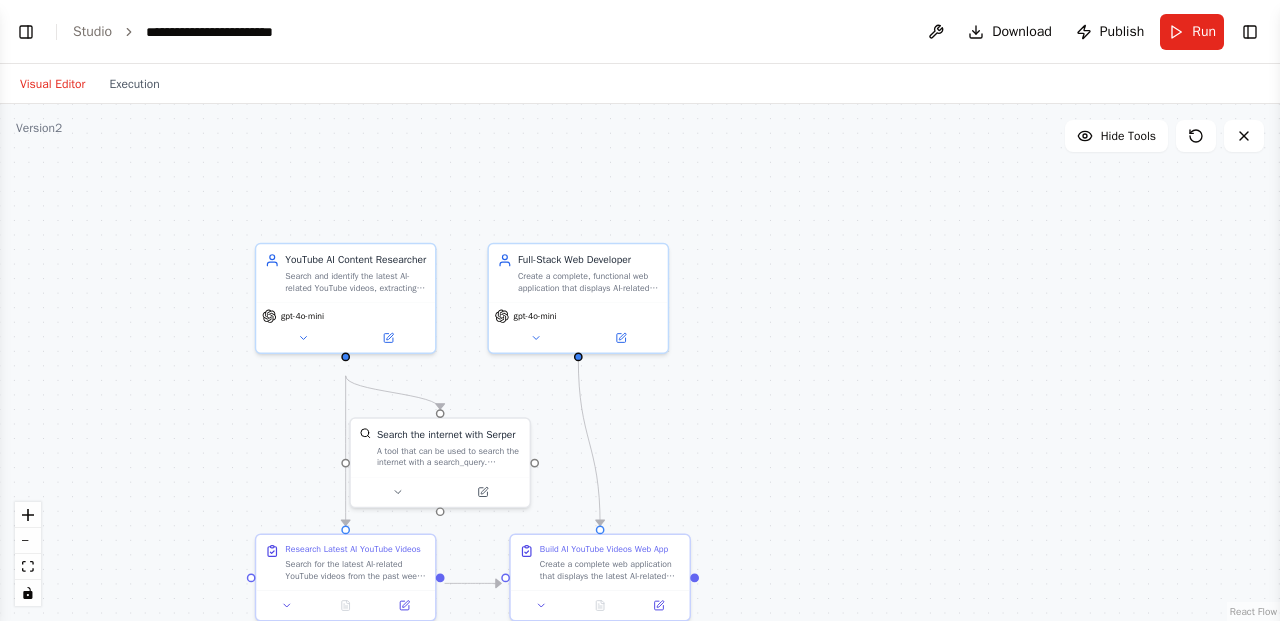 scroll, scrollTop: 0, scrollLeft: 0, axis: both 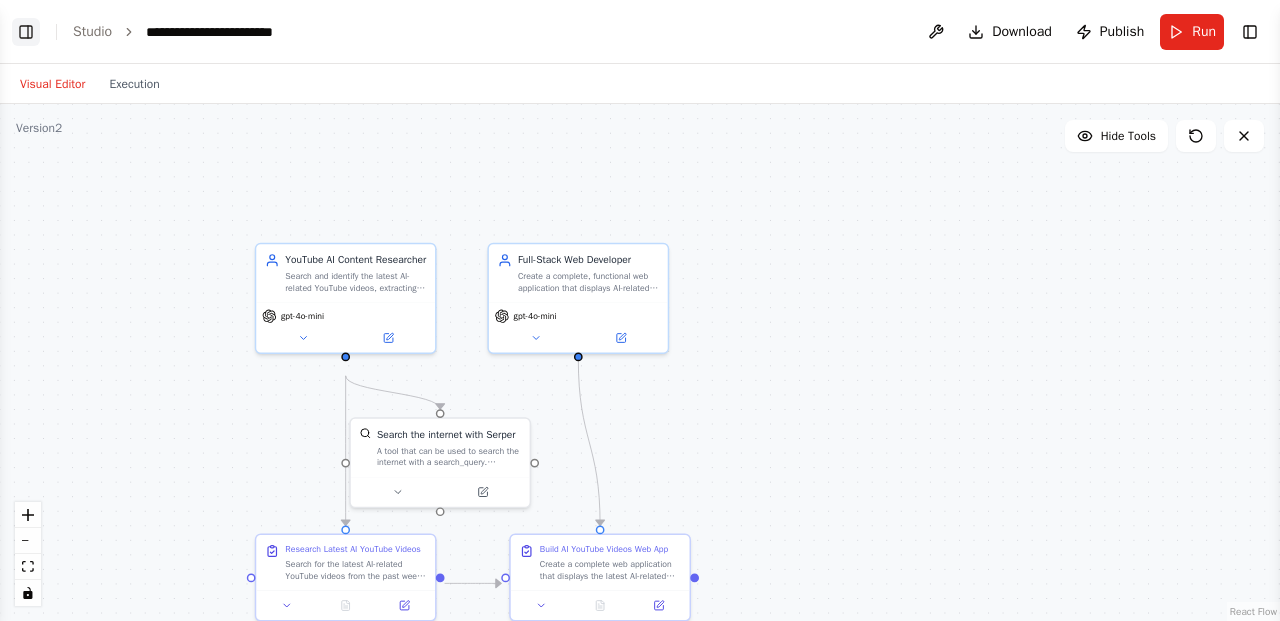 click on "Toggle Left Sidebar" at bounding box center (26, 32) 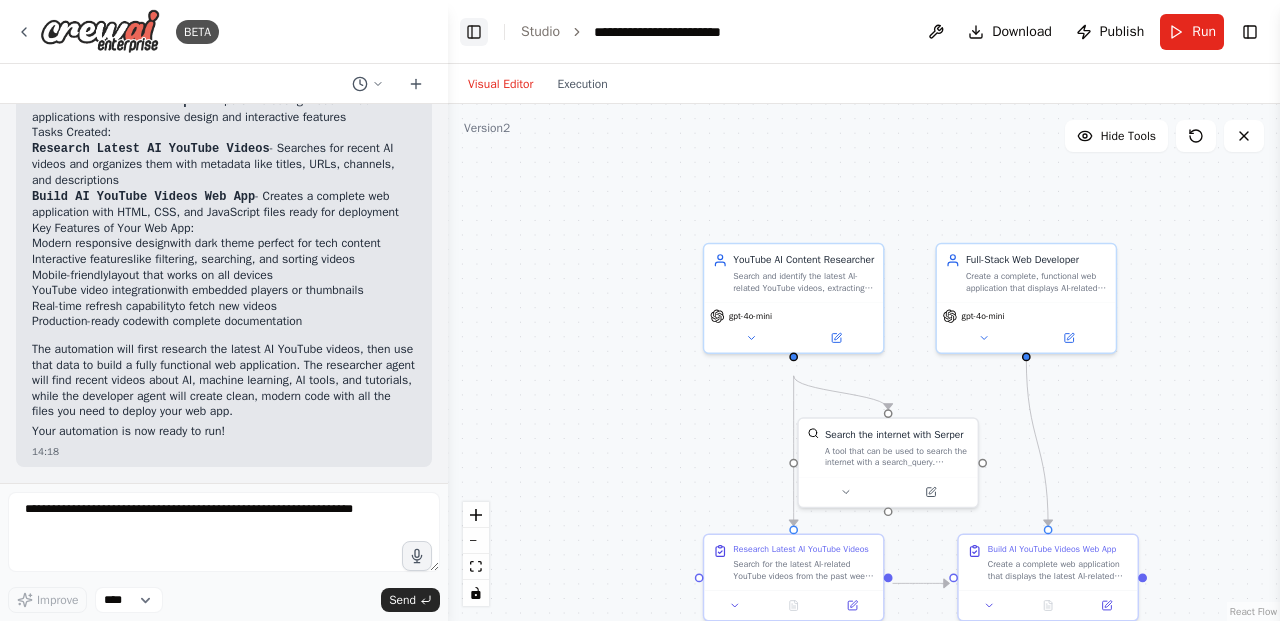click 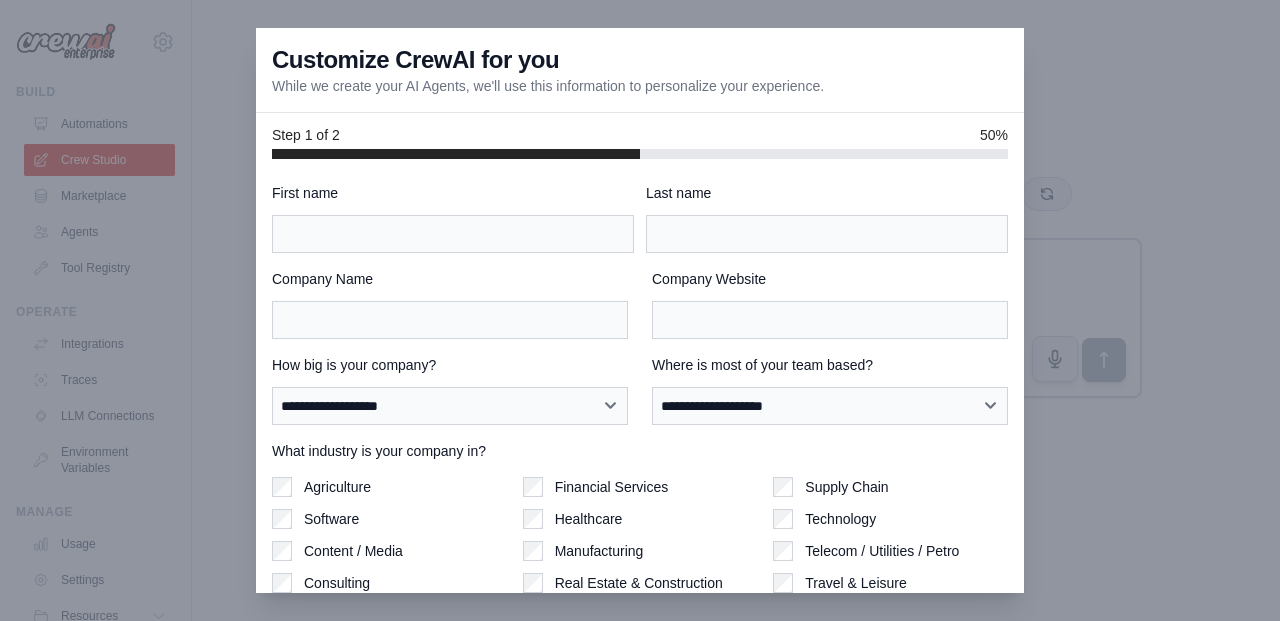 scroll, scrollTop: 0, scrollLeft: 0, axis: both 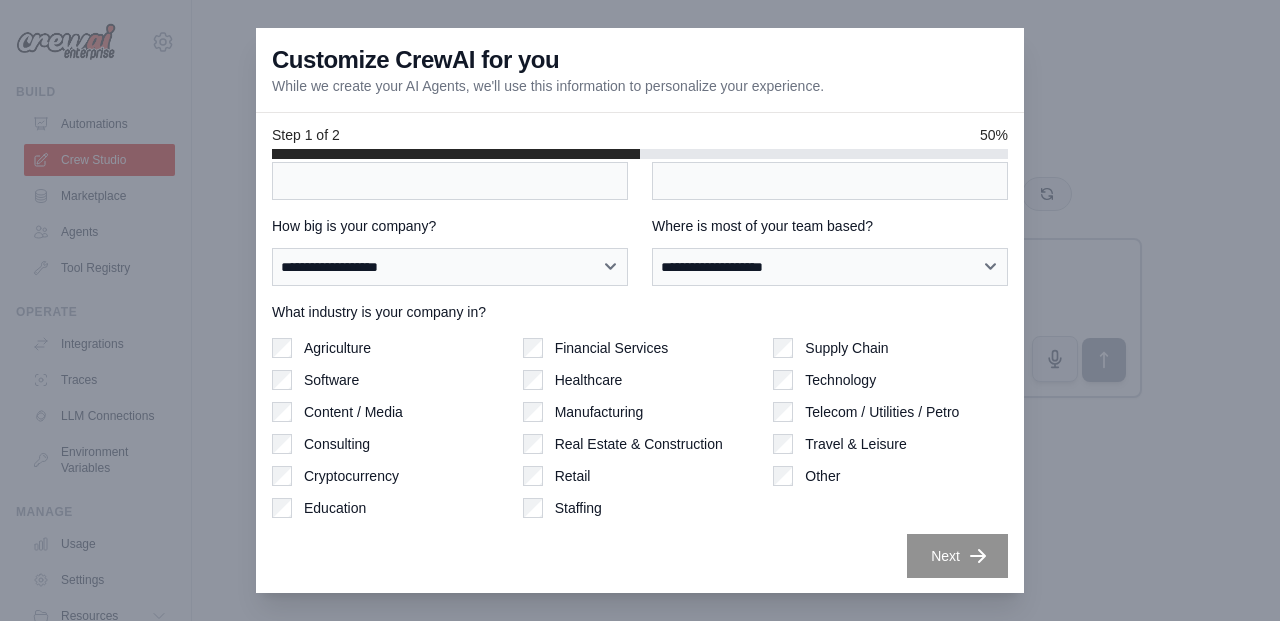 click at bounding box center (640, 310) 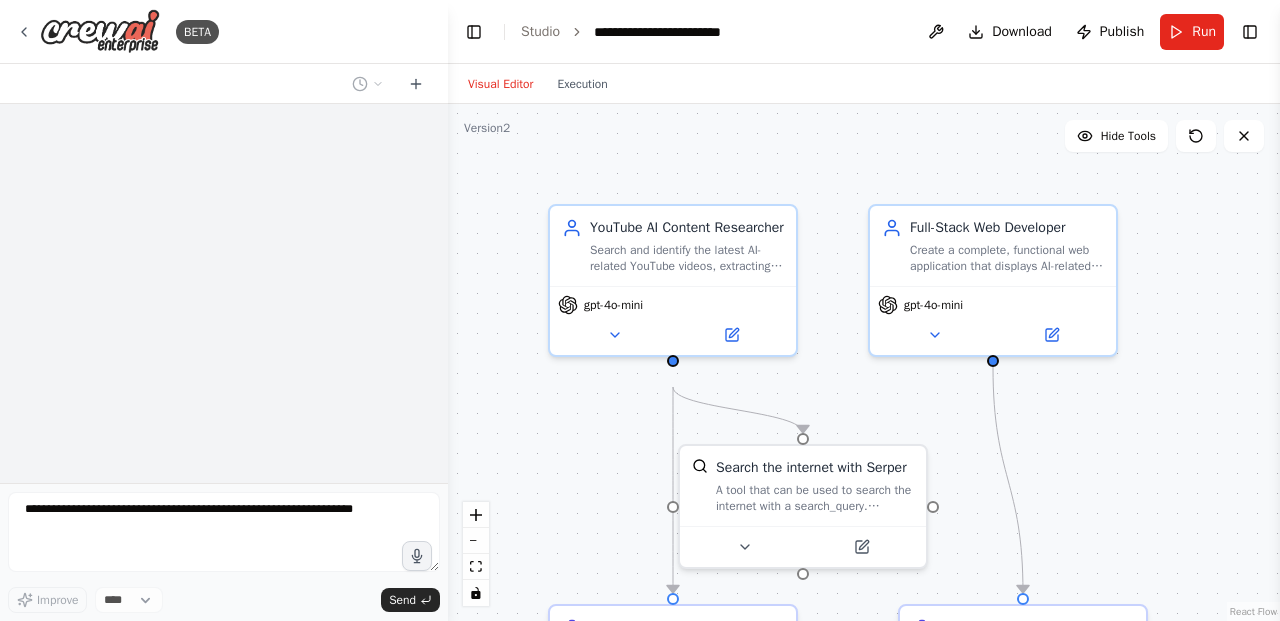 scroll, scrollTop: 0, scrollLeft: 0, axis: both 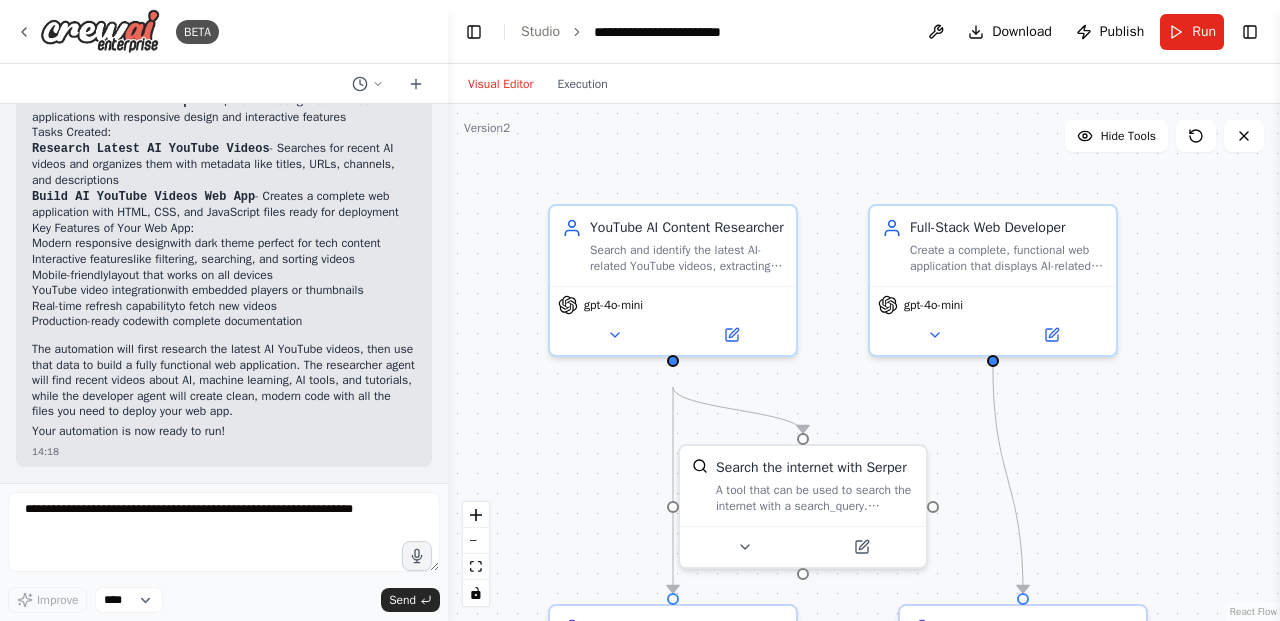 click on ".deletable-edge-delete-btn {
width: 20px;
height: 20px;
border: 0px solid #ffffff;
color: #6b7280;
background-color: #f8fafc;
cursor: pointer;
border-radius: 50%;
font-size: 12px;
padding: 3px;
display: flex;
align-items: center;
justify-content: center;
transition: all 0.2s cubic-bezier(0.4, 0, 0.2, 1);
box-shadow: 0 2px 4px rgba(0, 0, 0, 0.1);
}
.deletable-edge-delete-btn:hover {
background-color: #ef4444;
color: #ffffff;
border-color: #dc2626;
transform: scale(1.1);
box-shadow: 0 4px 12px rgba(239, 68, 68, 0.4);
}
.deletable-edge-delete-btn:active {
transform: scale(0.95);
box-shadow: 0 2px 4px rgba(239, 68, 68, 0.3);
}
YouTube AI Content Researcher gpt-4o-mini Full-Stack Web Developer" at bounding box center (864, 362) 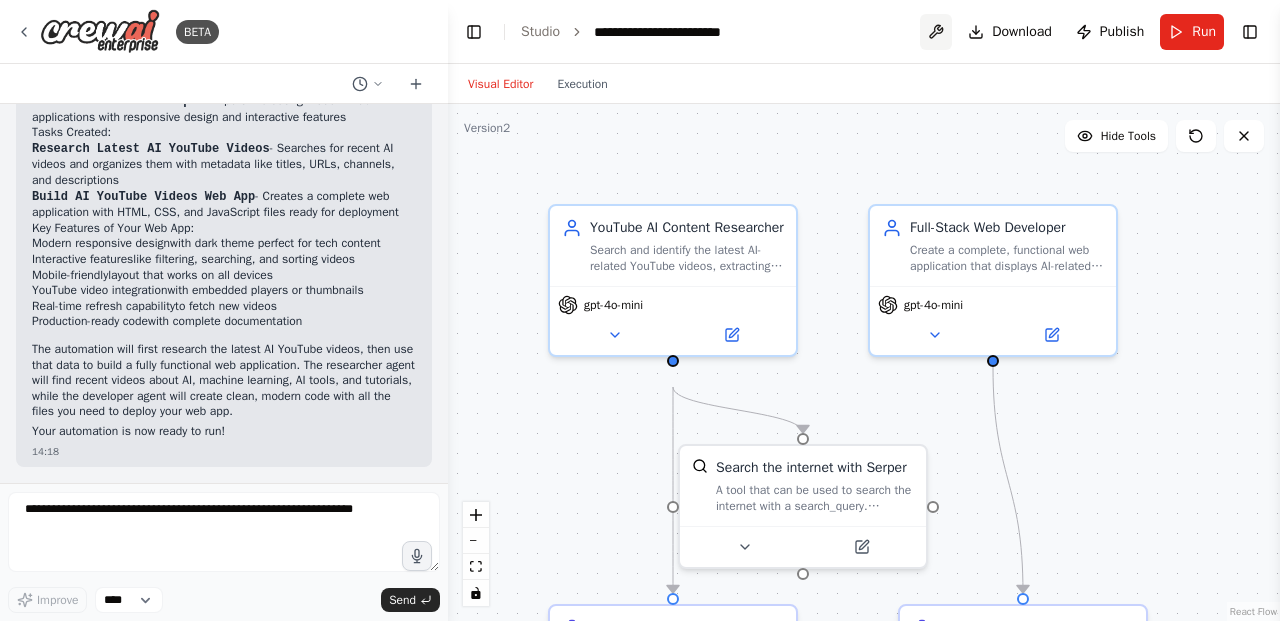 click at bounding box center [936, 32] 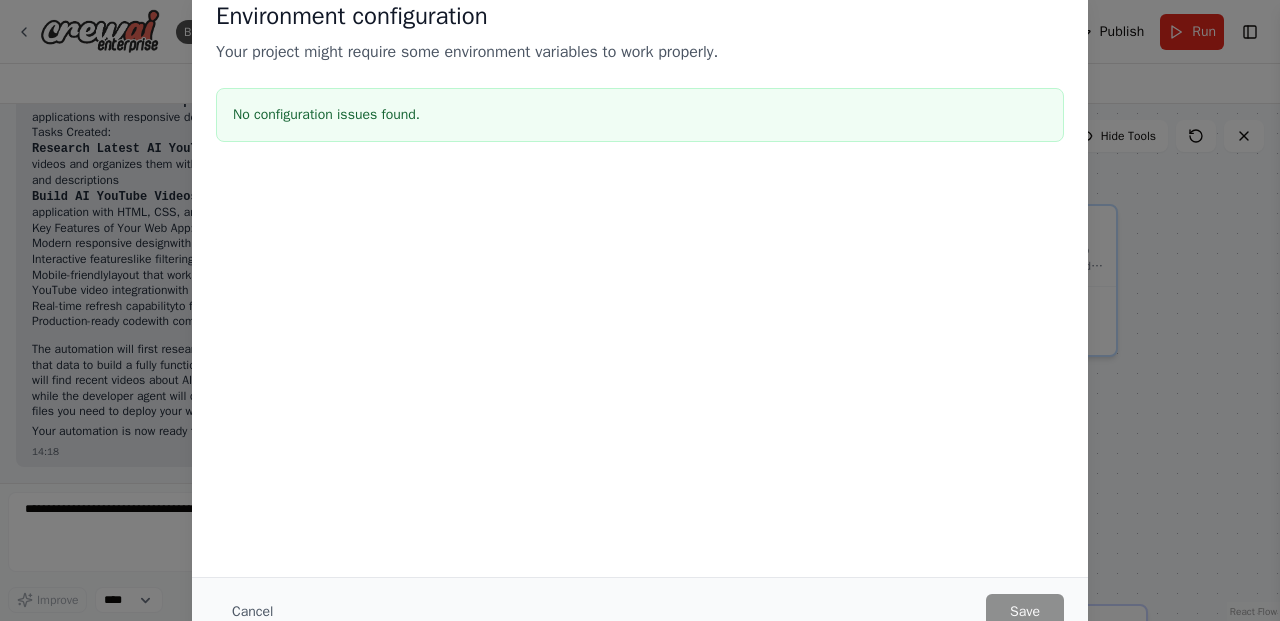 click on "Environment configuration Your project might require some environment variables to work properly. No configuration issues found. Cancel Save" at bounding box center (640, 310) 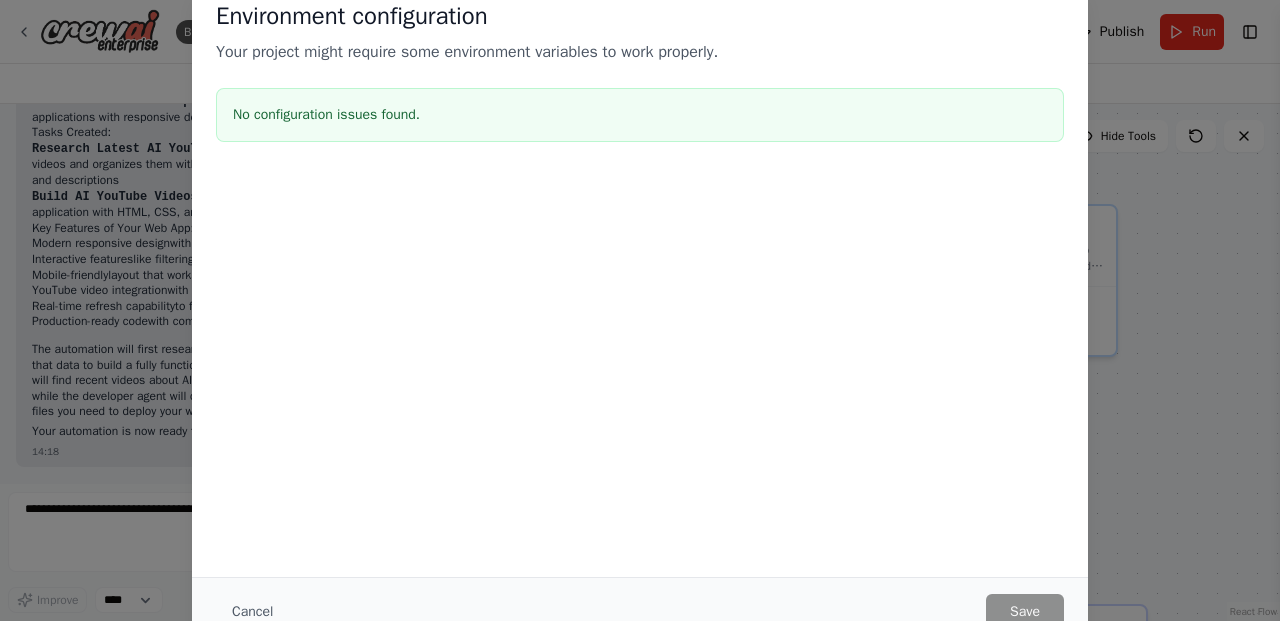 click on "Environment configuration Your project might require some environment variables to work properly. No configuration issues found. Cancel Save" at bounding box center [640, 310] 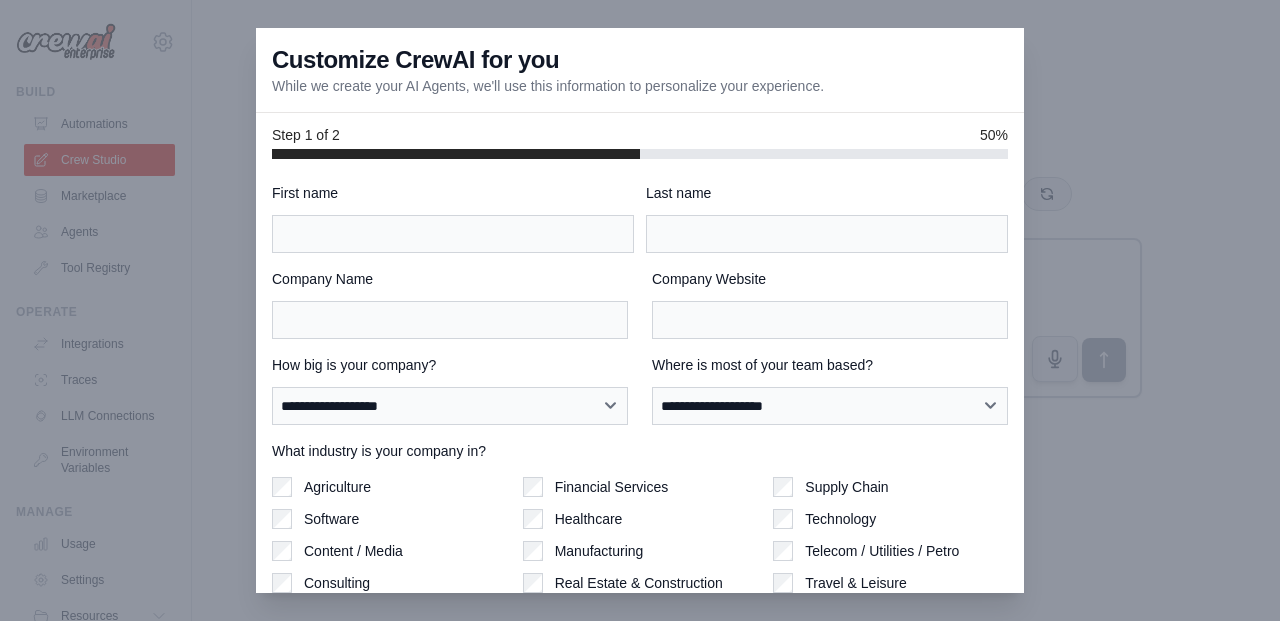 scroll, scrollTop: 0, scrollLeft: 0, axis: both 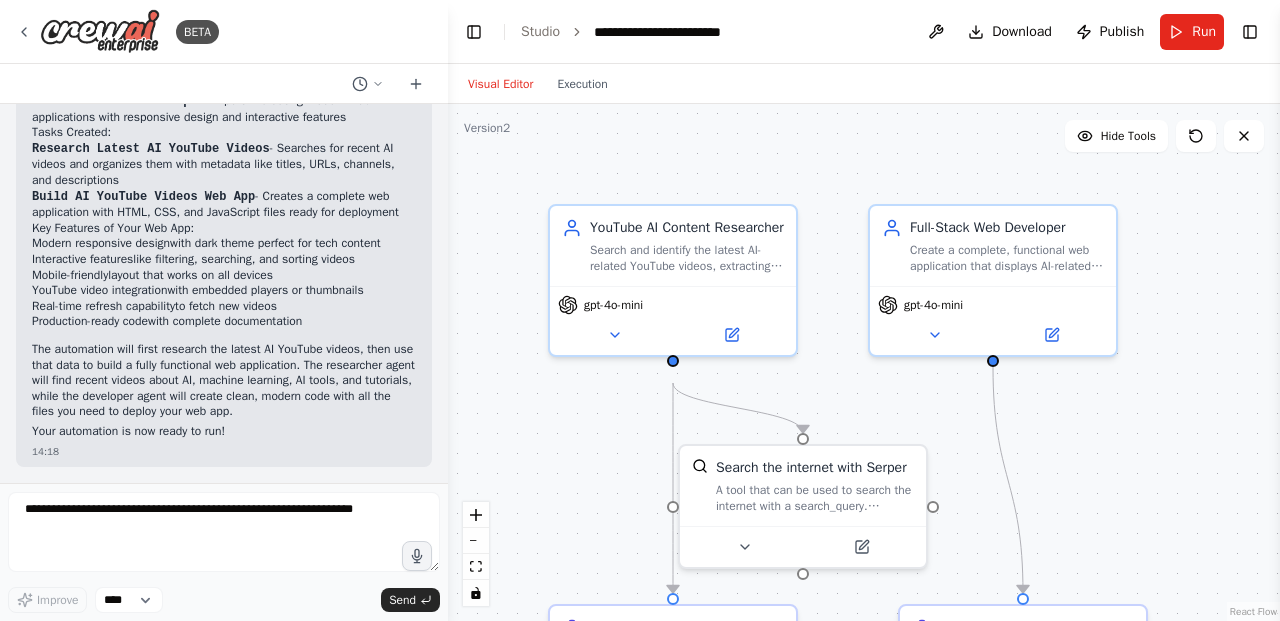 click on ".deletable-edge-delete-btn {
width: 20px;
height: 20px;
border: 0px solid #ffffff;
color: #6b7280;
background-color: #f8fafc;
cursor: pointer;
border-radius: 50%;
font-size: 12px;
padding: 3px;
display: flex;
align-items: center;
justify-content: center;
transition: all 0.2s cubic-bezier(0.4, 0, 0.2, 1);
box-shadow: 0 2px 4px rgba(0, 0, 0, 0.1);
}
.deletable-edge-delete-btn:hover {
background-color: #ef4444;
color: #ffffff;
border-color: #dc2626;
transform: scale(1.1);
box-shadow: 0 4px 12px rgba(239, 68, 68, 0.4);
}
.deletable-edge-delete-btn:active {
transform: scale(0.95);
box-shadow: 0 2px 4px rgba(239, 68, 68, 0.3);
}
YouTube AI Content Researcher gpt-4o-mini Full-Stack Web Developer" at bounding box center [864, 362] 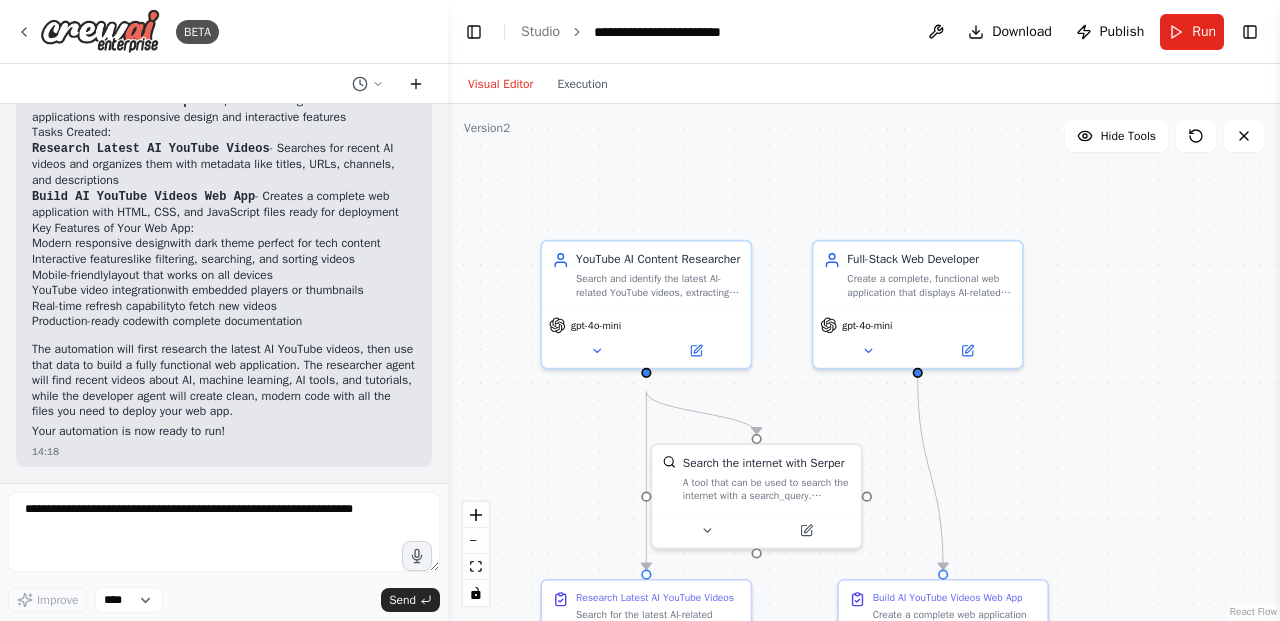 click 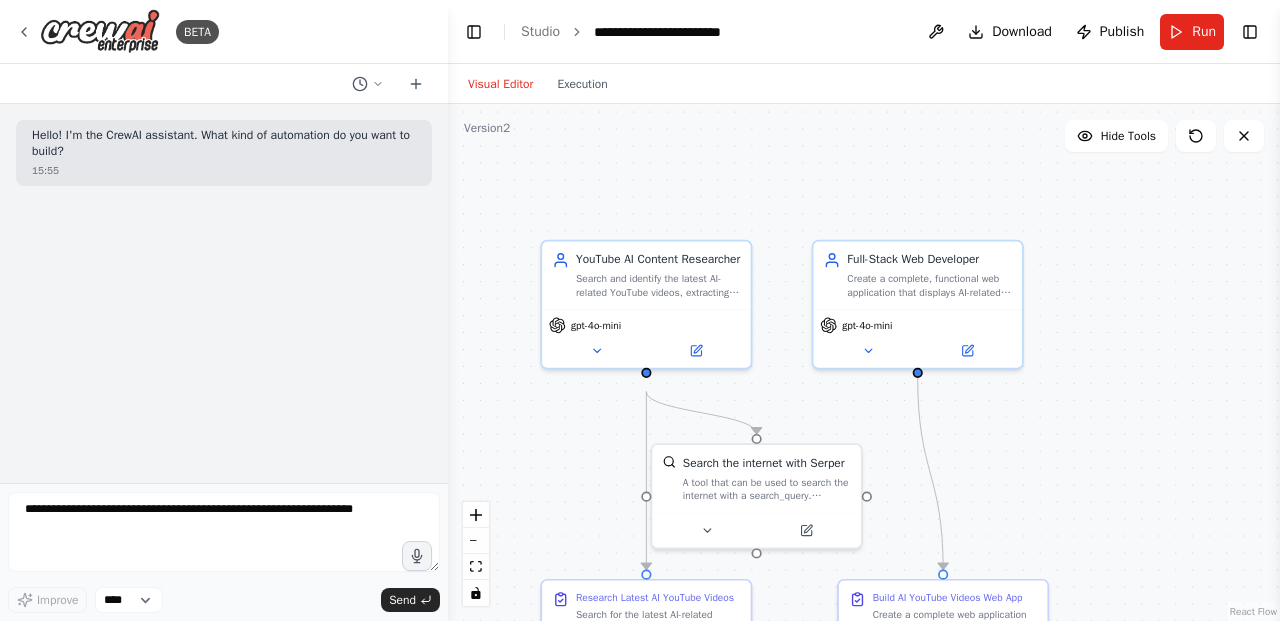 click on ".deletable-edge-delete-btn {
width: 20px;
height: 20px;
border: 0px solid #ffffff;
color: #6b7280;
background-color: #f8fafc;
cursor: pointer;
border-radius: 50%;
font-size: 12px;
padding: 3px;
display: flex;
align-items: center;
justify-content: center;
transition: all 0.2s cubic-bezier(0.4, 0, 0.2, 1);
box-shadow: 0 2px 4px rgba(0, 0, 0, 0.1);
}
.deletable-edge-delete-btn:hover {
background-color: #ef4444;
color: #ffffff;
border-color: #dc2626;
transform: scale(1.1);
box-shadow: 0 4px 12px rgba(239, 68, 68, 0.4);
}
.deletable-edge-delete-btn:active {
transform: scale(0.95);
box-shadow: 0 2px 4px rgba(239, 68, 68, 0.3);
}
YouTube AI Content Researcher gpt-4o-mini Full-Stack Web Developer" at bounding box center [864, 362] 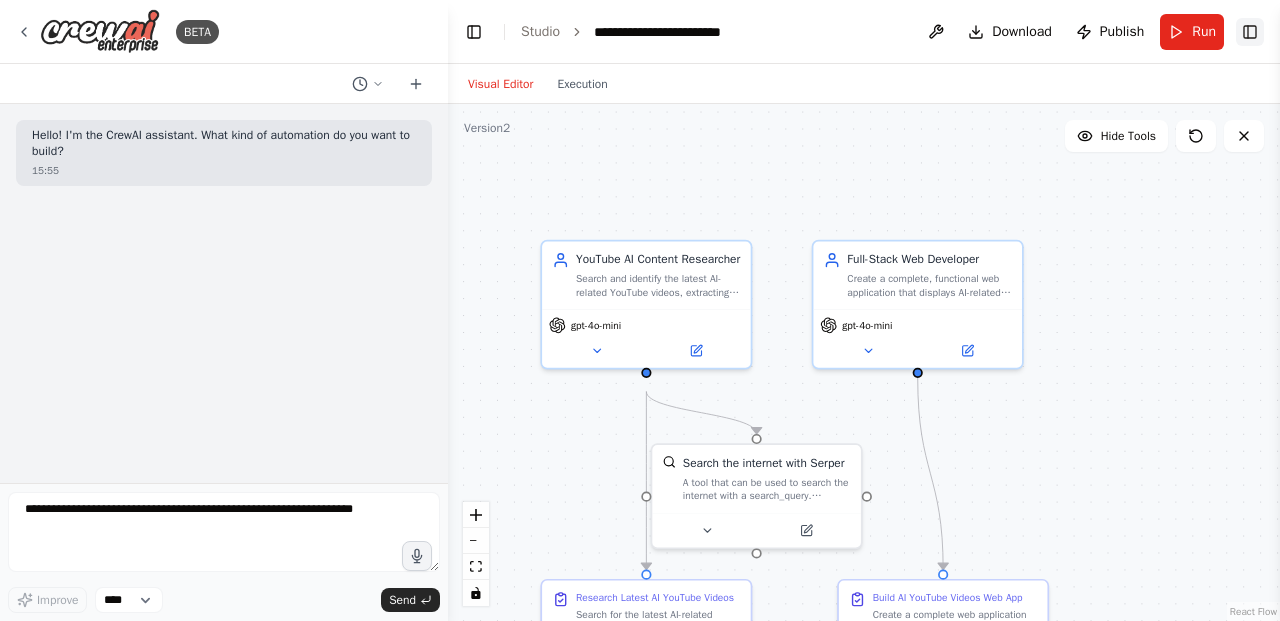 click on "Toggle Right Sidebar" at bounding box center [1250, 32] 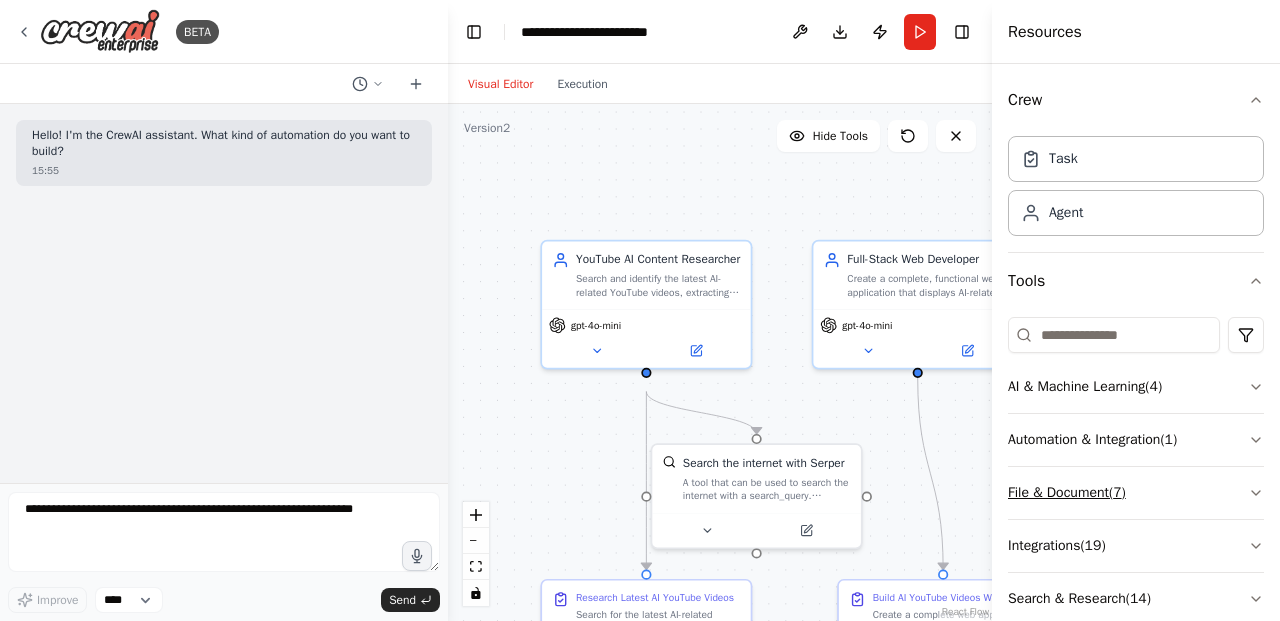 click on "File & Document  ( 7 )" at bounding box center [1136, 493] 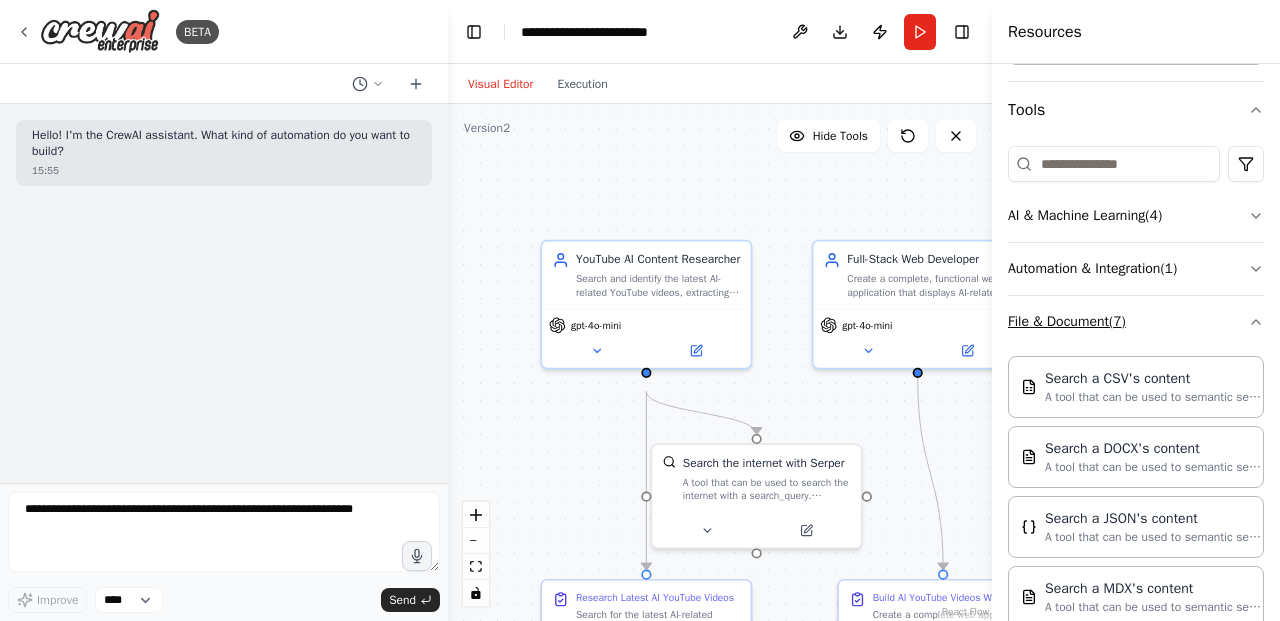 scroll, scrollTop: 167, scrollLeft: 0, axis: vertical 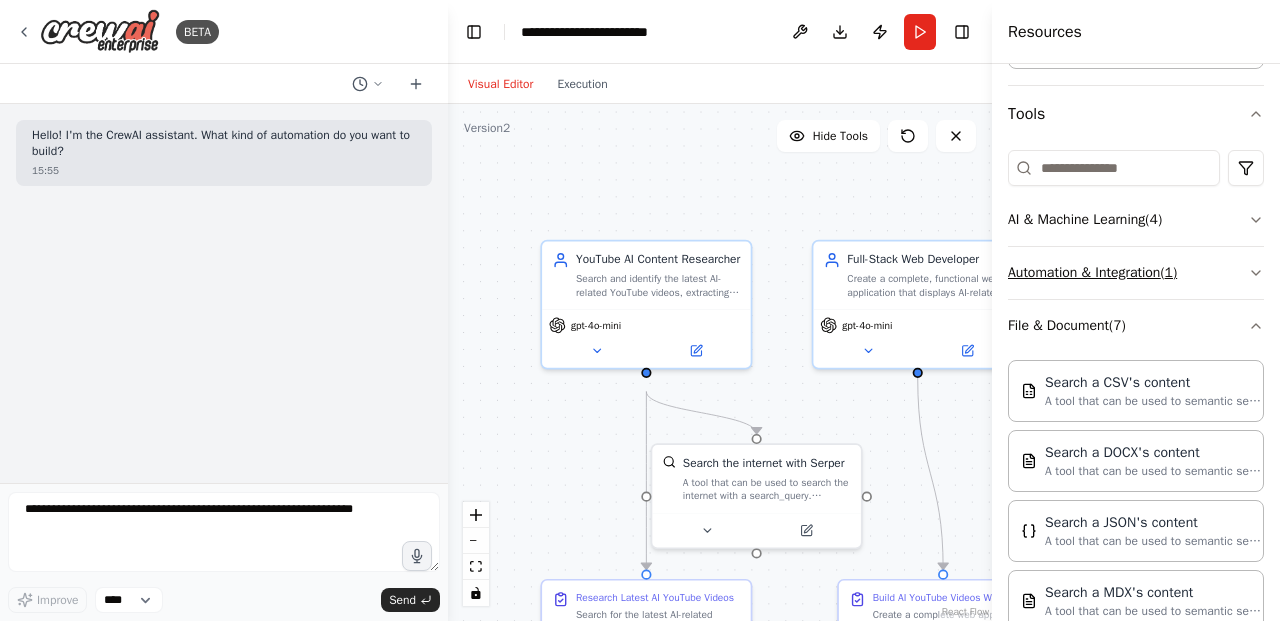click on "Automation & Integration  ( 1 )" at bounding box center (1136, 273) 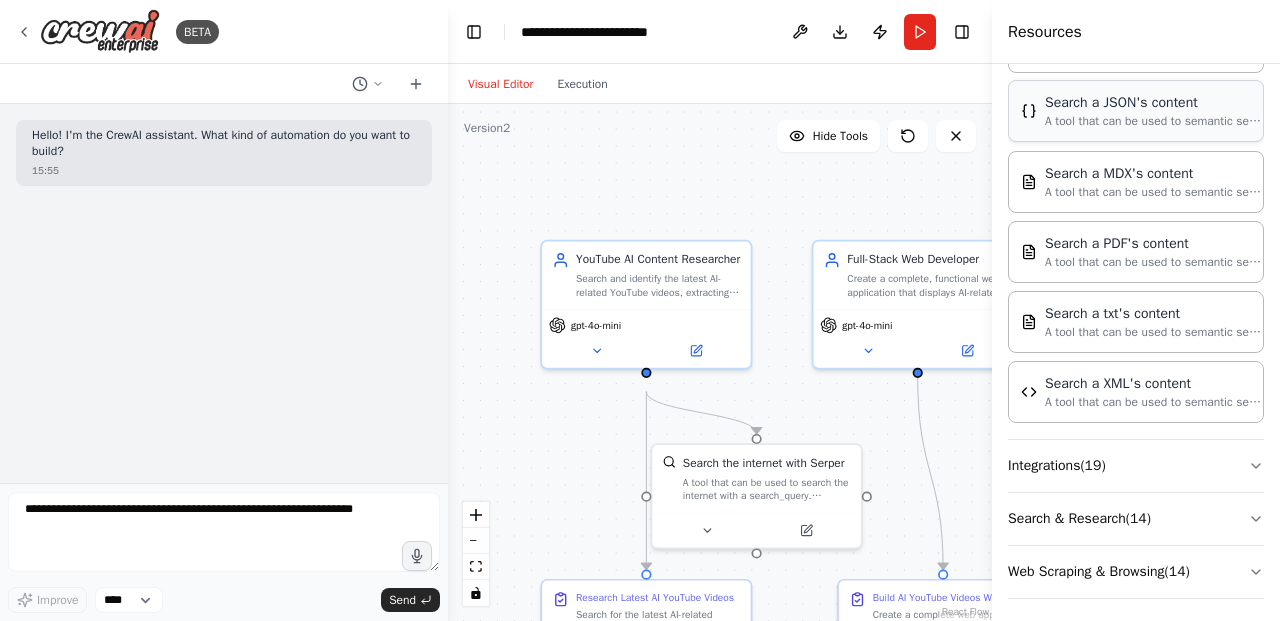 scroll, scrollTop: 682, scrollLeft: 0, axis: vertical 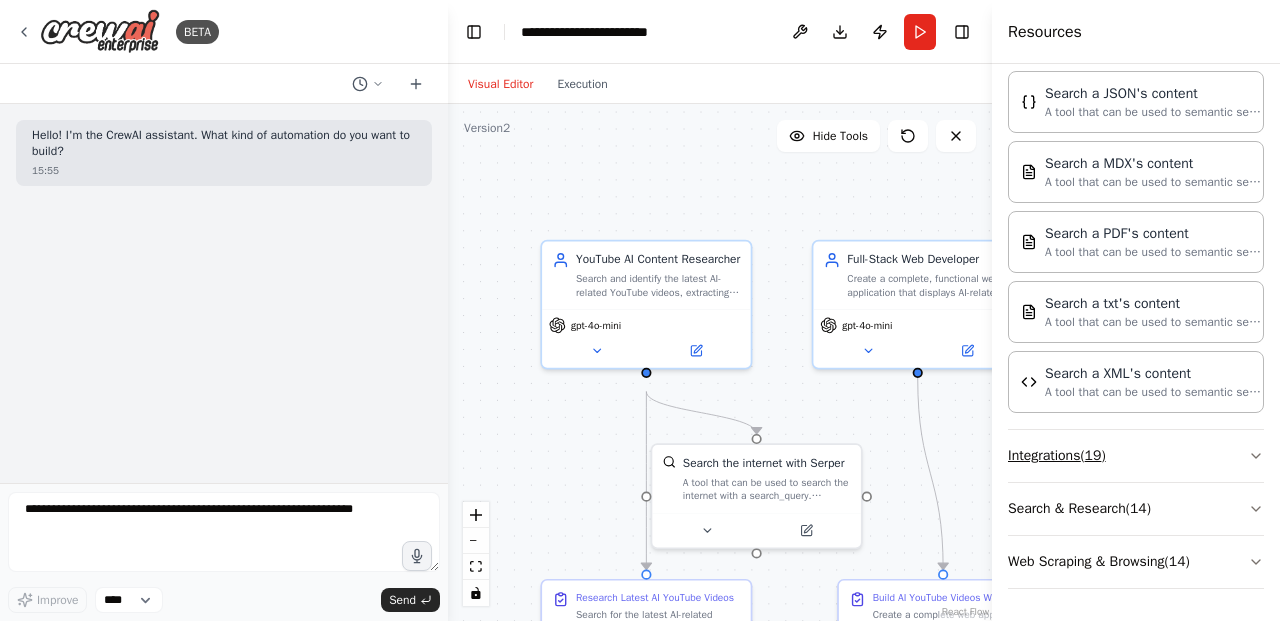 click on "Integrations  ( 19 )" at bounding box center [1136, 456] 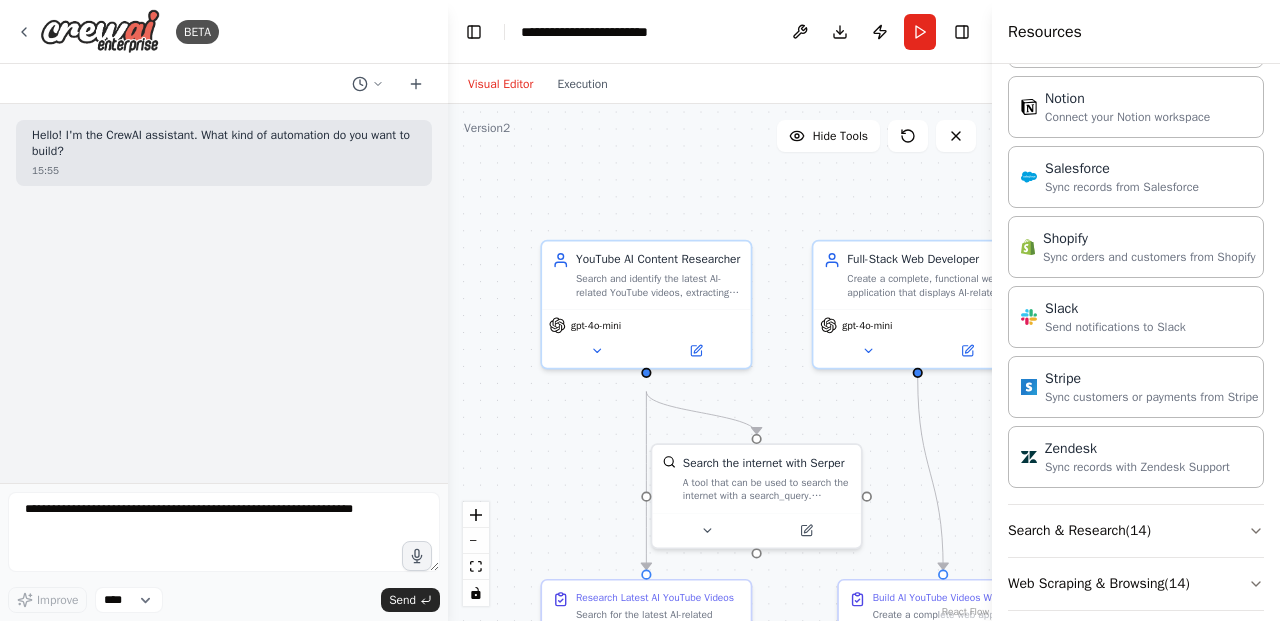 scroll, scrollTop: 2028, scrollLeft: 0, axis: vertical 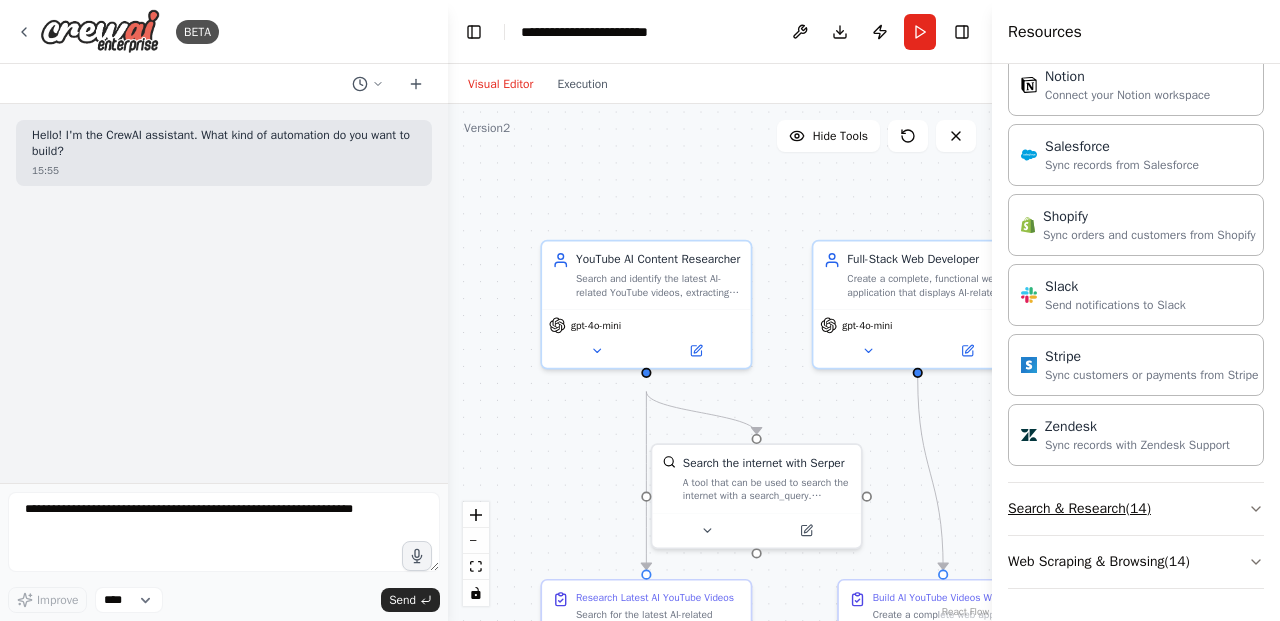 click on "Search & Research  ( 14 )" at bounding box center [1136, 509] 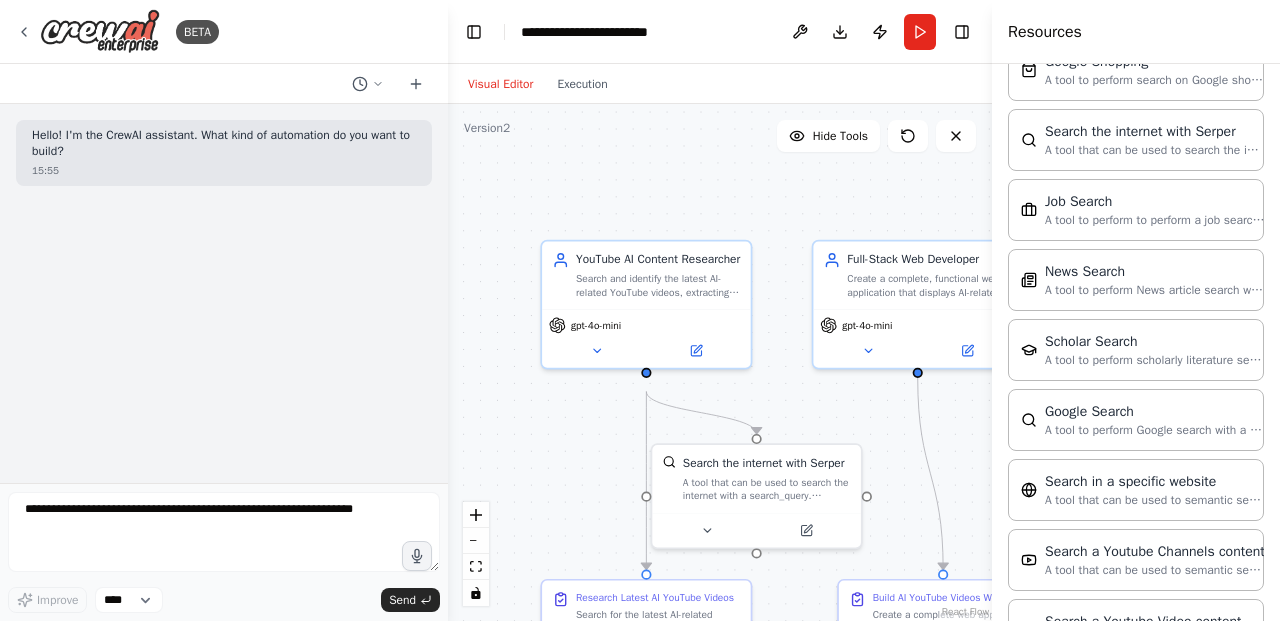 scroll, scrollTop: 3044, scrollLeft: 0, axis: vertical 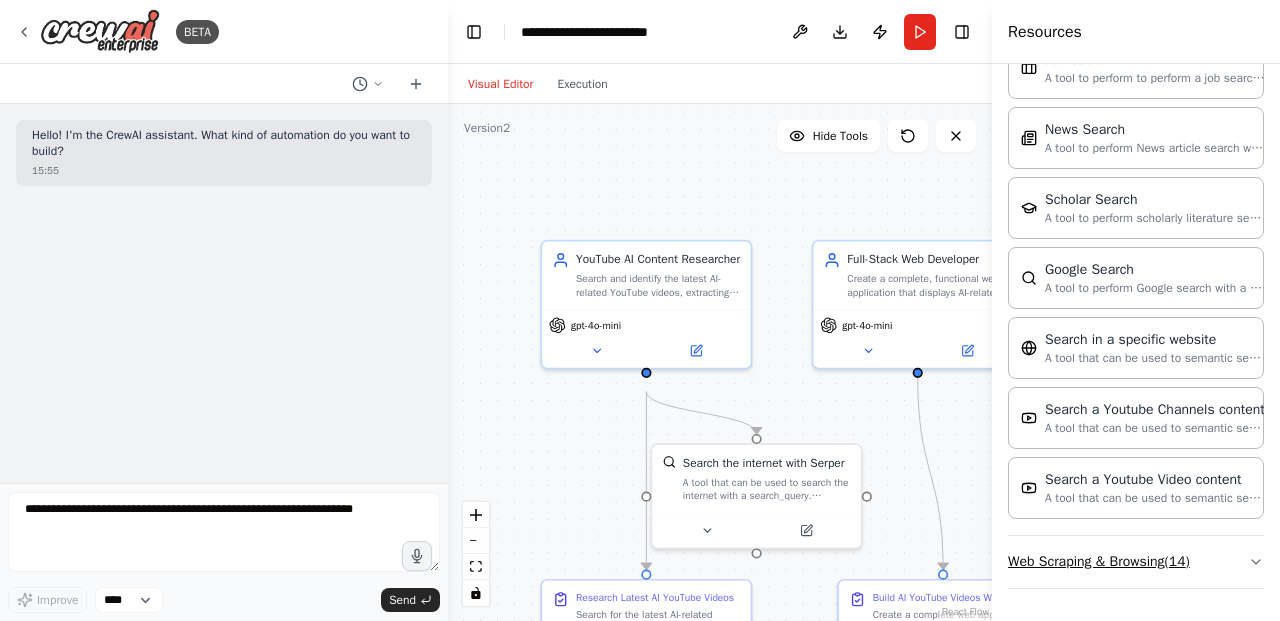 click on "Web Scraping & Browsing  ( 14 )" at bounding box center (1136, 562) 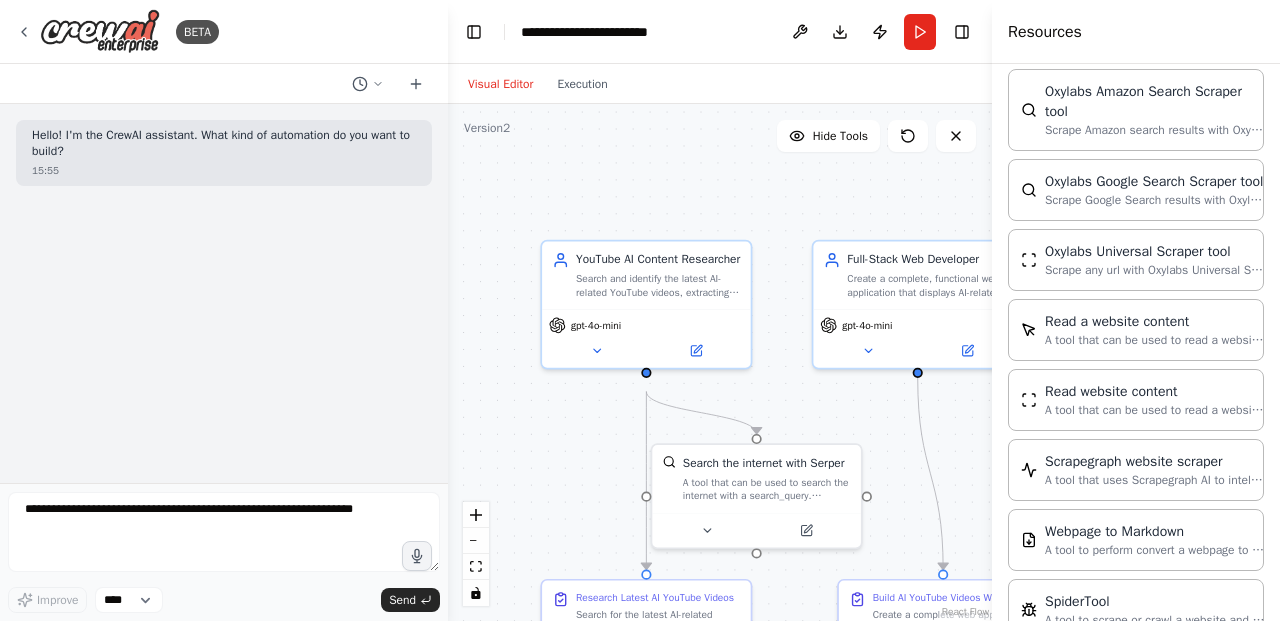 scroll, scrollTop: 4100, scrollLeft: 0, axis: vertical 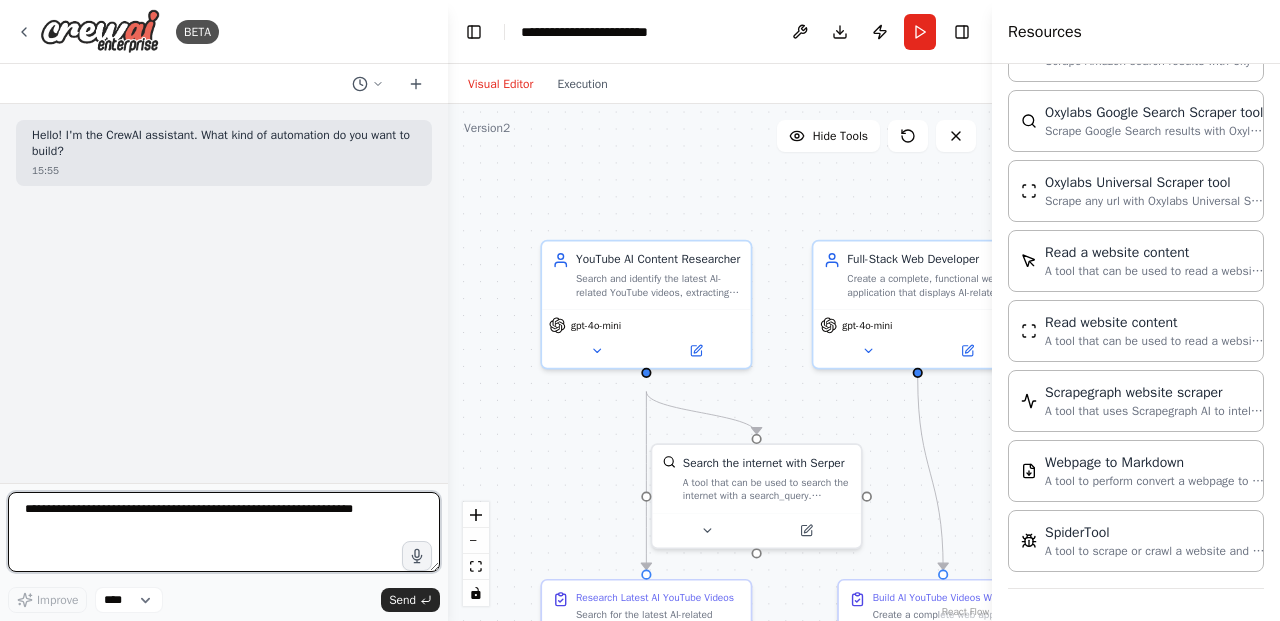 click at bounding box center [224, 532] 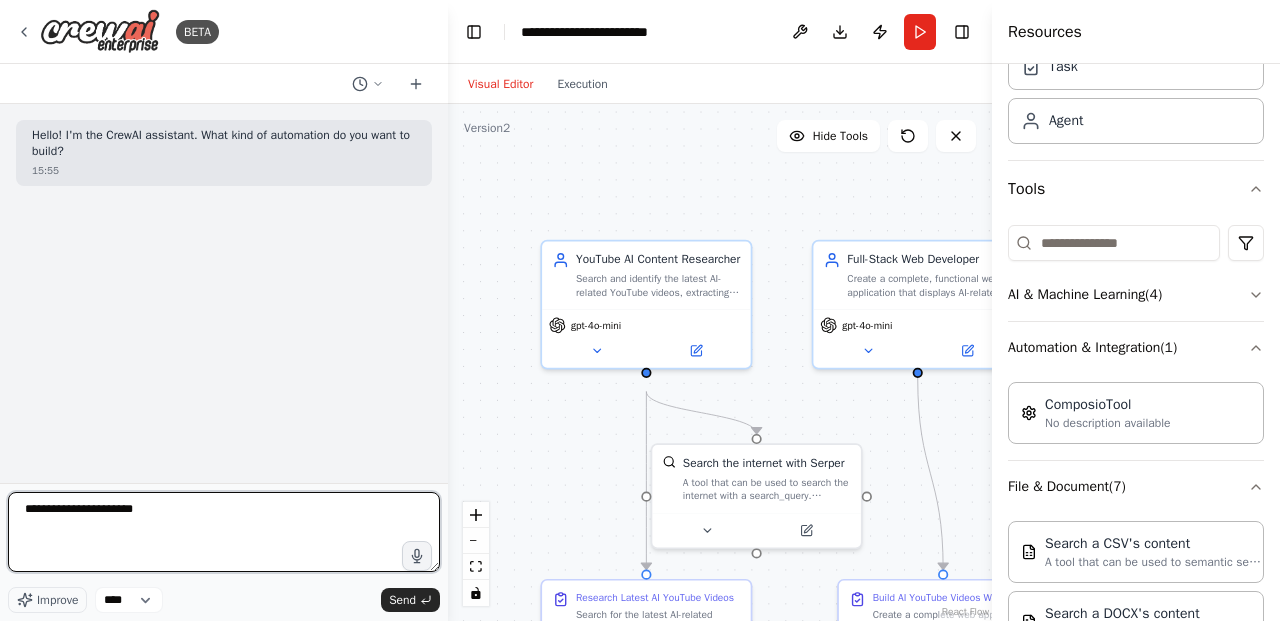 scroll, scrollTop: 77, scrollLeft: 0, axis: vertical 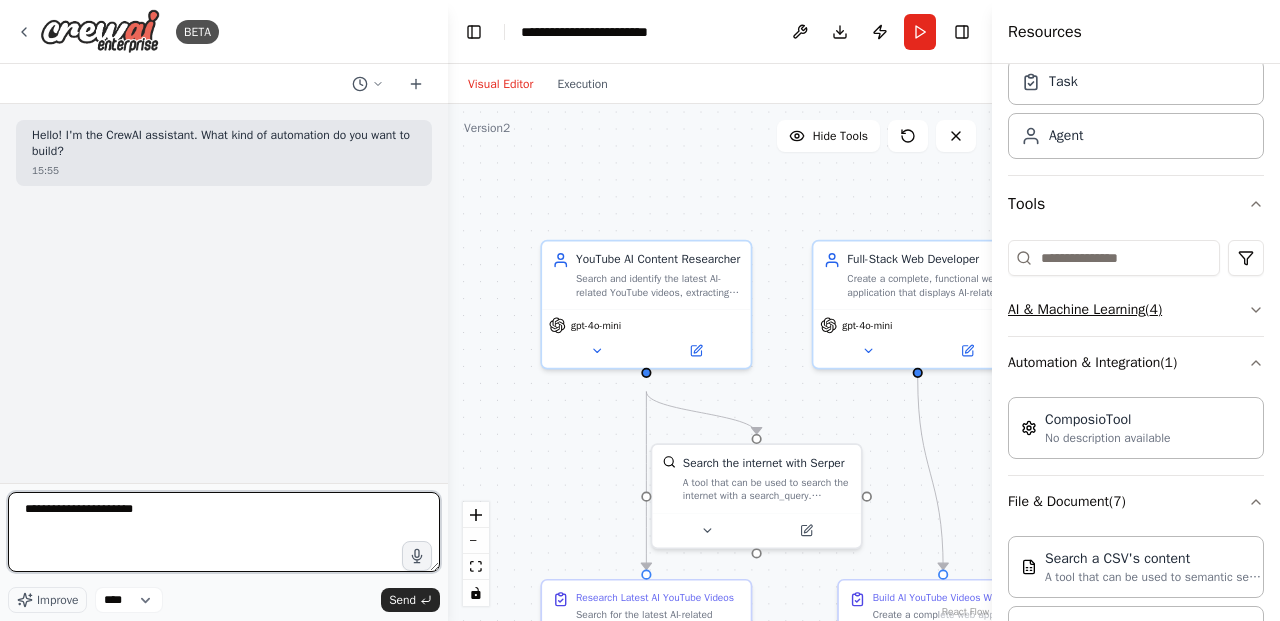 type on "**********" 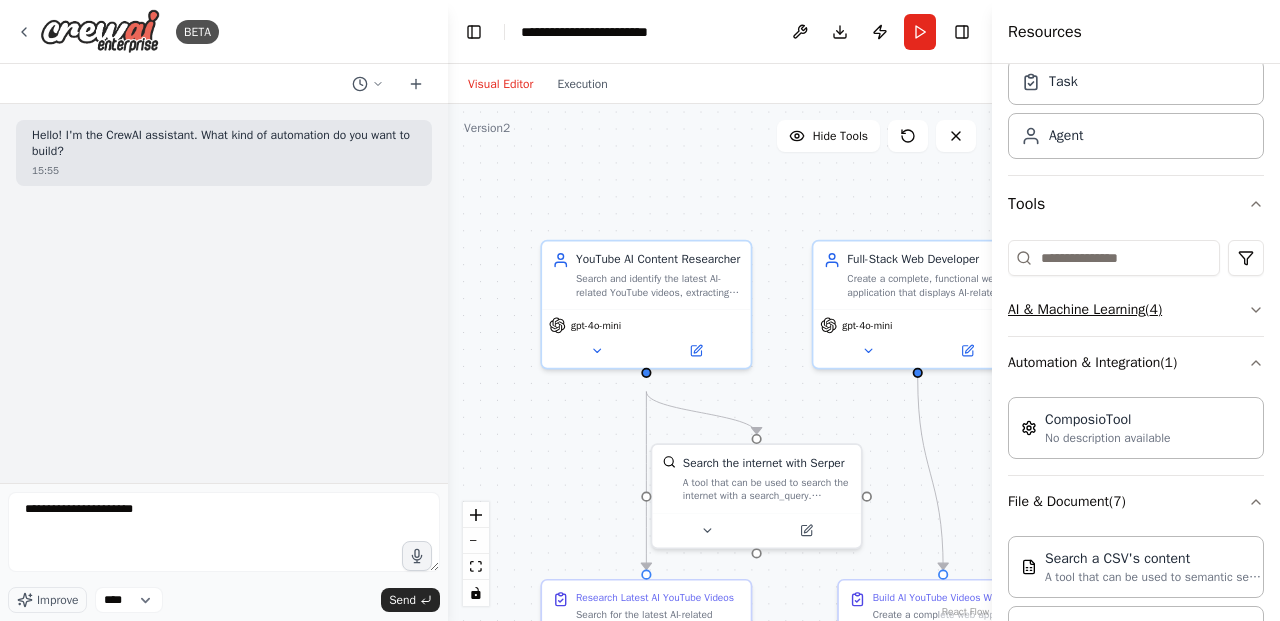 click on "AI & Machine Learning  ( 4 )" at bounding box center [1136, 310] 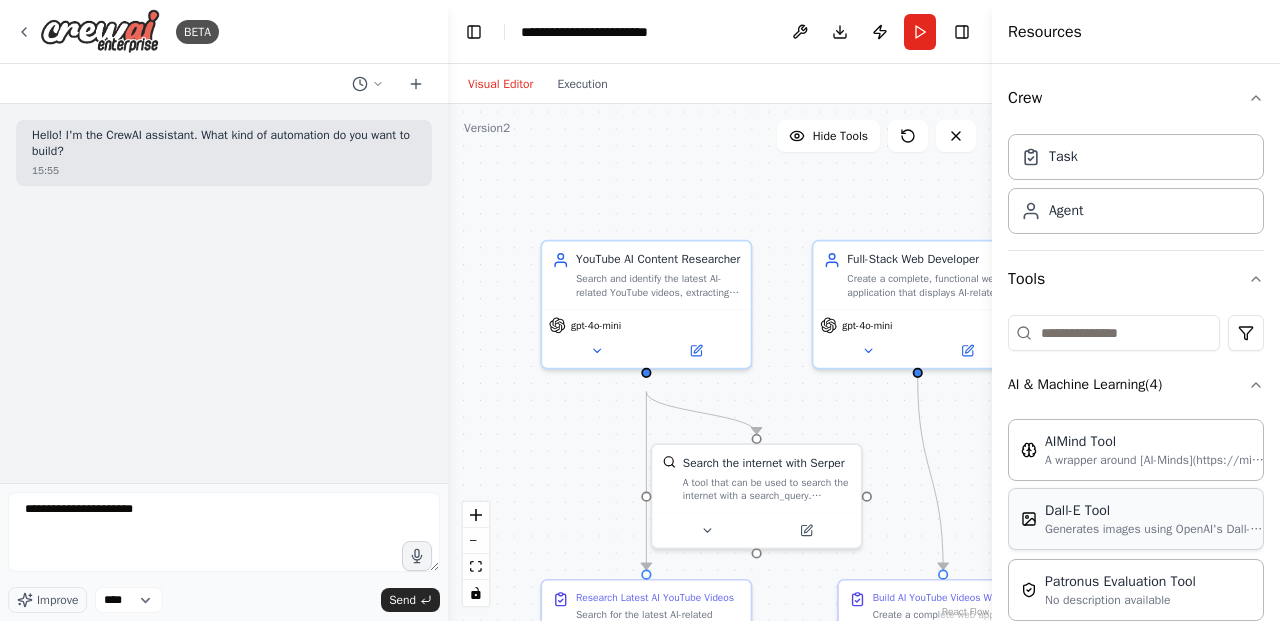 scroll, scrollTop: 0, scrollLeft: 0, axis: both 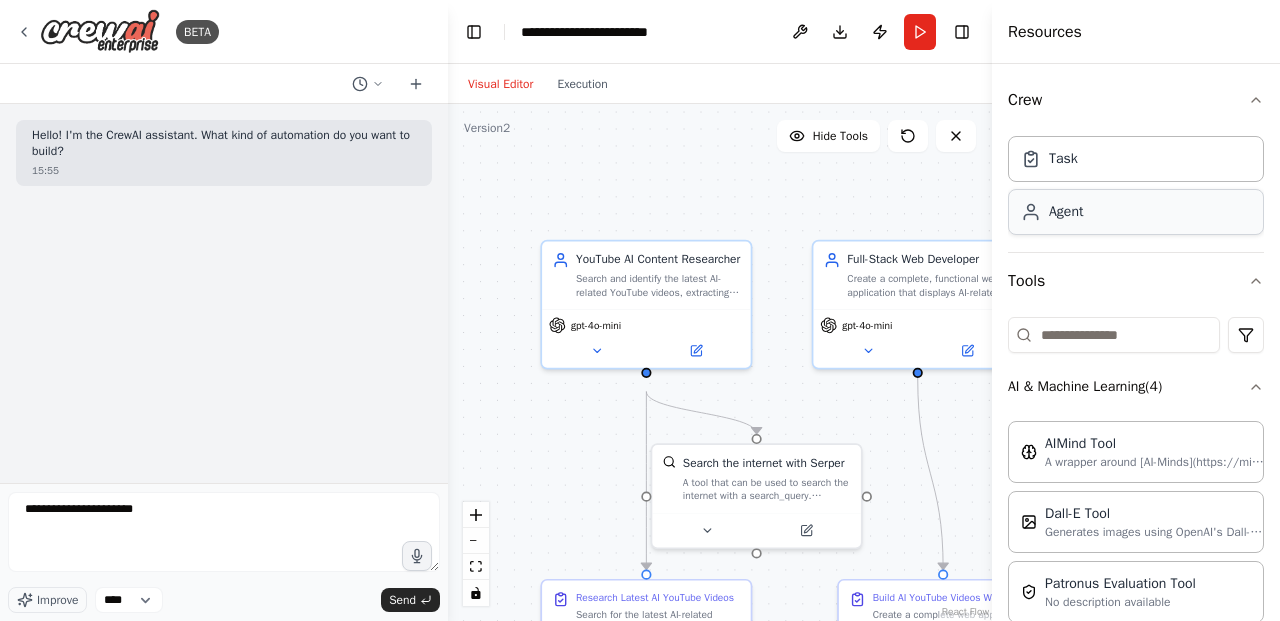 click on "Agent" at bounding box center [1136, 212] 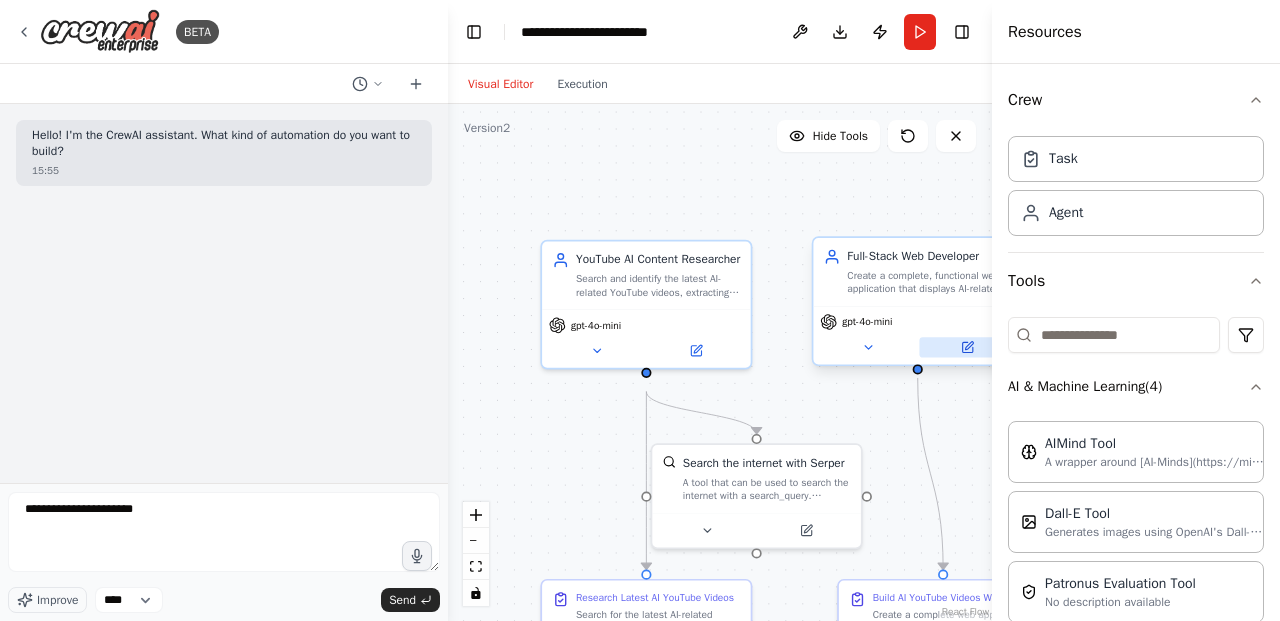 click at bounding box center (967, 347) 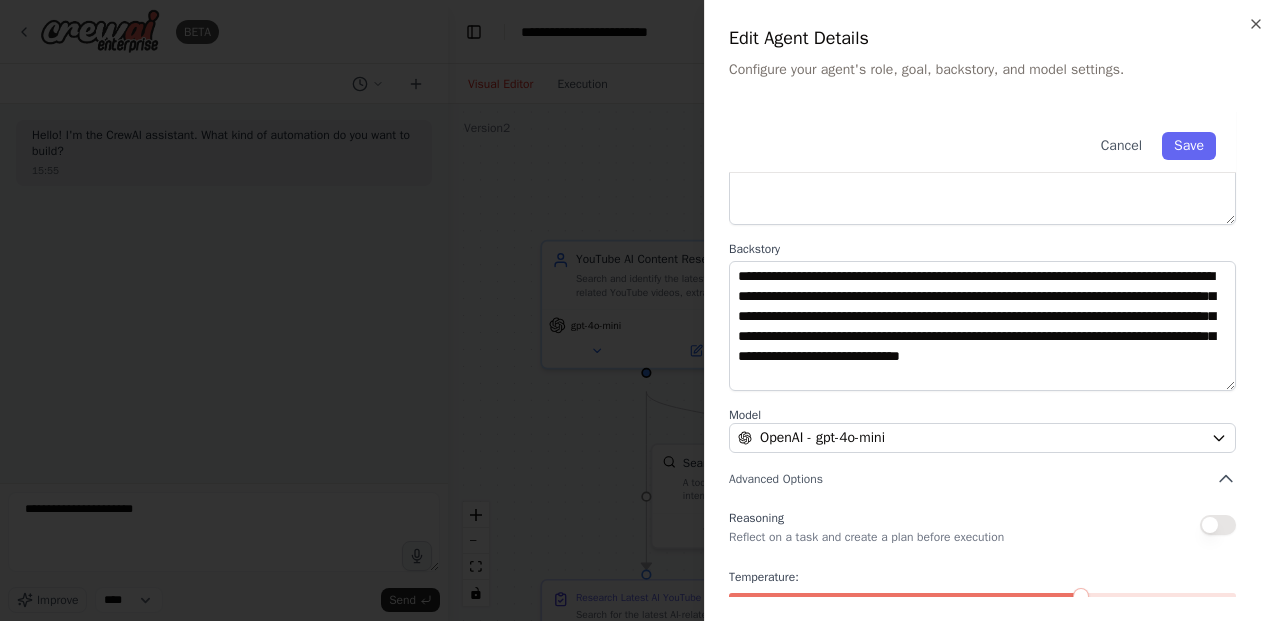scroll, scrollTop: 285, scrollLeft: 0, axis: vertical 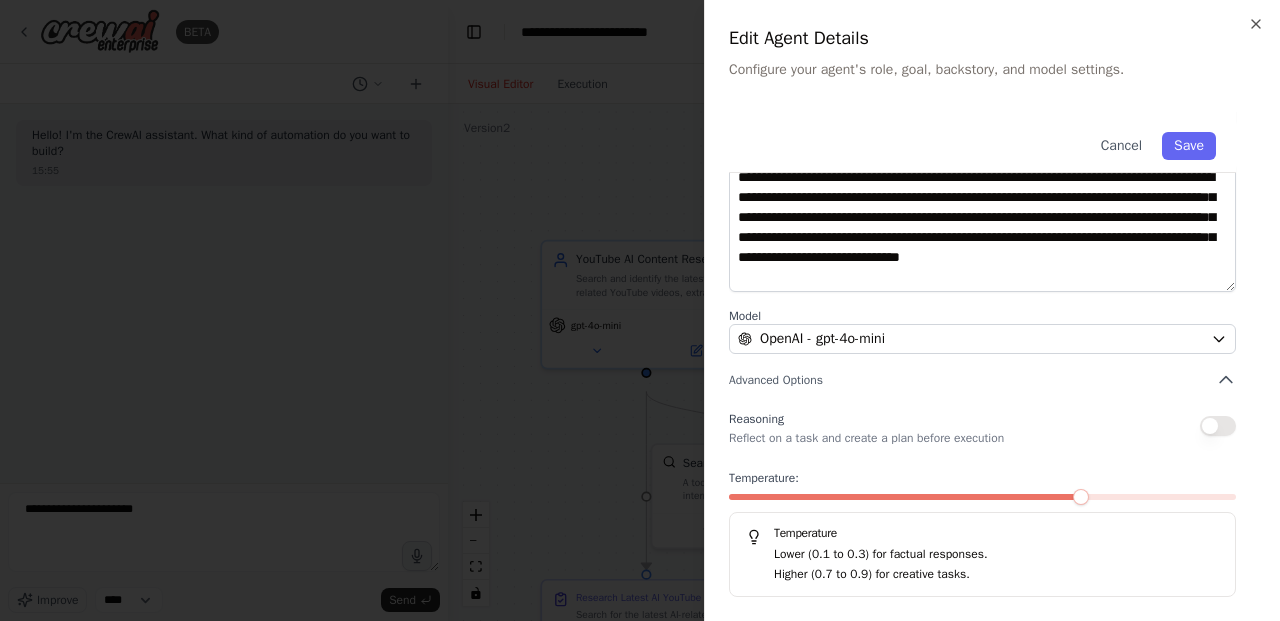 click at bounding box center (640, 310) 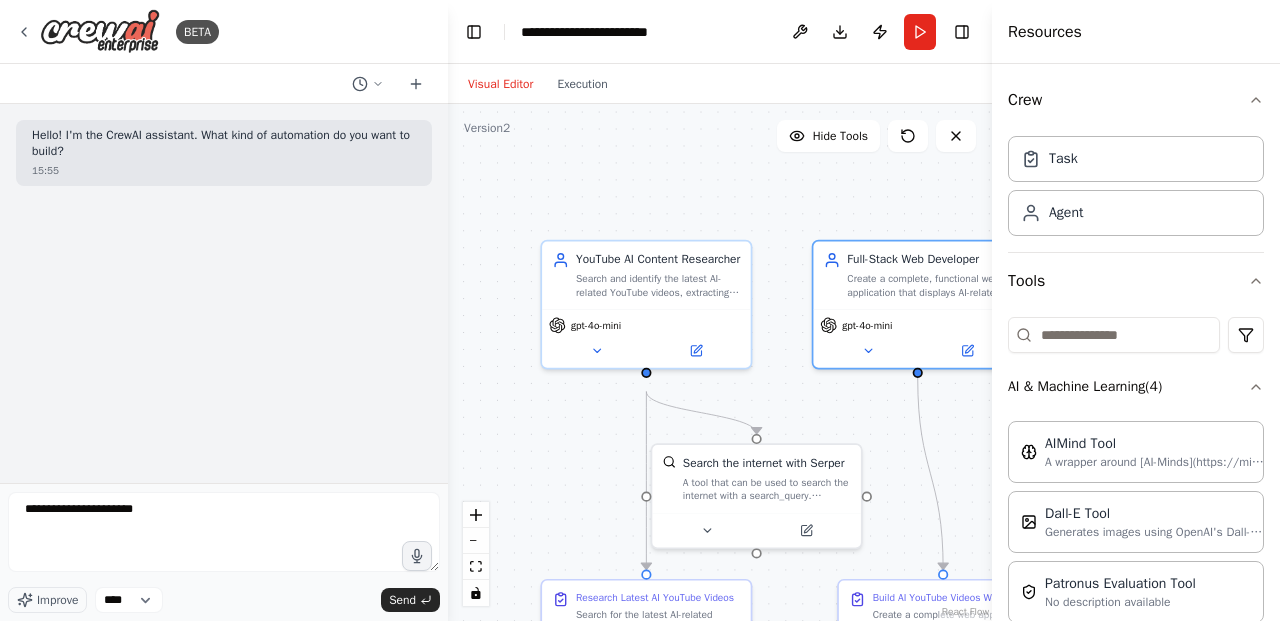click on ".deletable-edge-delete-btn {
width: 20px;
height: 20px;
border: 0px solid #ffffff;
color: #6b7280;
background-color: #f8fafc;
cursor: pointer;
border-radius: 50%;
font-size: 12px;
padding: 3px;
display: flex;
align-items: center;
justify-content: center;
transition: all 0.2s cubic-bezier(0.4, 0, 0.2, 1);
box-shadow: 0 2px 4px rgba(0, 0, 0, 0.1);
}
.deletable-edge-delete-btn:hover {
background-color: #ef4444;
color: #ffffff;
border-color: #dc2626;
transform: scale(1.1);
box-shadow: 0 4px 12px rgba(239, 68, 68, 0.4);
}
.deletable-edge-delete-btn:active {
transform: scale(0.95);
box-shadow: 0 2px 4px rgba(239, 68, 68, 0.3);
}
YouTube AI Content Researcher gpt-4o-mini Full-Stack Web Developer" at bounding box center [720, 362] 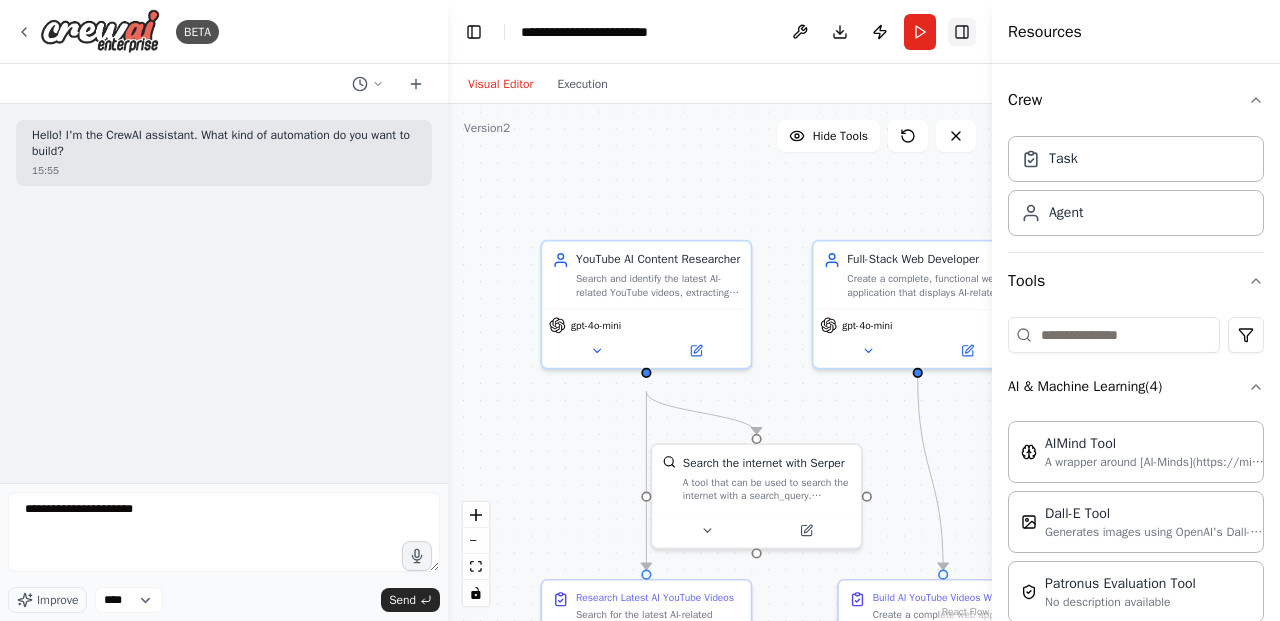 click on "Toggle Right Sidebar" at bounding box center [962, 32] 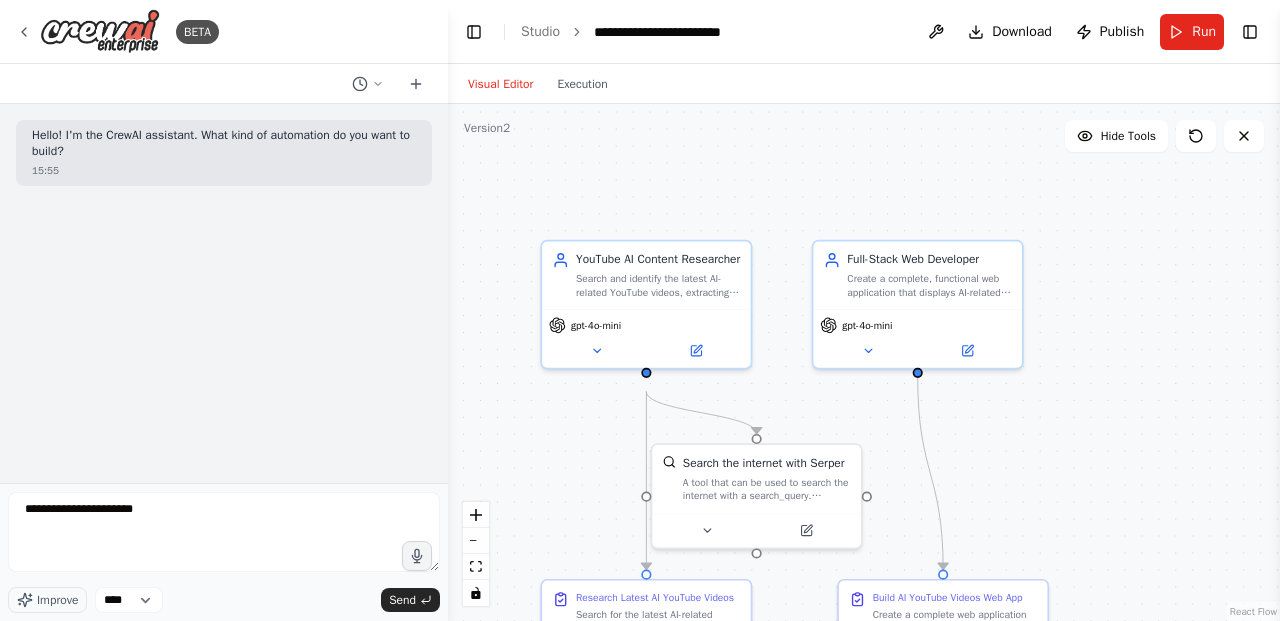 click on "**********" at bounding box center [864, 32] 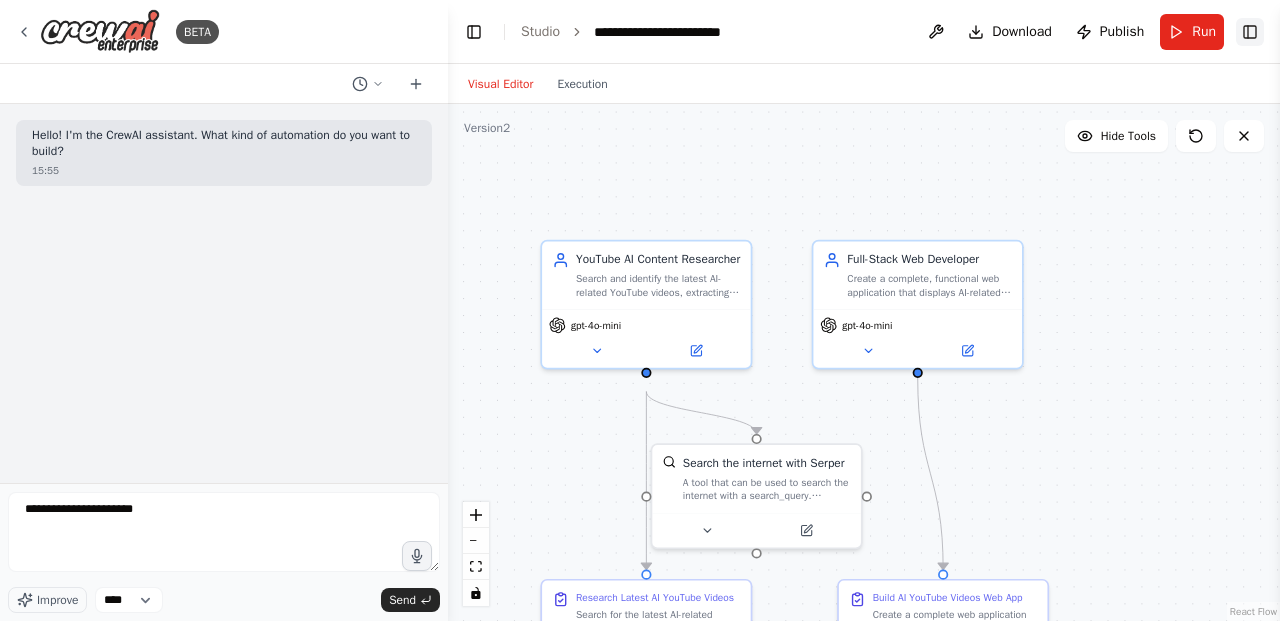 click on "Toggle Right Sidebar" at bounding box center [1250, 32] 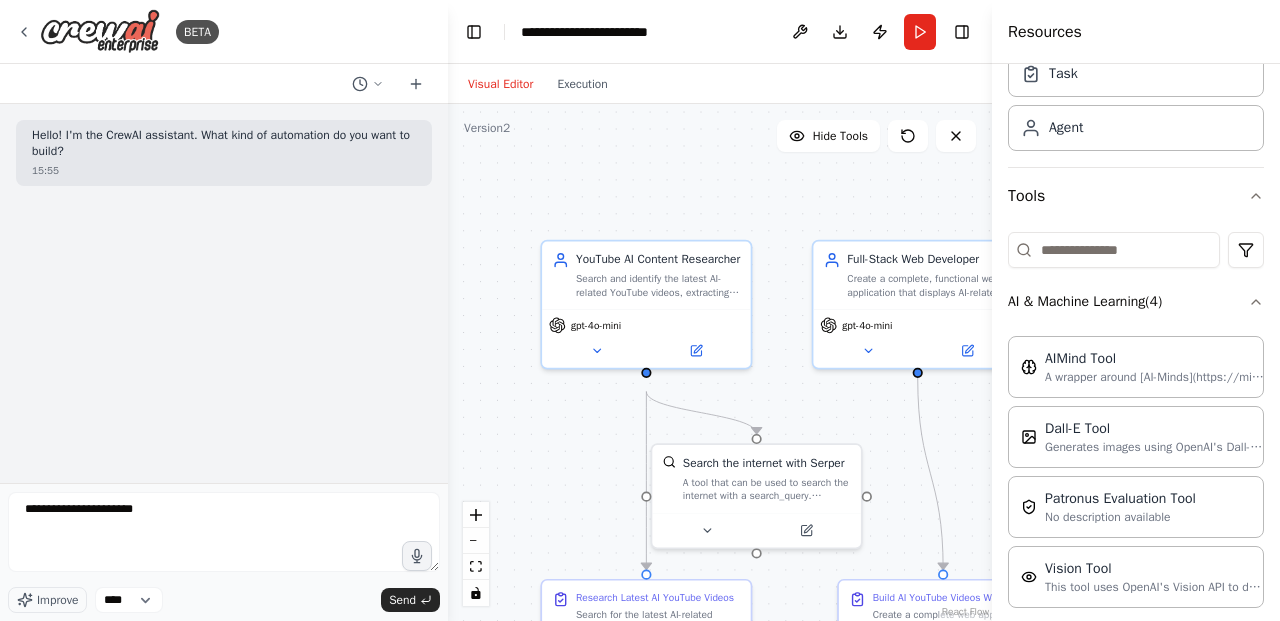 scroll, scrollTop: 89, scrollLeft: 0, axis: vertical 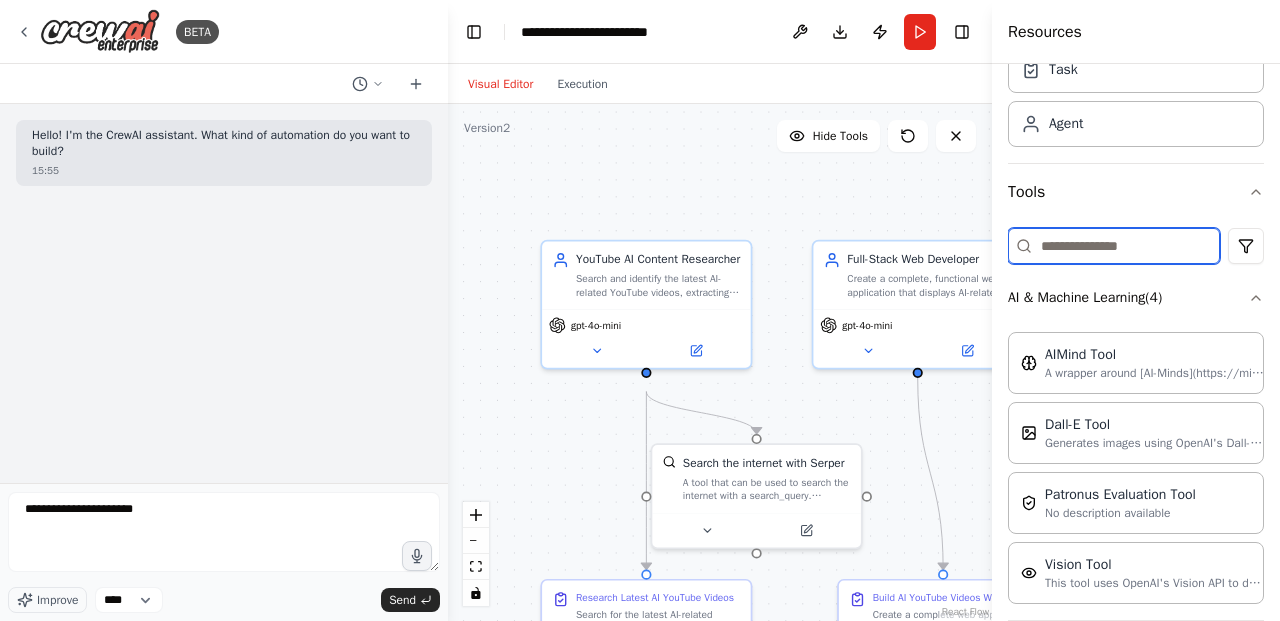 click at bounding box center [1114, 246] 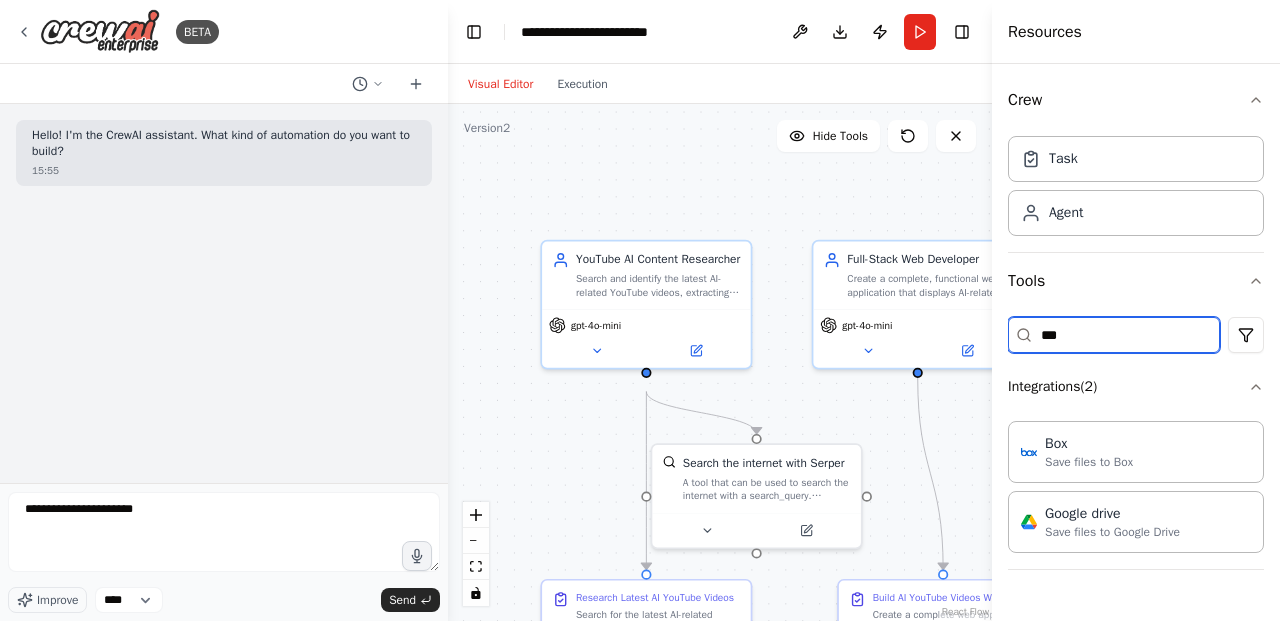 scroll, scrollTop: 0, scrollLeft: 0, axis: both 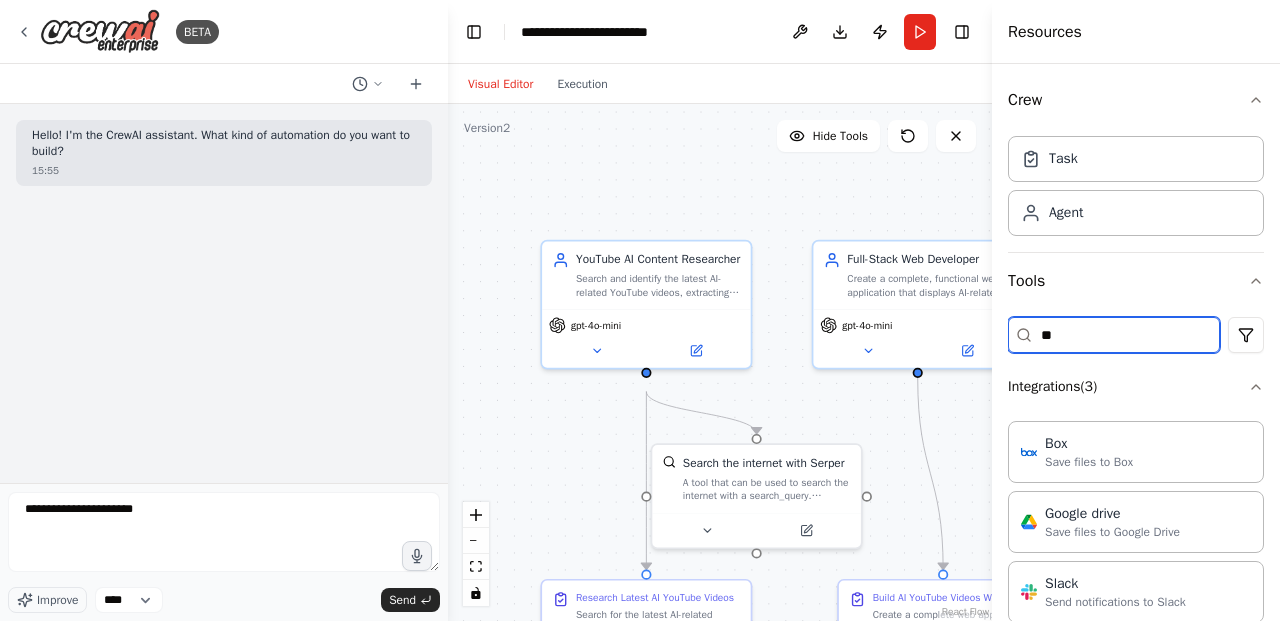 type on "*" 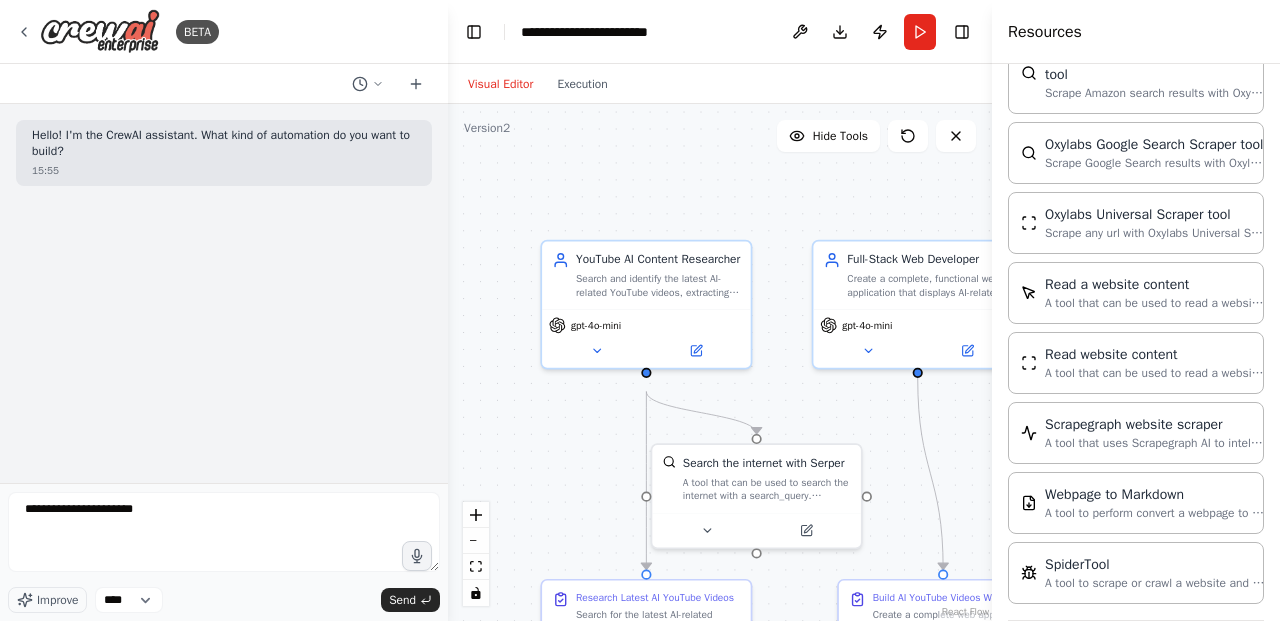 scroll, scrollTop: 4396, scrollLeft: 0, axis: vertical 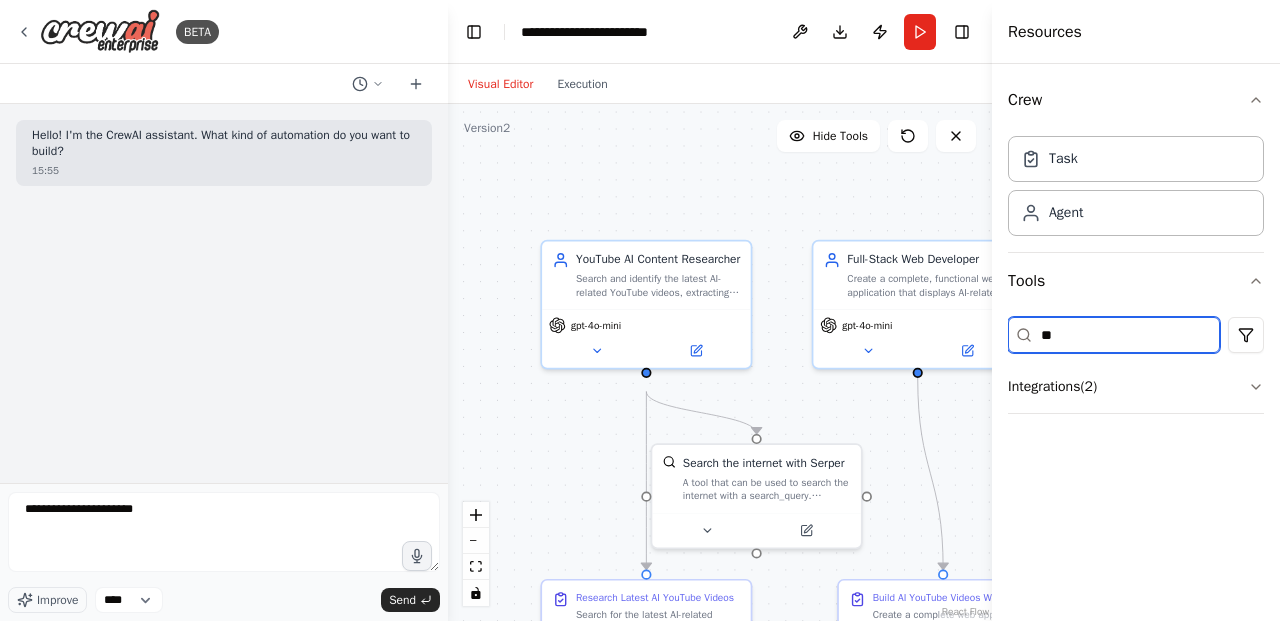 type on "*" 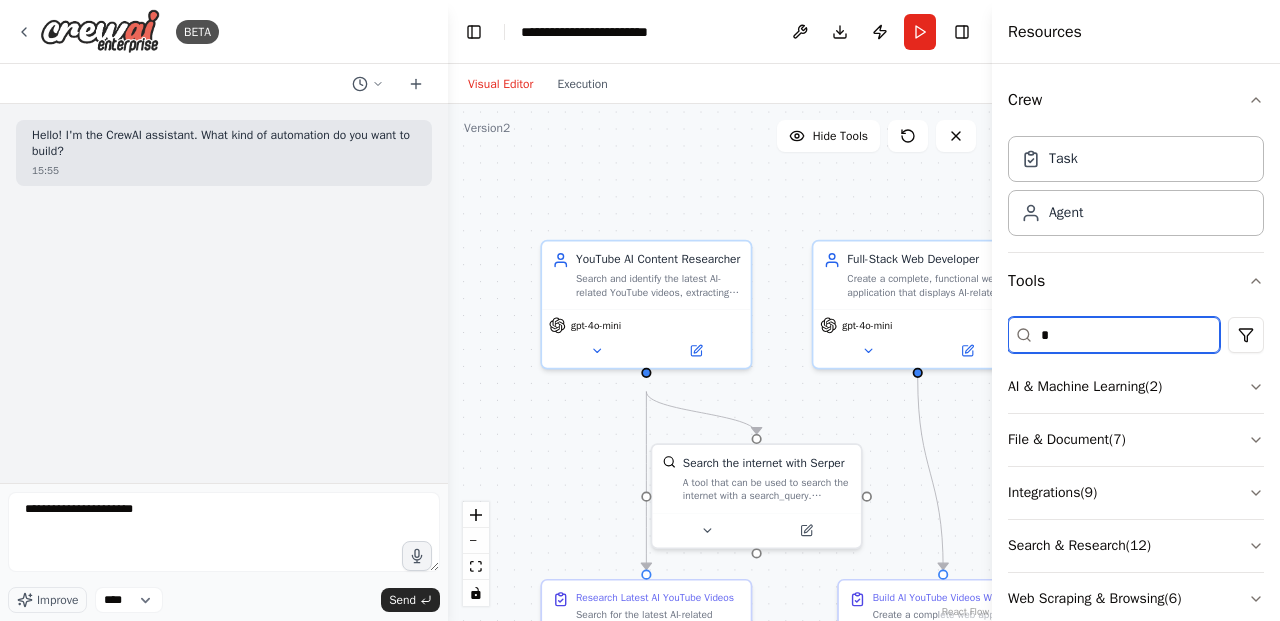type 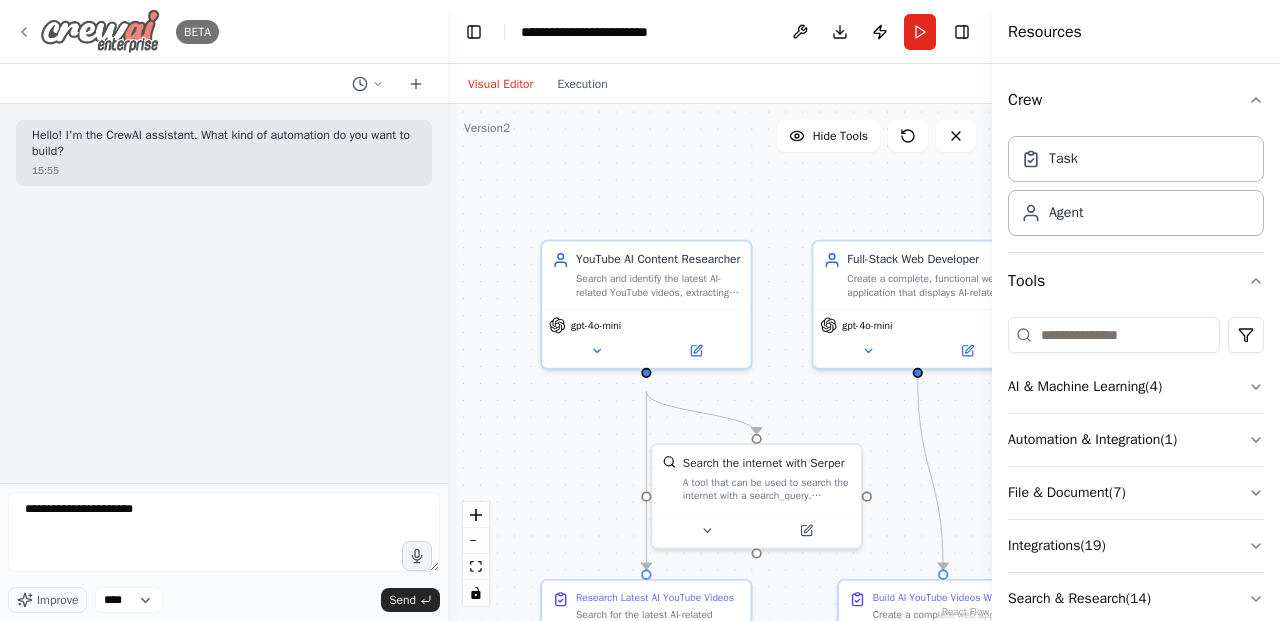 click 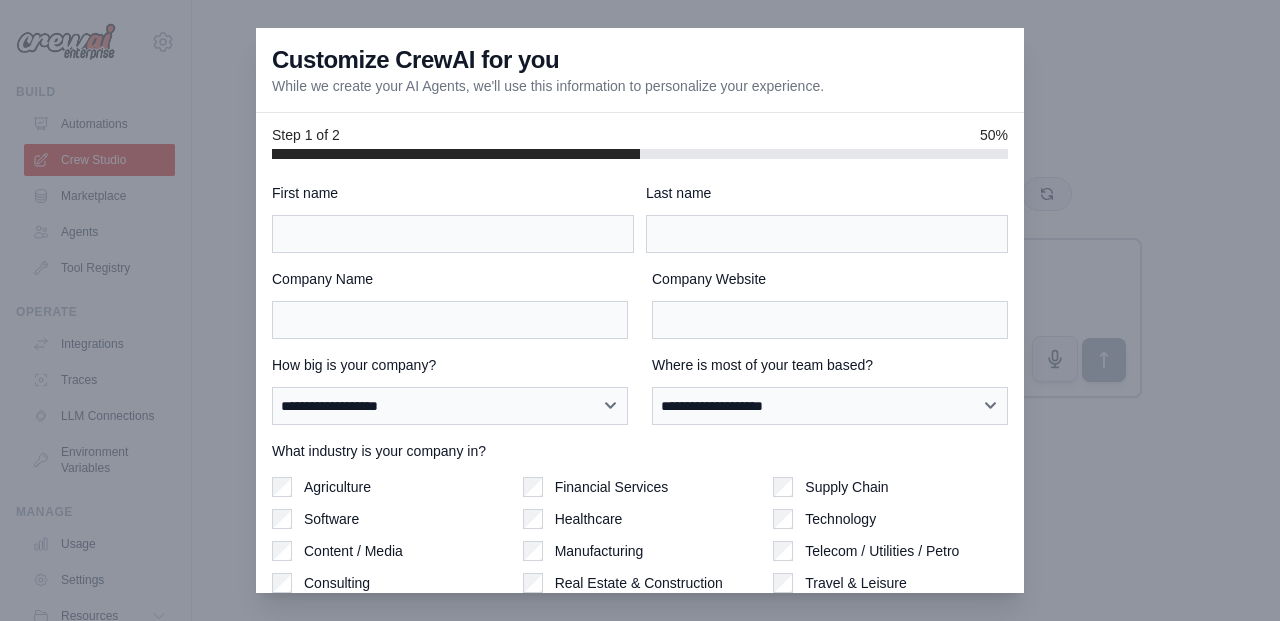 scroll, scrollTop: 0, scrollLeft: 0, axis: both 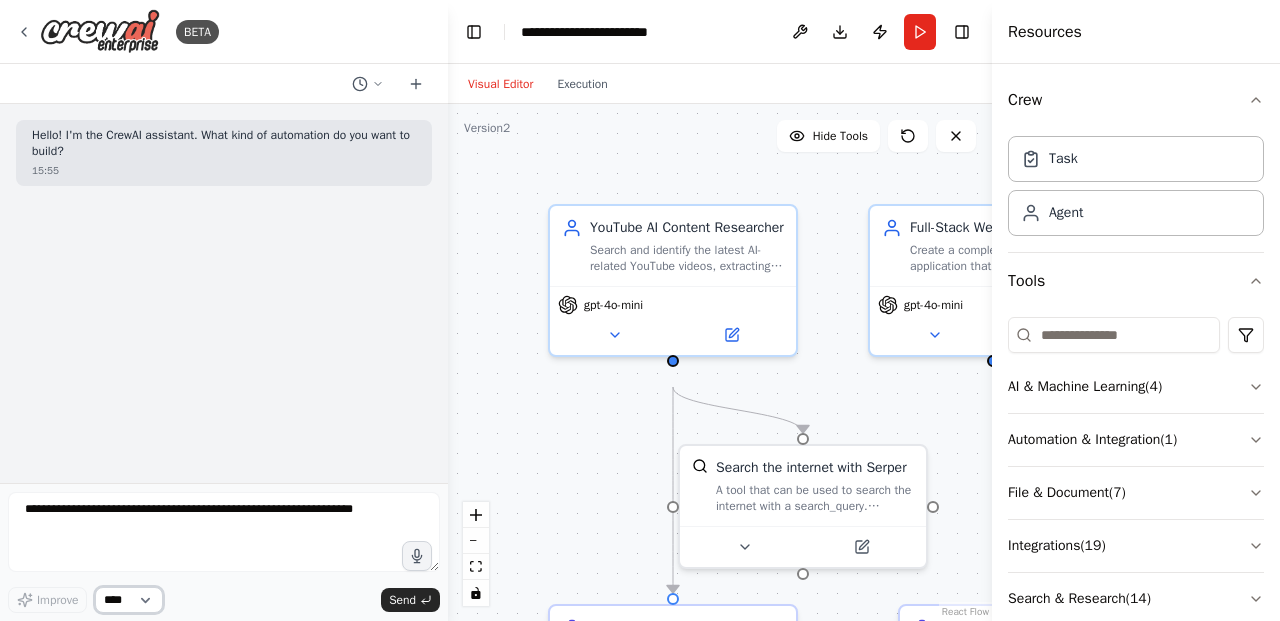 click on "****" at bounding box center [129, 600] 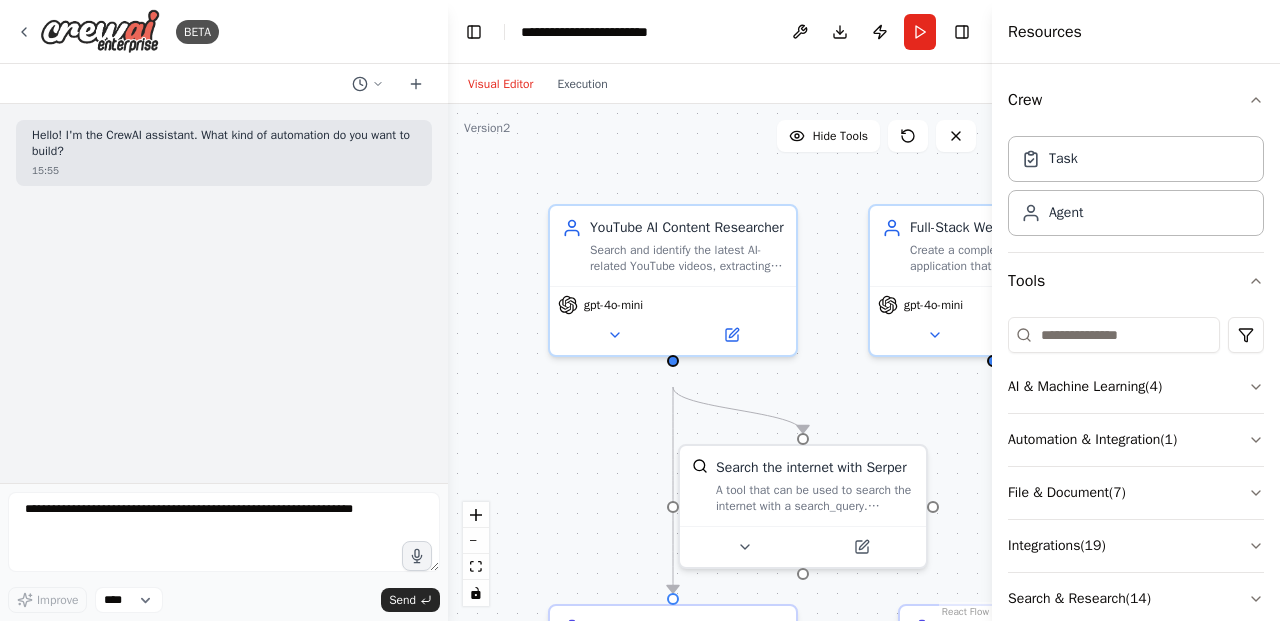click on "Hello! I'm the CrewAI assistant. What kind of automation do you want to build? 15:55" at bounding box center [224, 293] 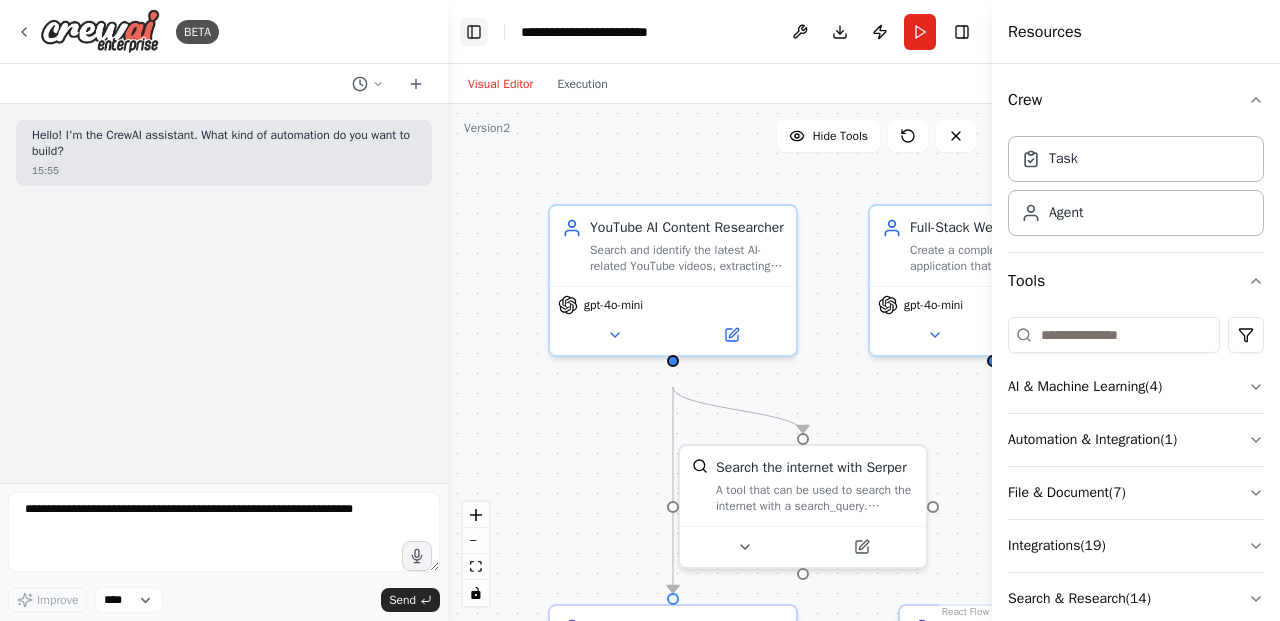 click on "Toggle Left Sidebar" at bounding box center (474, 32) 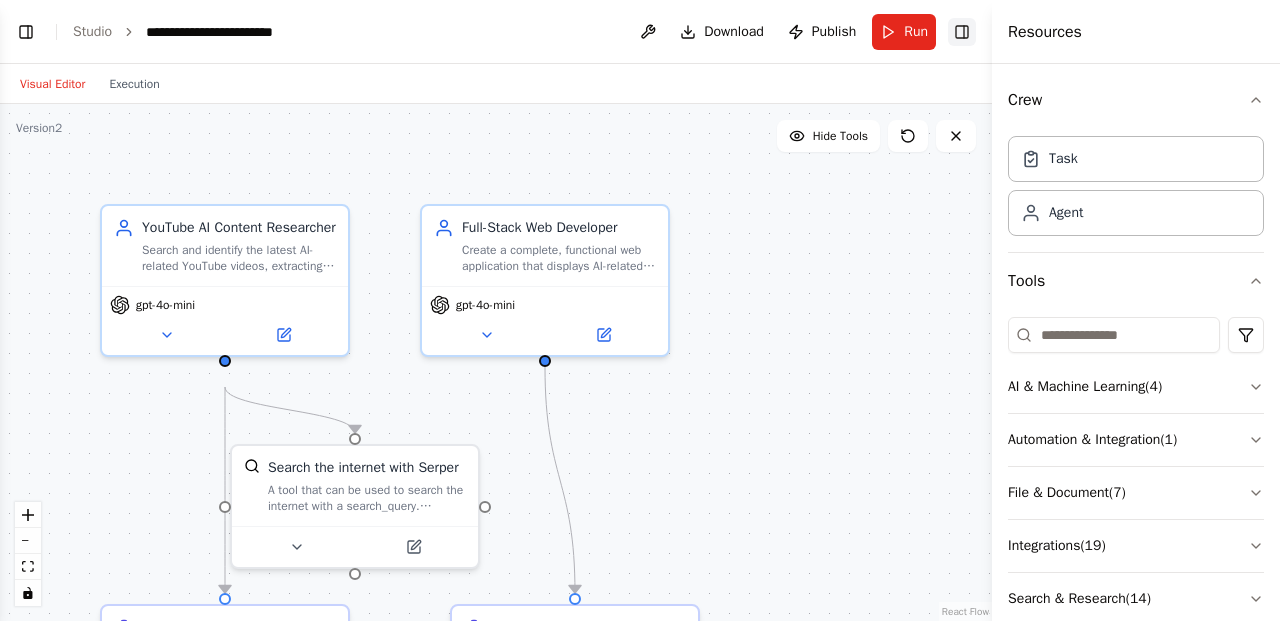 click on "Toggle Right Sidebar" at bounding box center [962, 32] 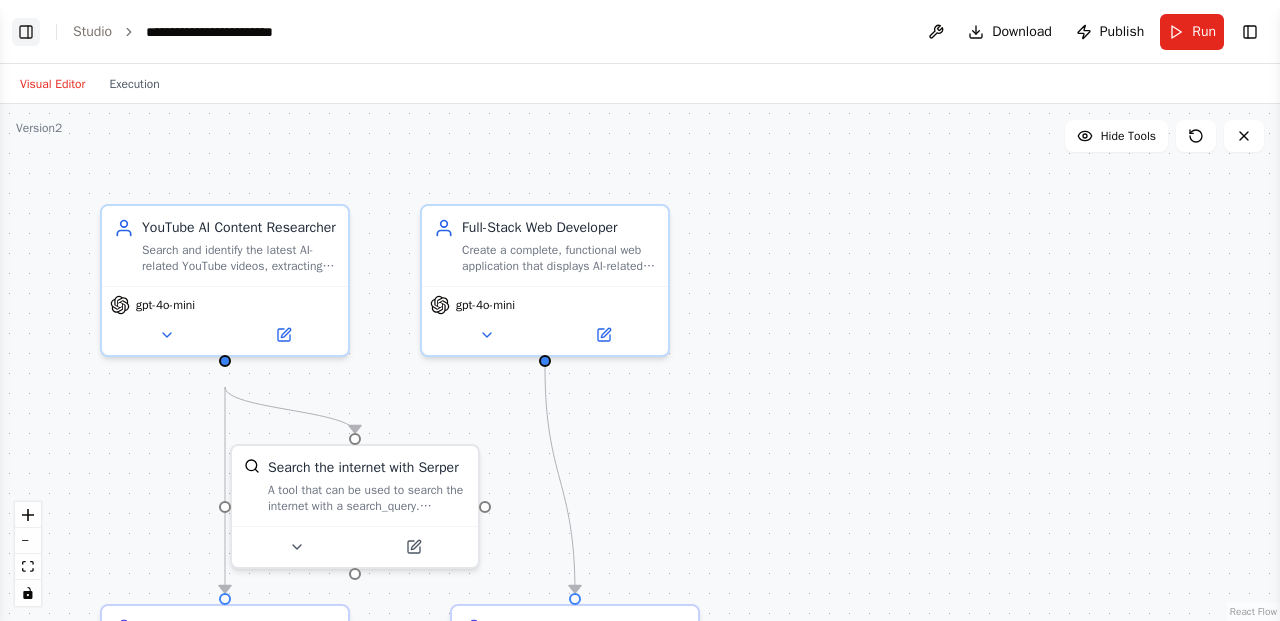 click on "Toggle Left Sidebar" at bounding box center (26, 32) 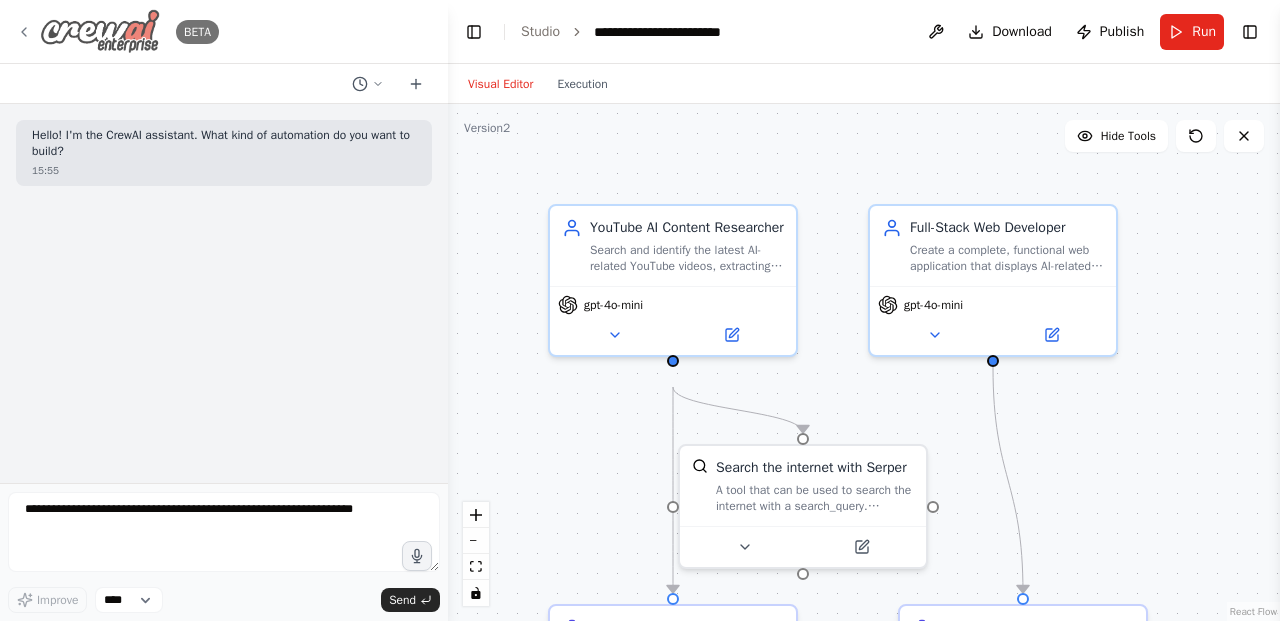 click 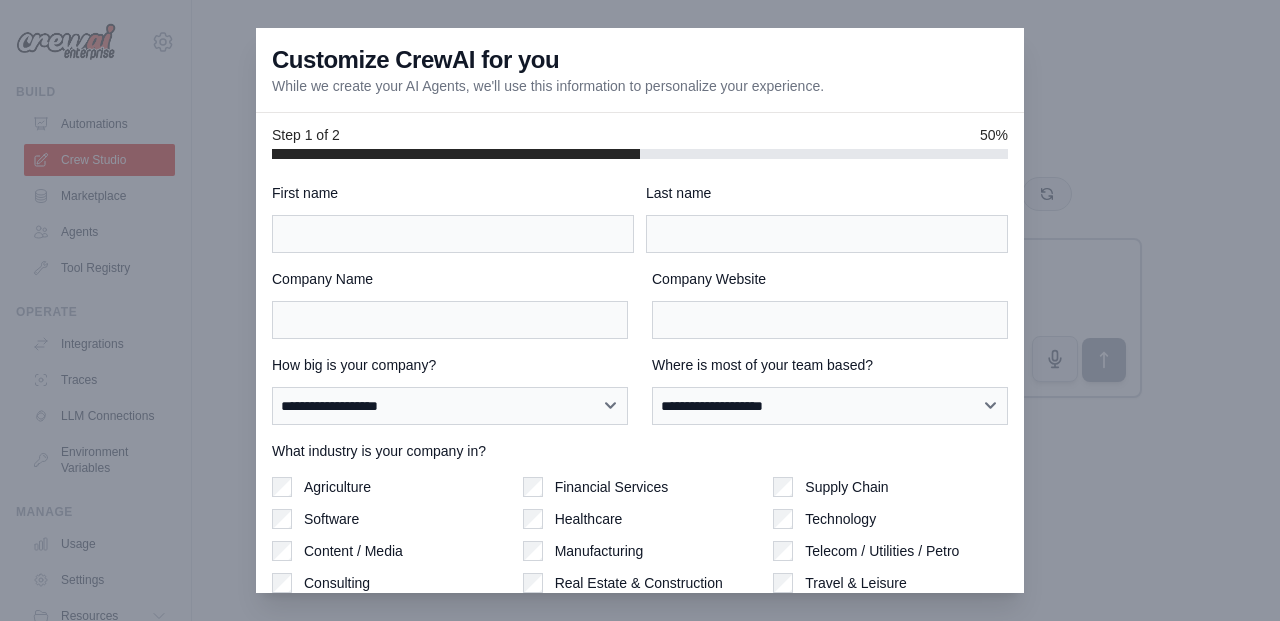 scroll, scrollTop: 0, scrollLeft: 0, axis: both 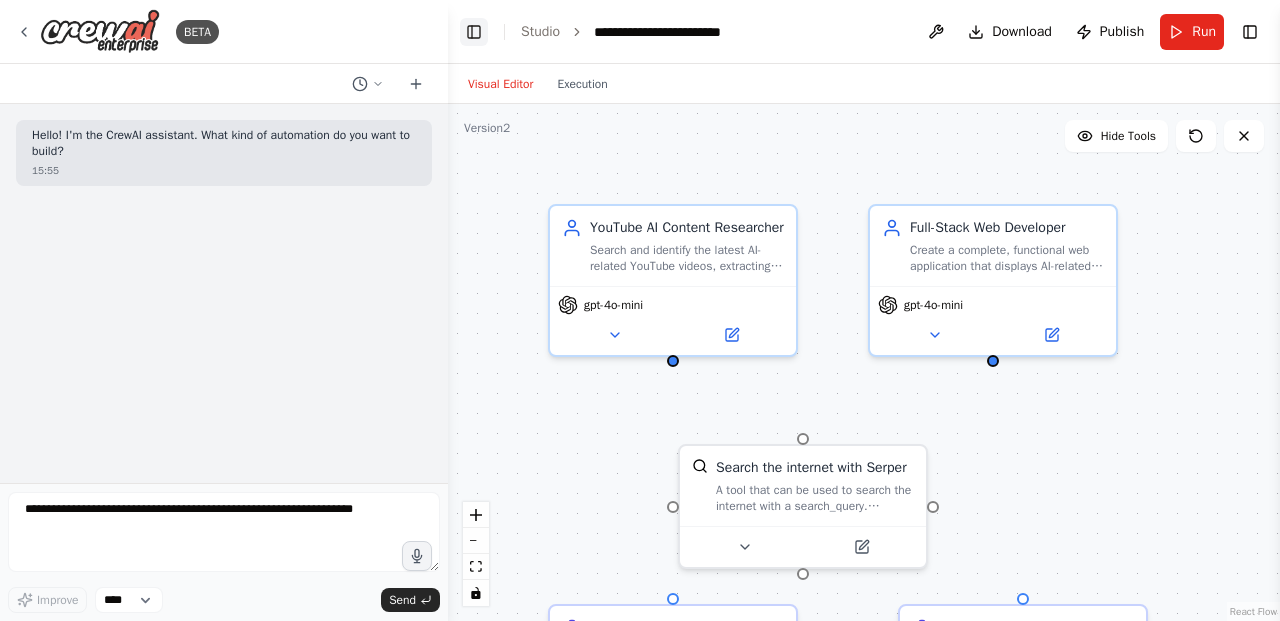click on "Toggle Left Sidebar" at bounding box center (474, 32) 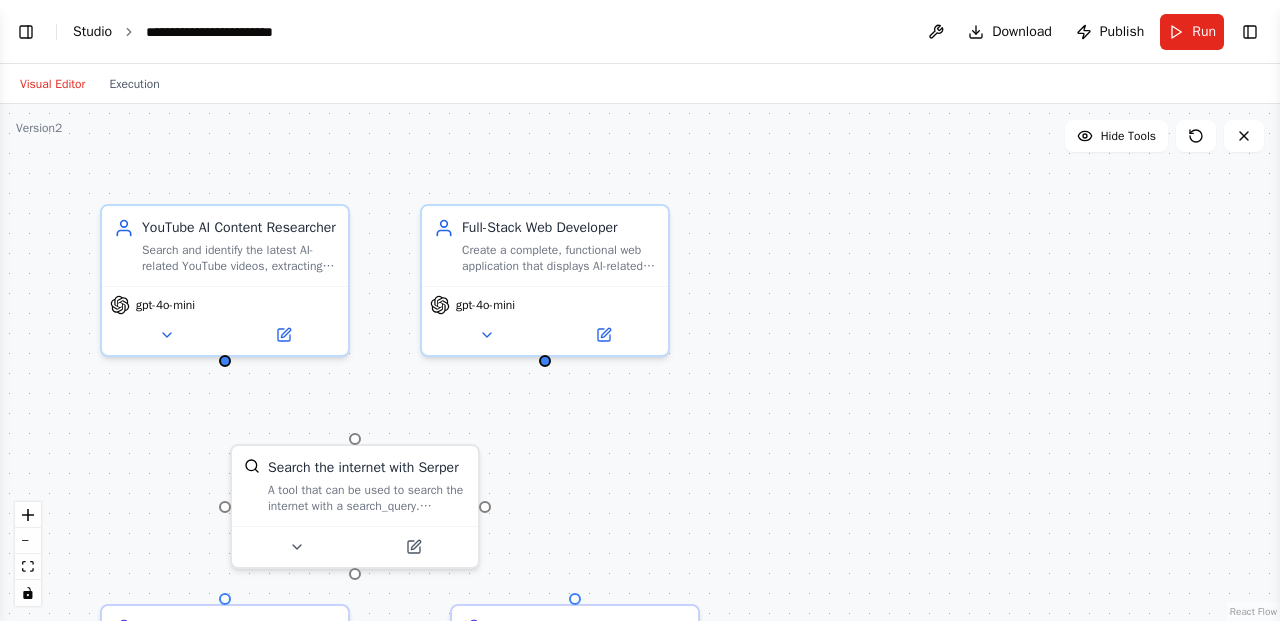 click on "Studio" at bounding box center [92, 31] 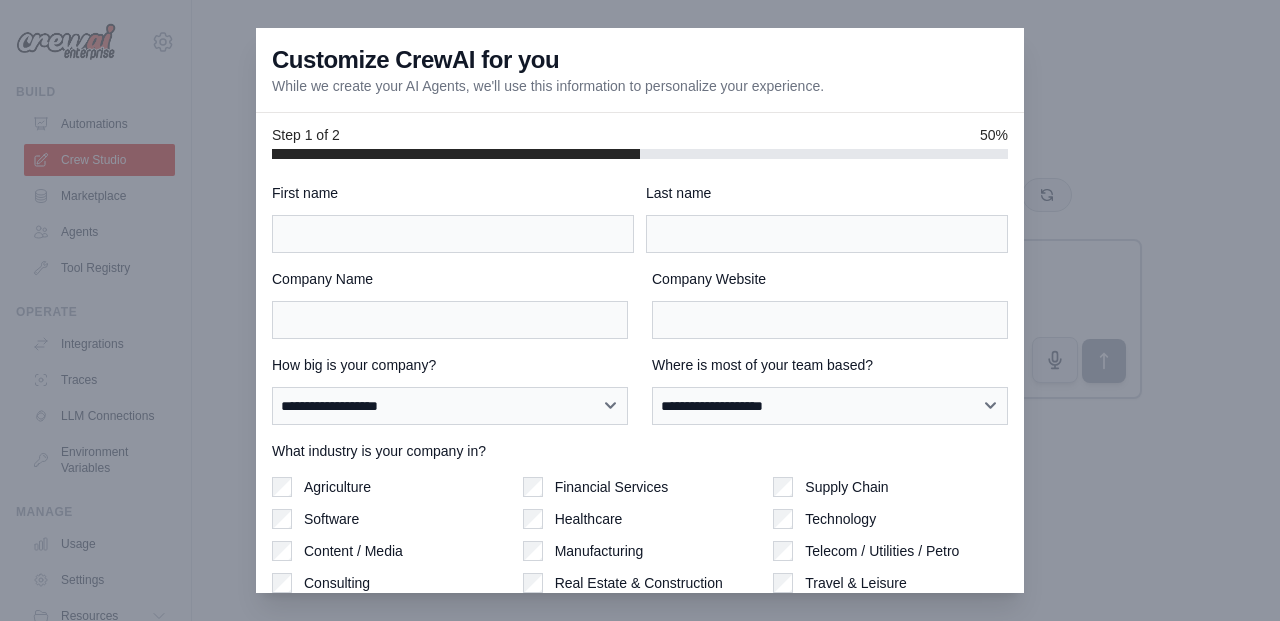 scroll, scrollTop: 0, scrollLeft: 0, axis: both 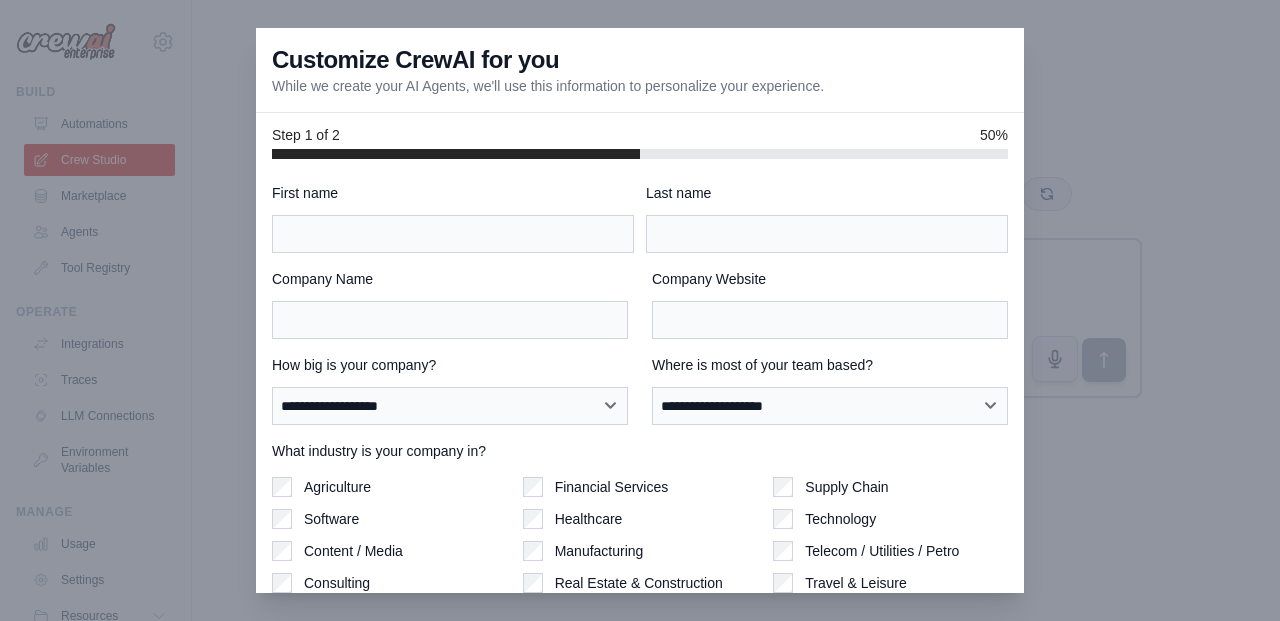 click on "**********" at bounding box center (640, 450) 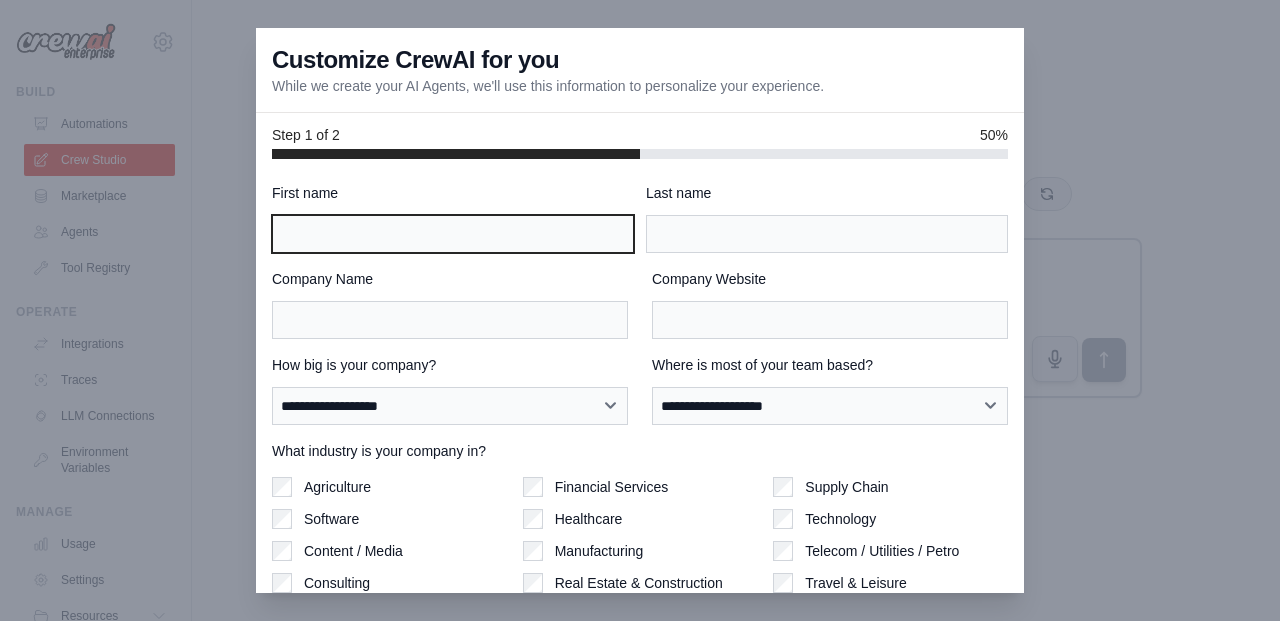 click on "First name" at bounding box center [453, 234] 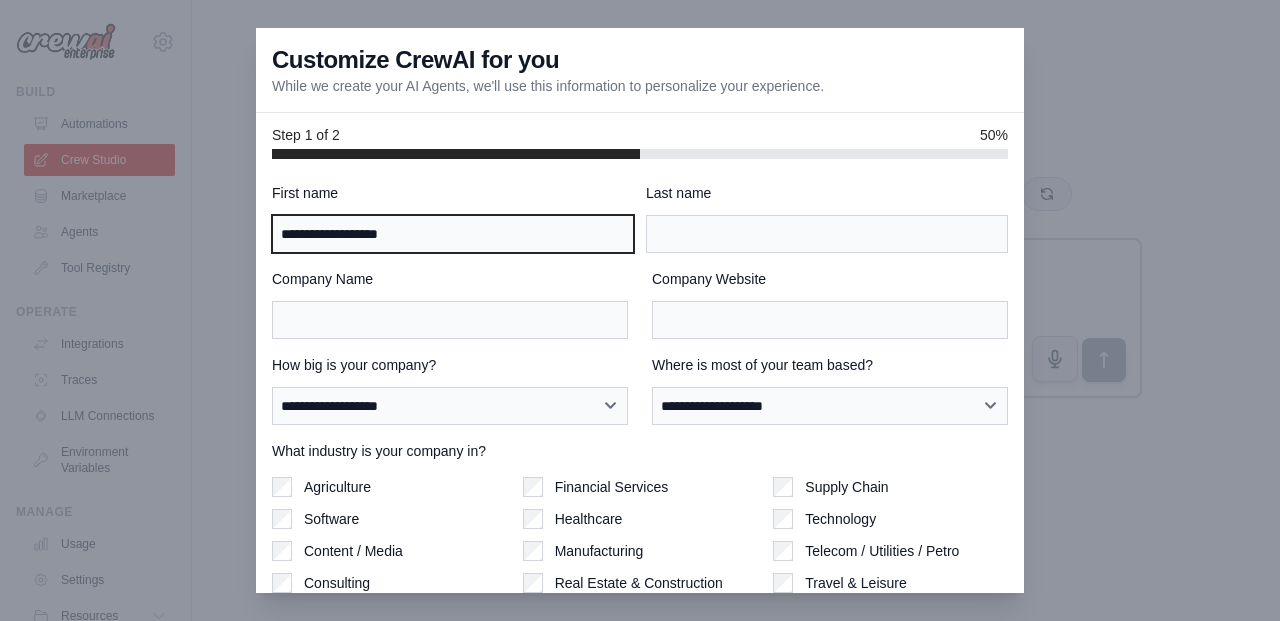type on "**********" 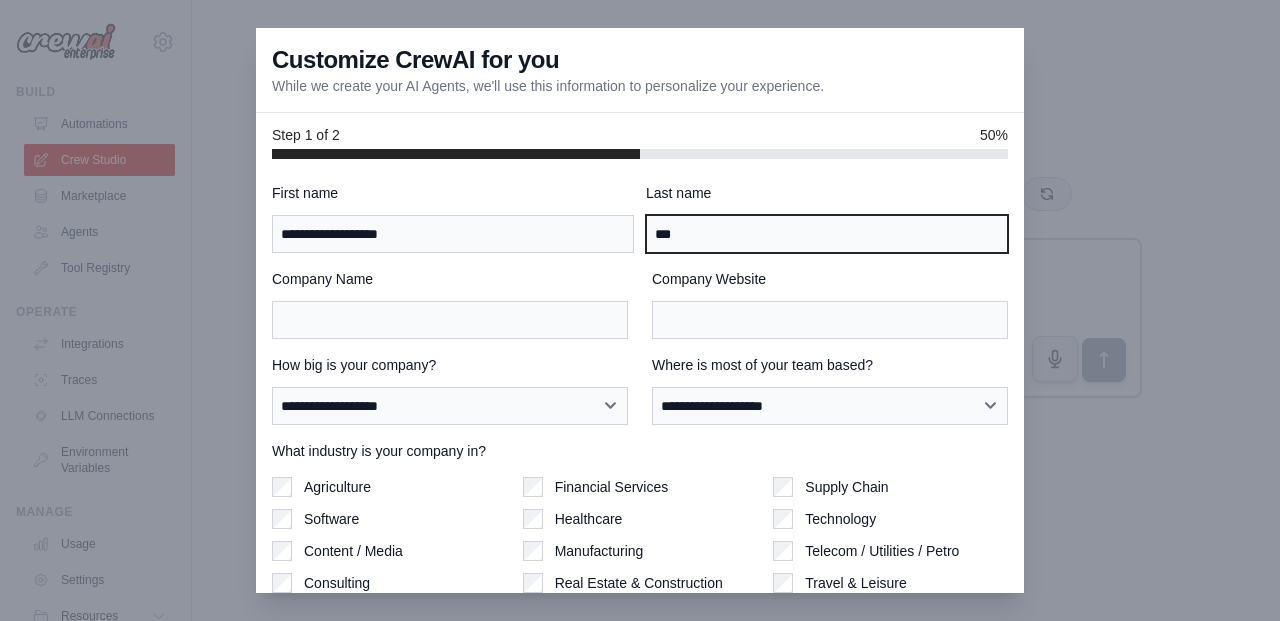type on "***" 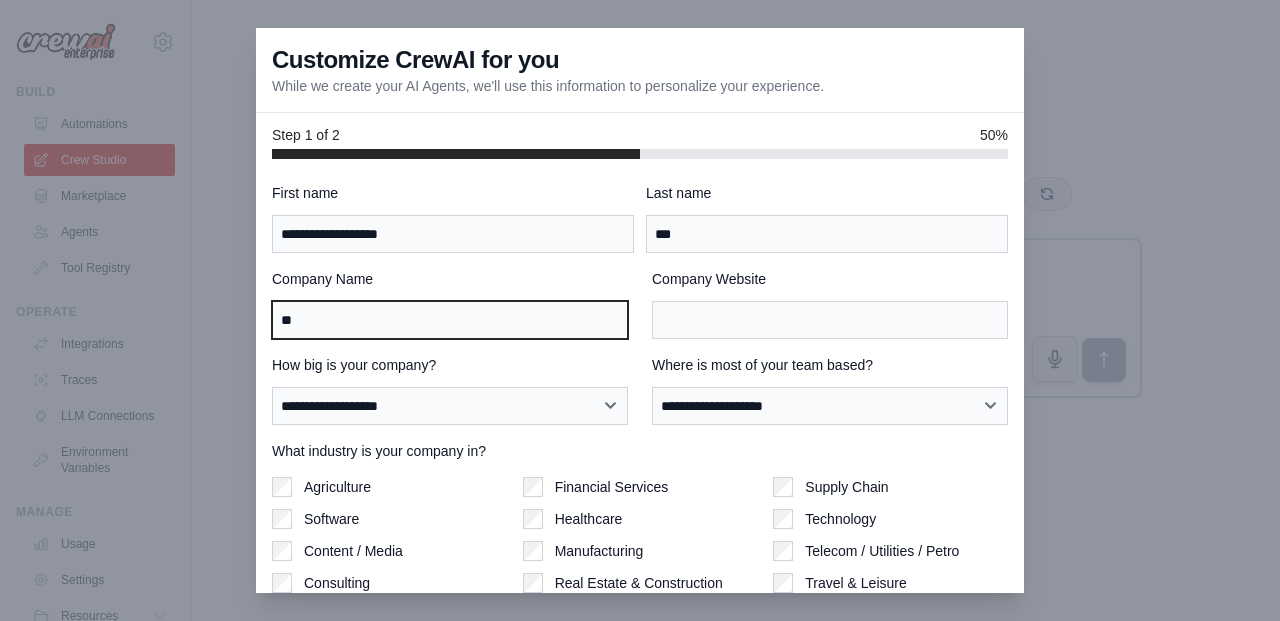 type on "**" 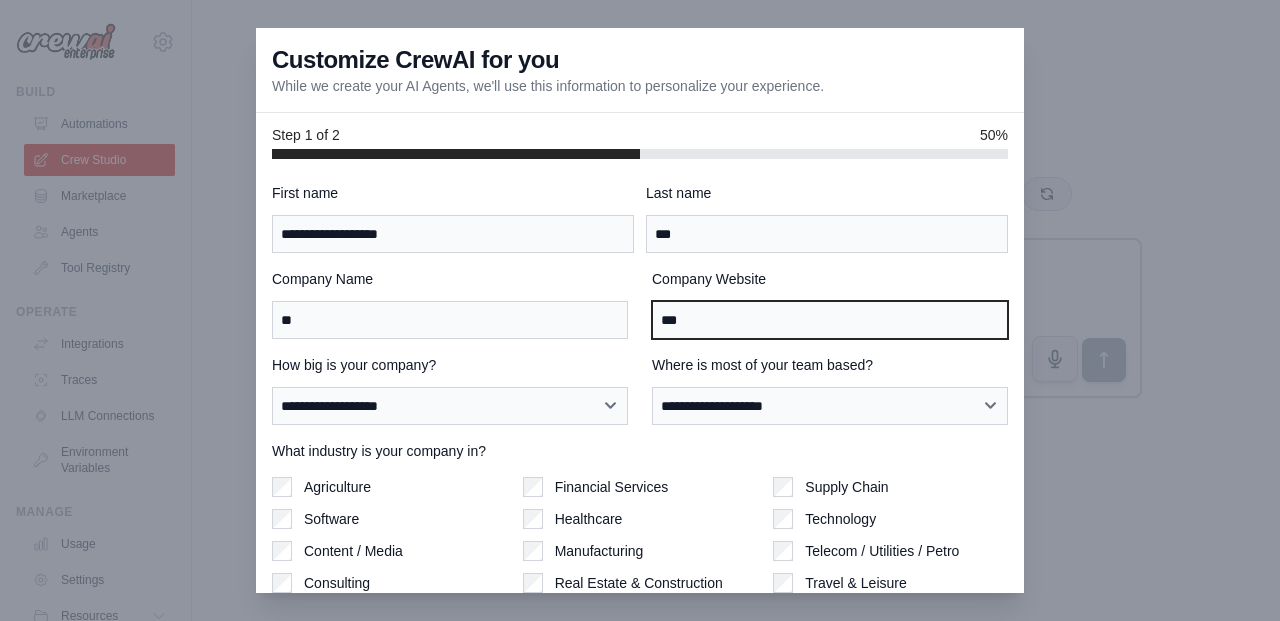 type on "***" 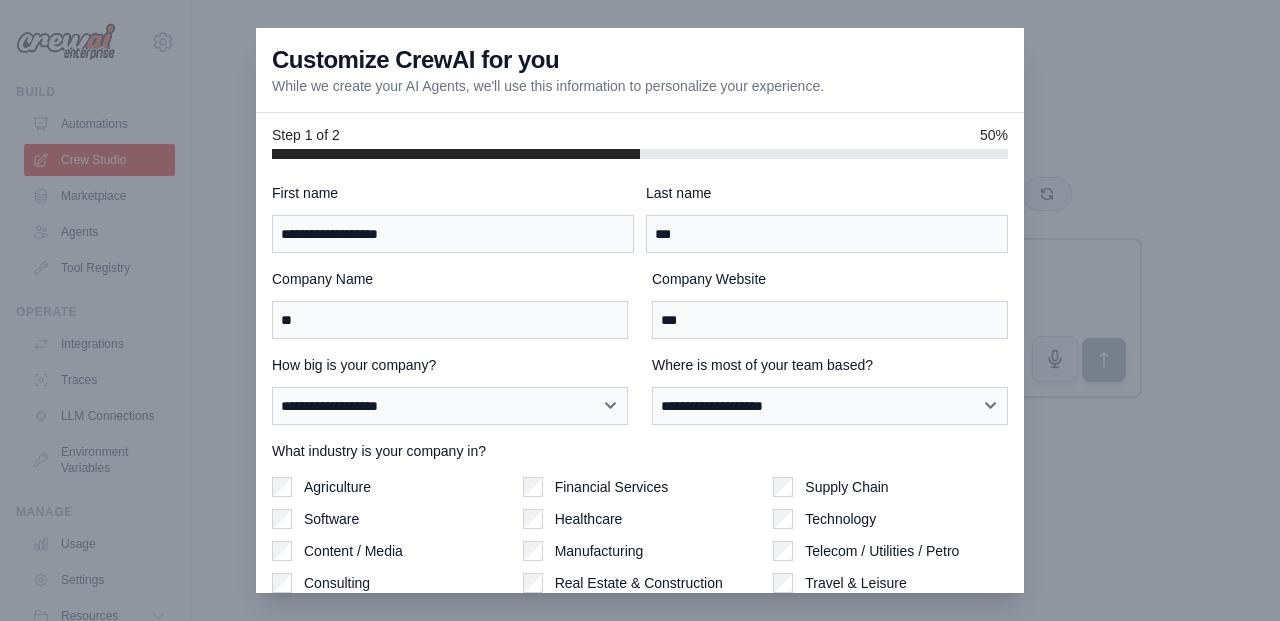 scroll, scrollTop: 139, scrollLeft: 0, axis: vertical 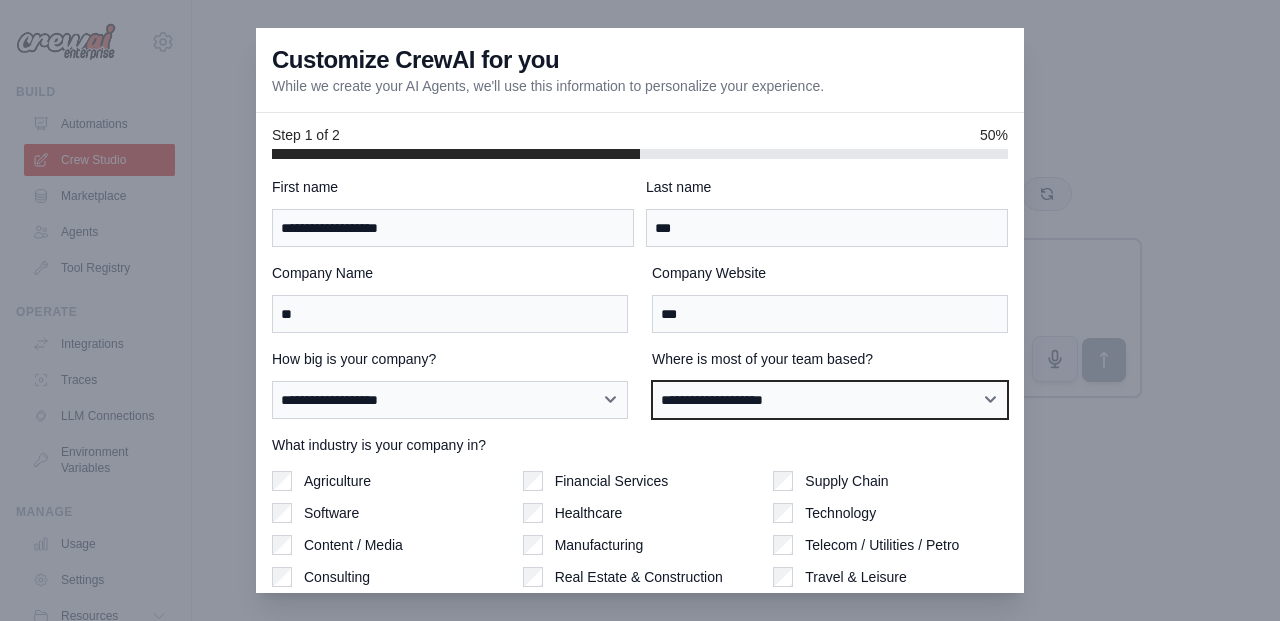 click on "**********" at bounding box center [830, 400] 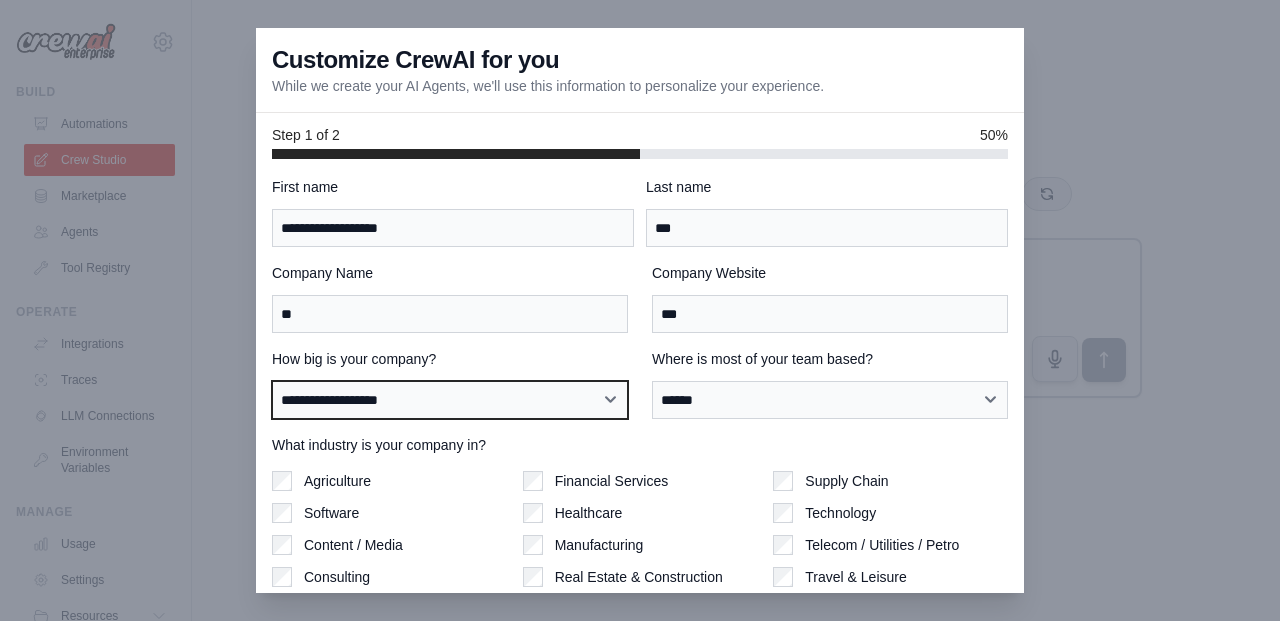 click on "**********" at bounding box center [450, 400] 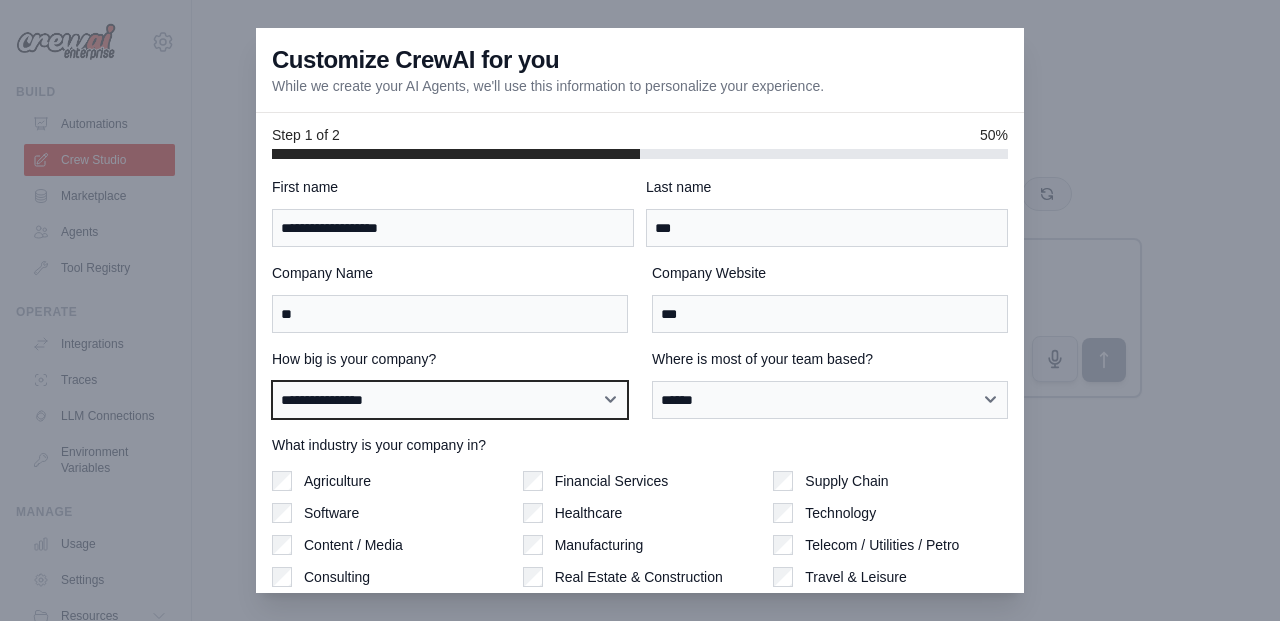 scroll, scrollTop: 139, scrollLeft: 0, axis: vertical 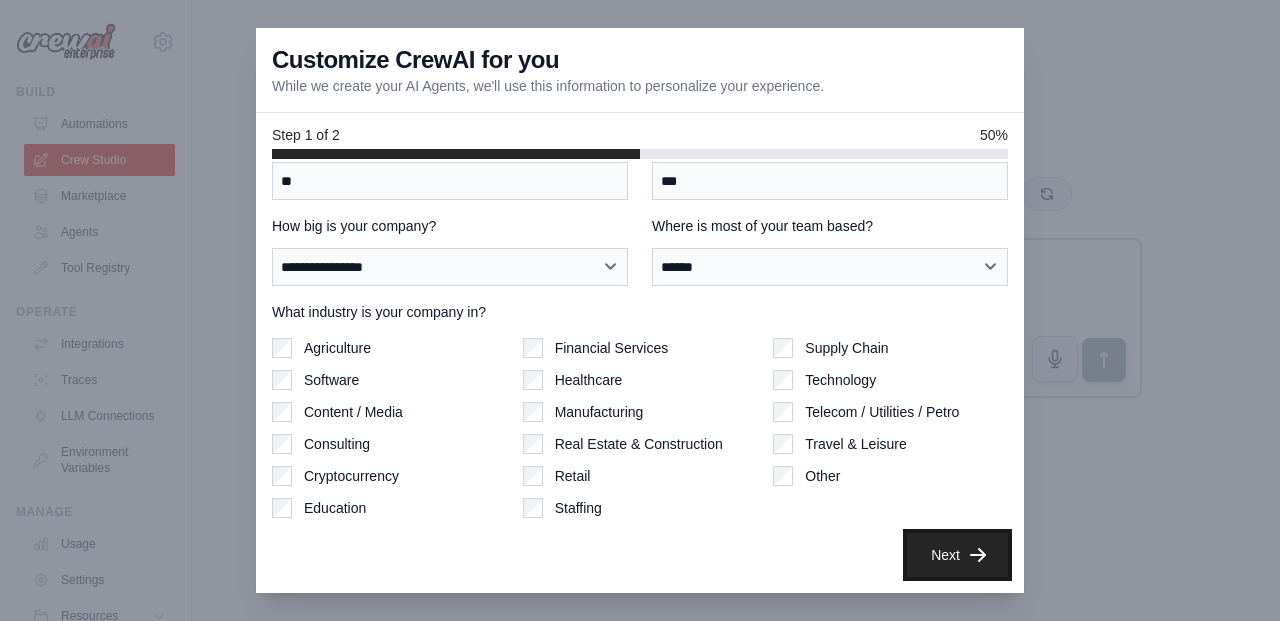 click on "Next" at bounding box center (957, 555) 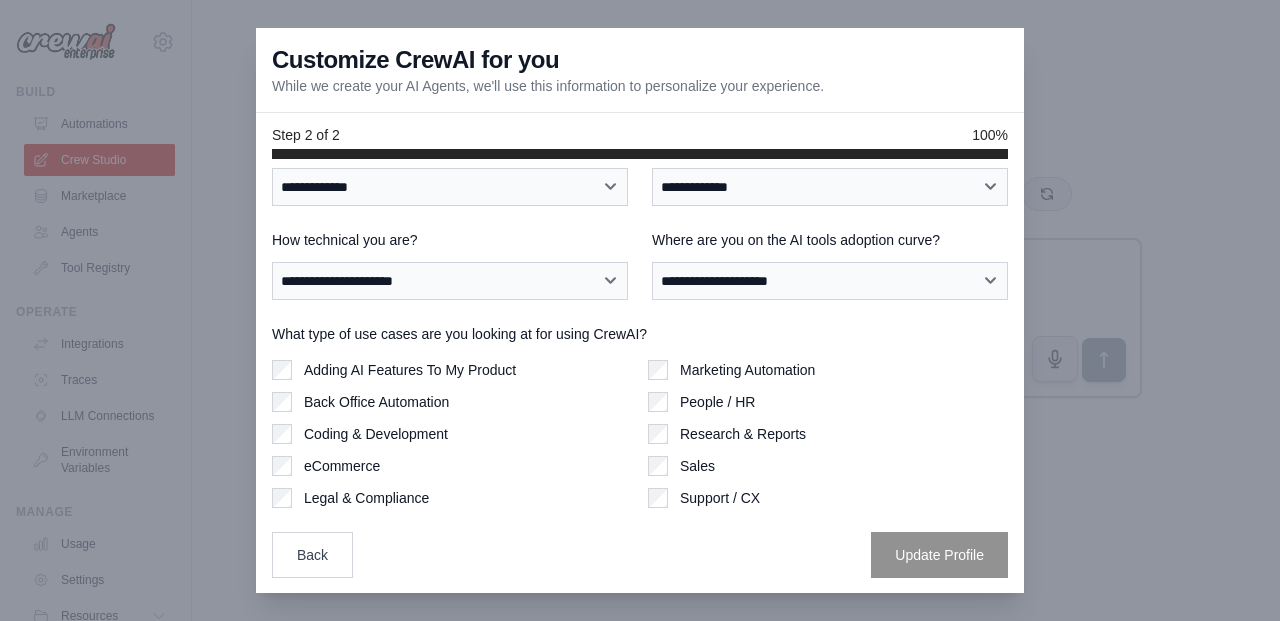 scroll, scrollTop: 0, scrollLeft: 0, axis: both 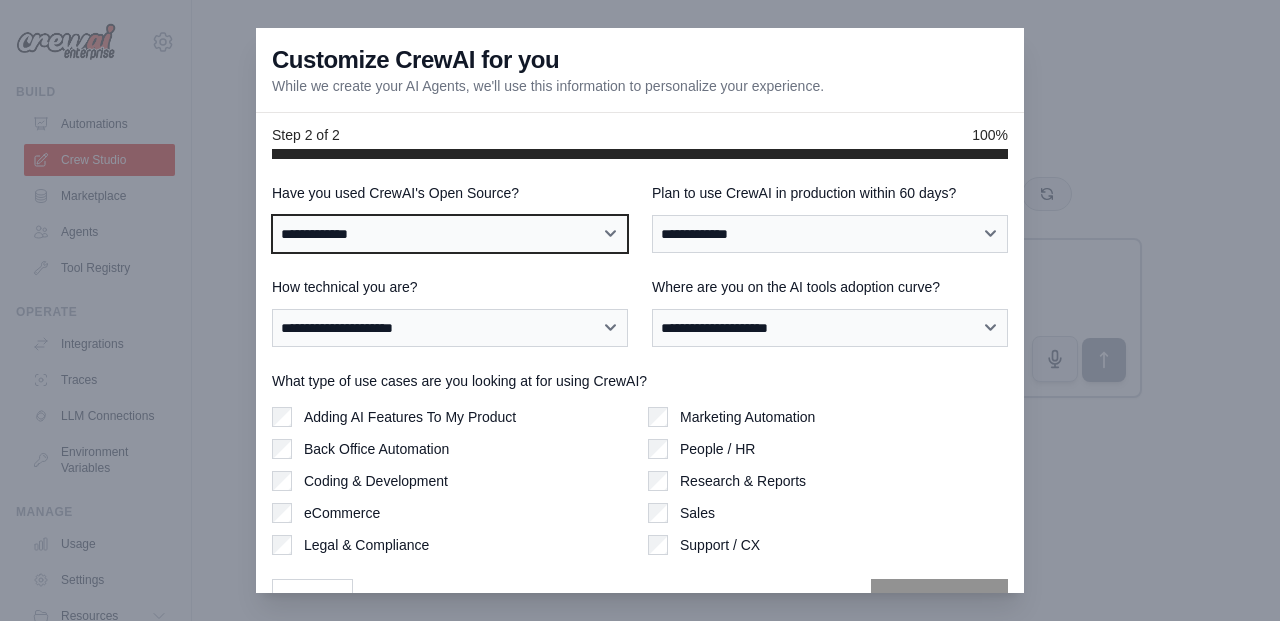 click on "**********" at bounding box center (450, 234) 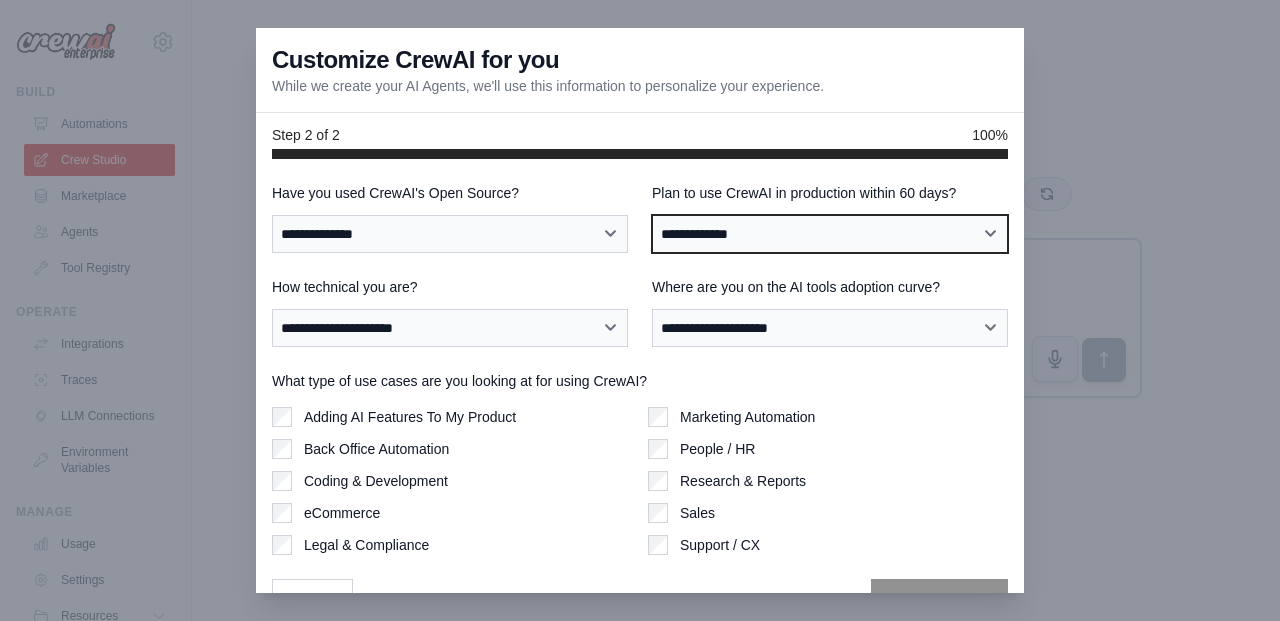 select on "****" 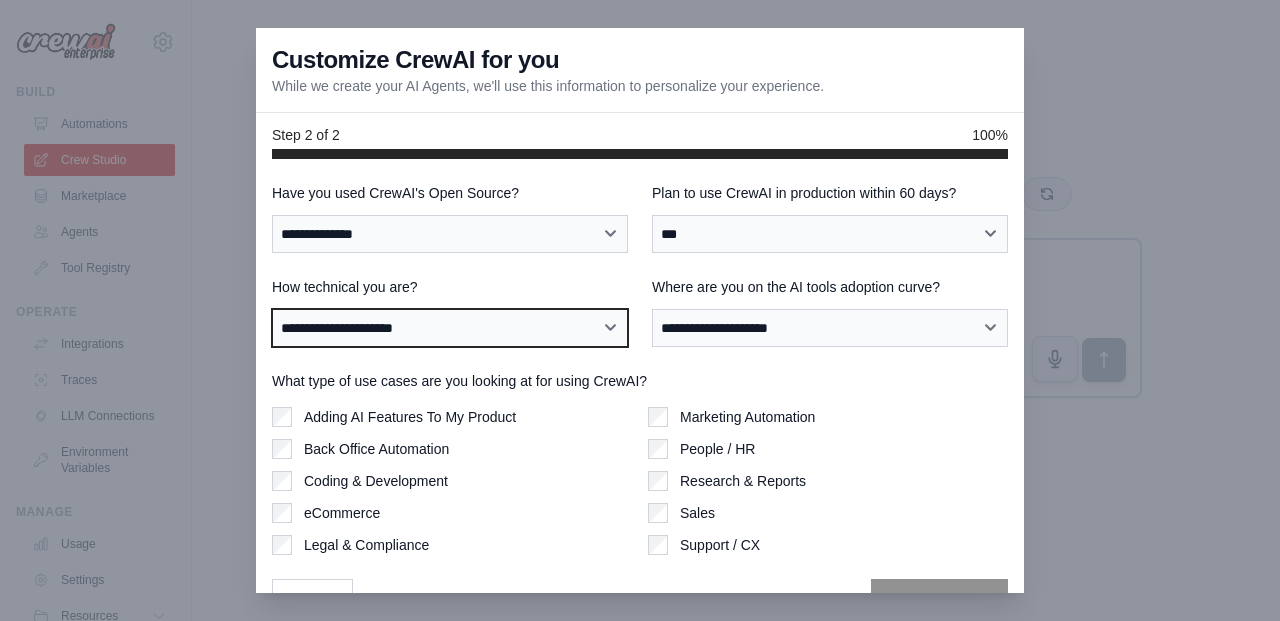 select on "**********" 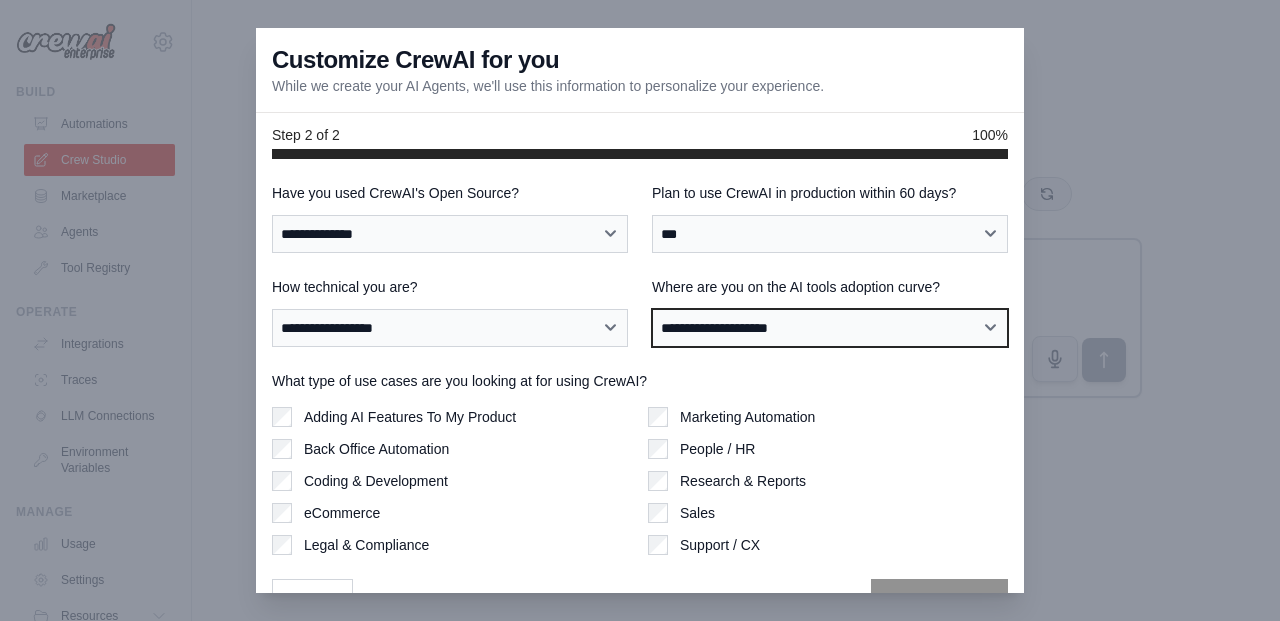 select on "**********" 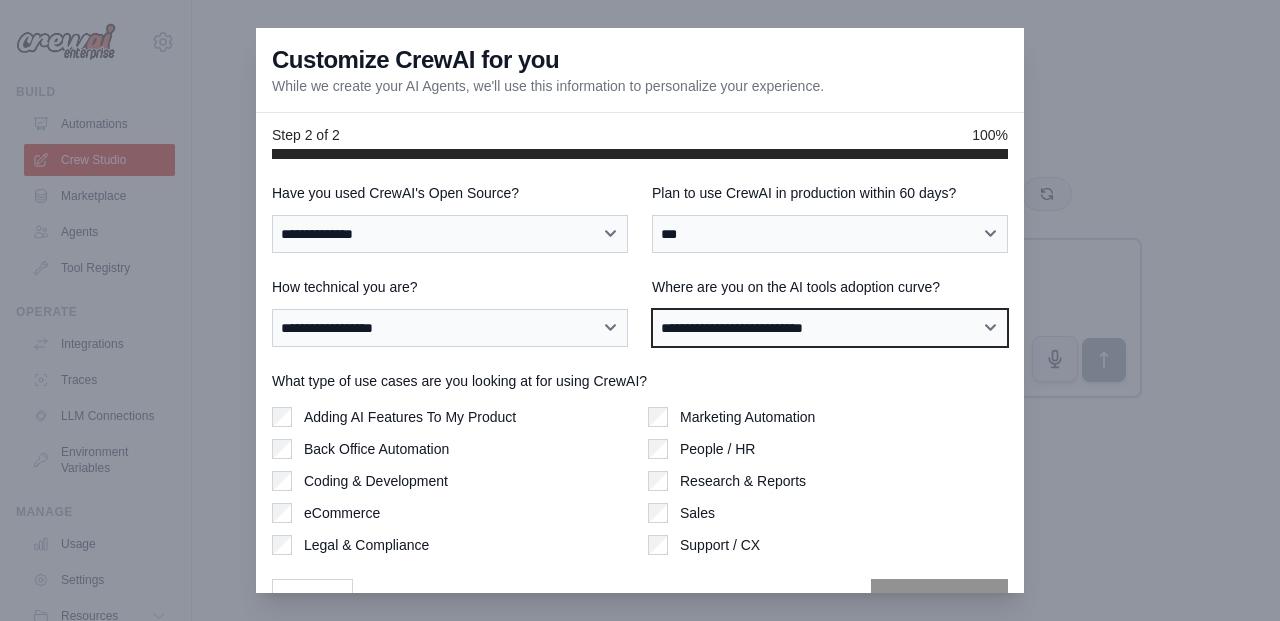 scroll, scrollTop: 47, scrollLeft: 0, axis: vertical 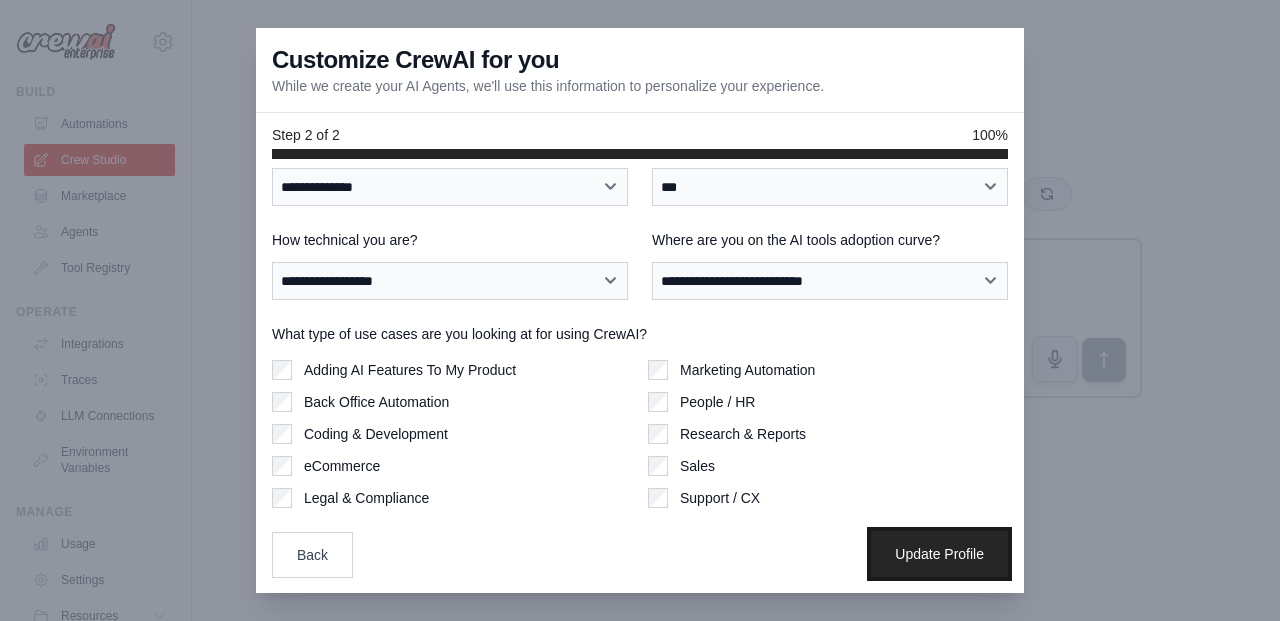 click on "Update Profile" at bounding box center (939, 554) 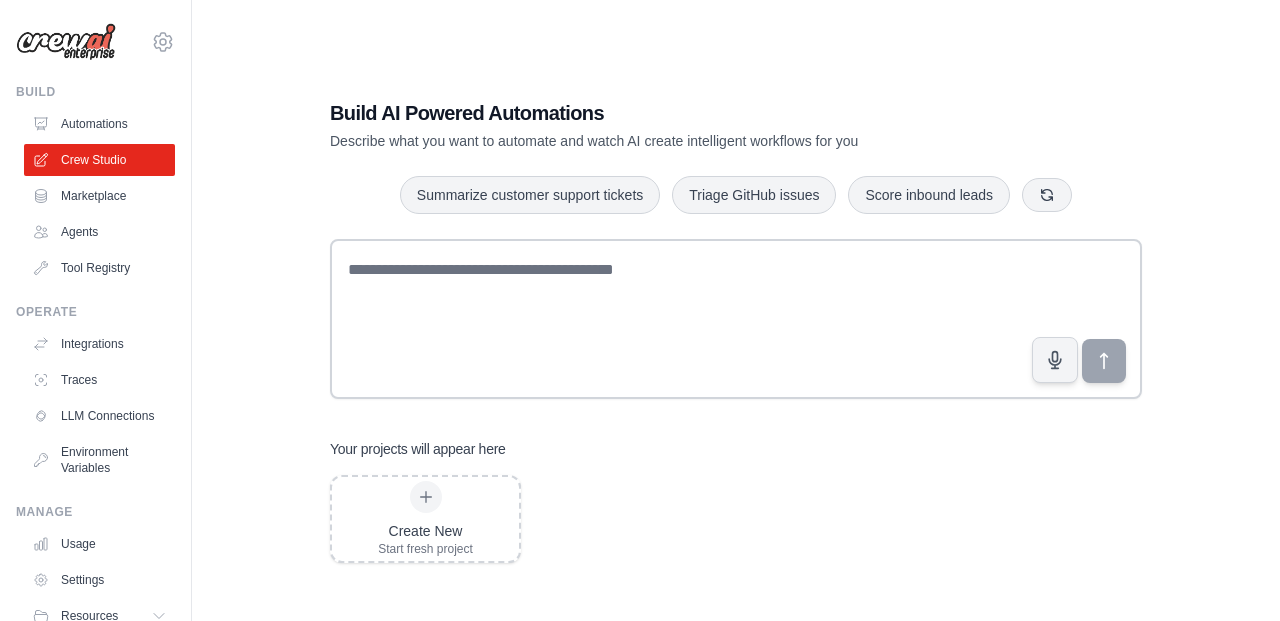 scroll, scrollTop: 0, scrollLeft: 0, axis: both 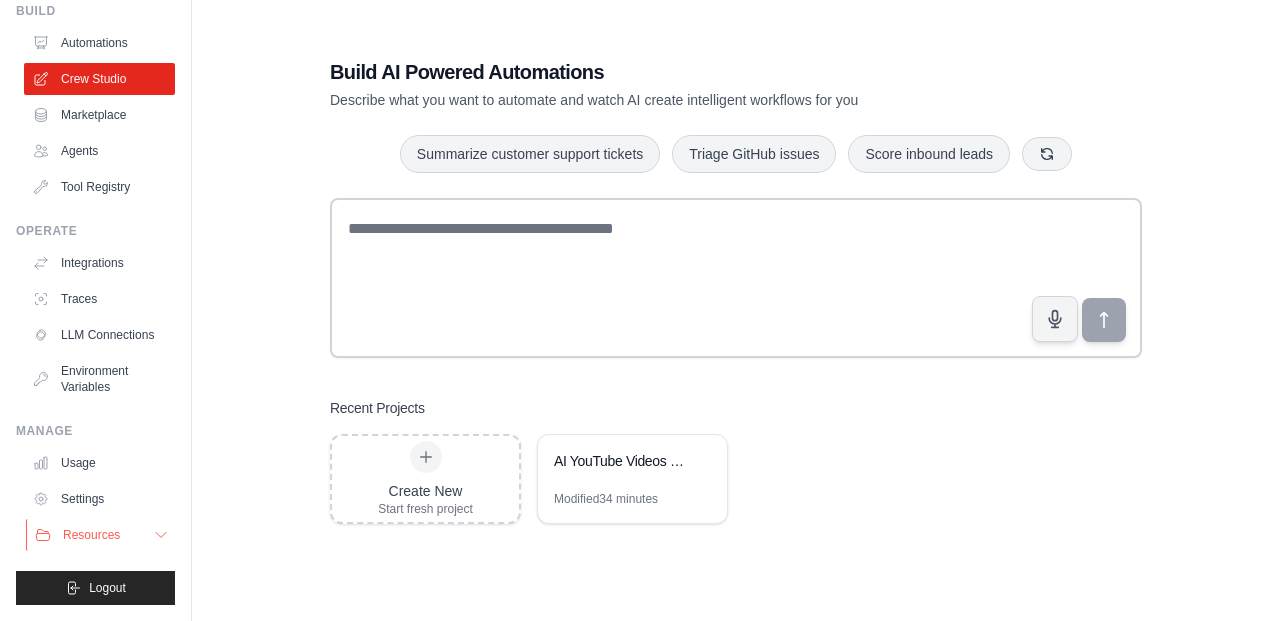 click on "Resources" at bounding box center [91, 535] 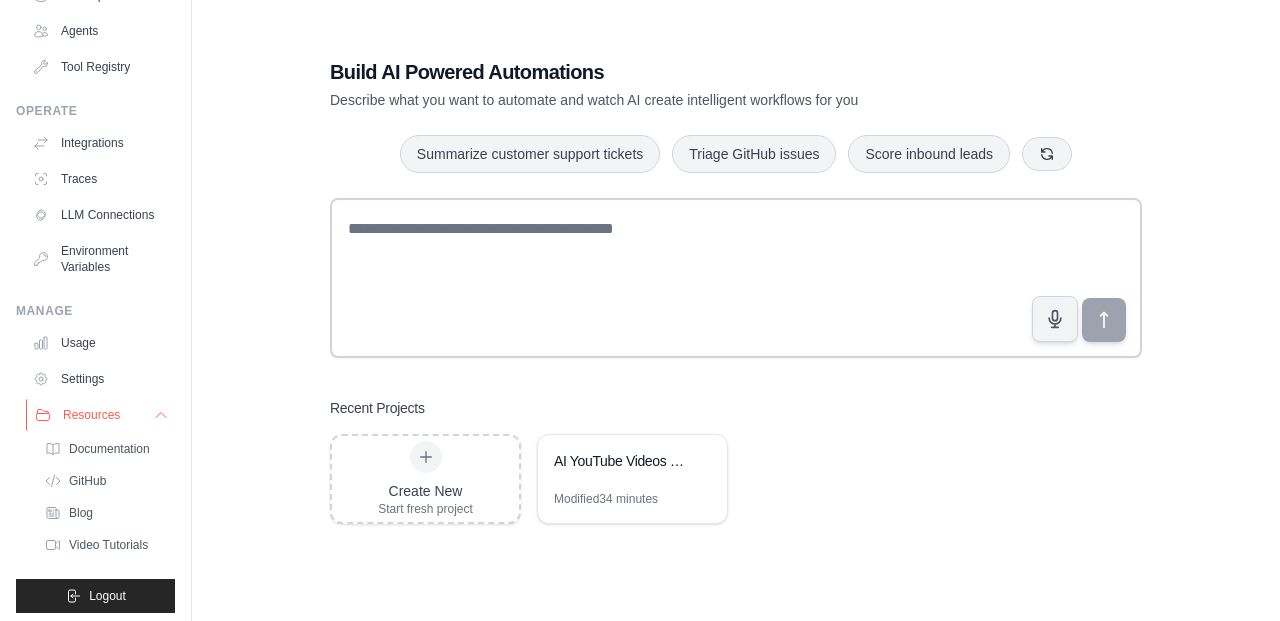 scroll, scrollTop: 209, scrollLeft: 0, axis: vertical 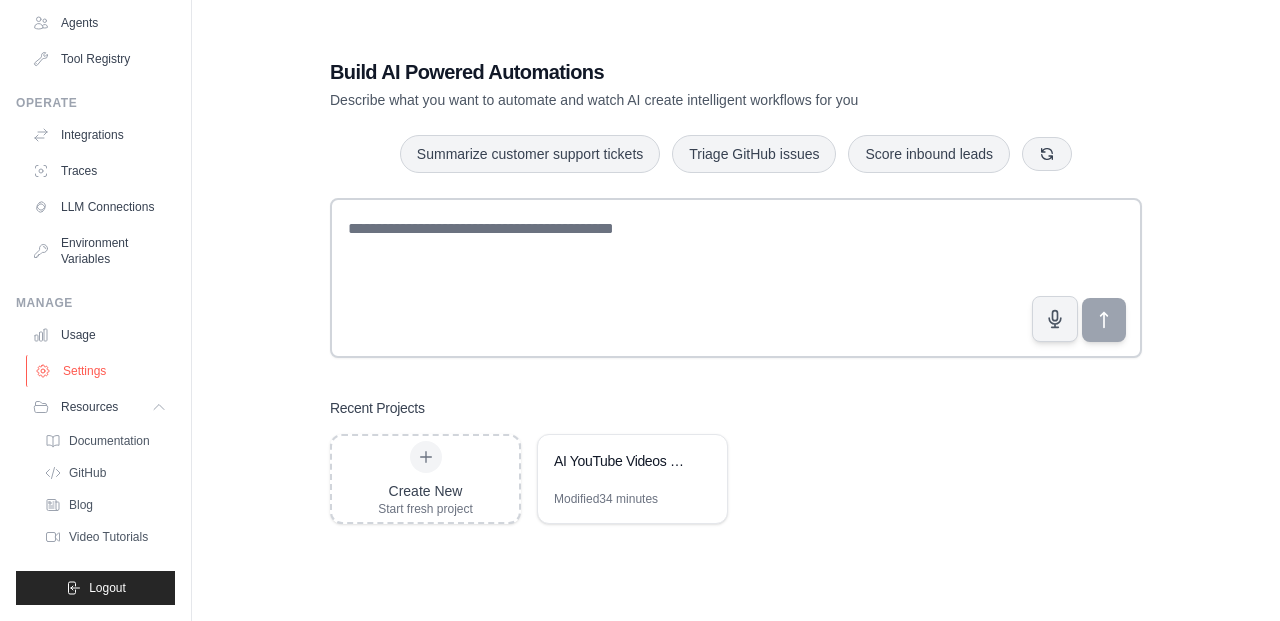 click on "Settings" at bounding box center (101, 371) 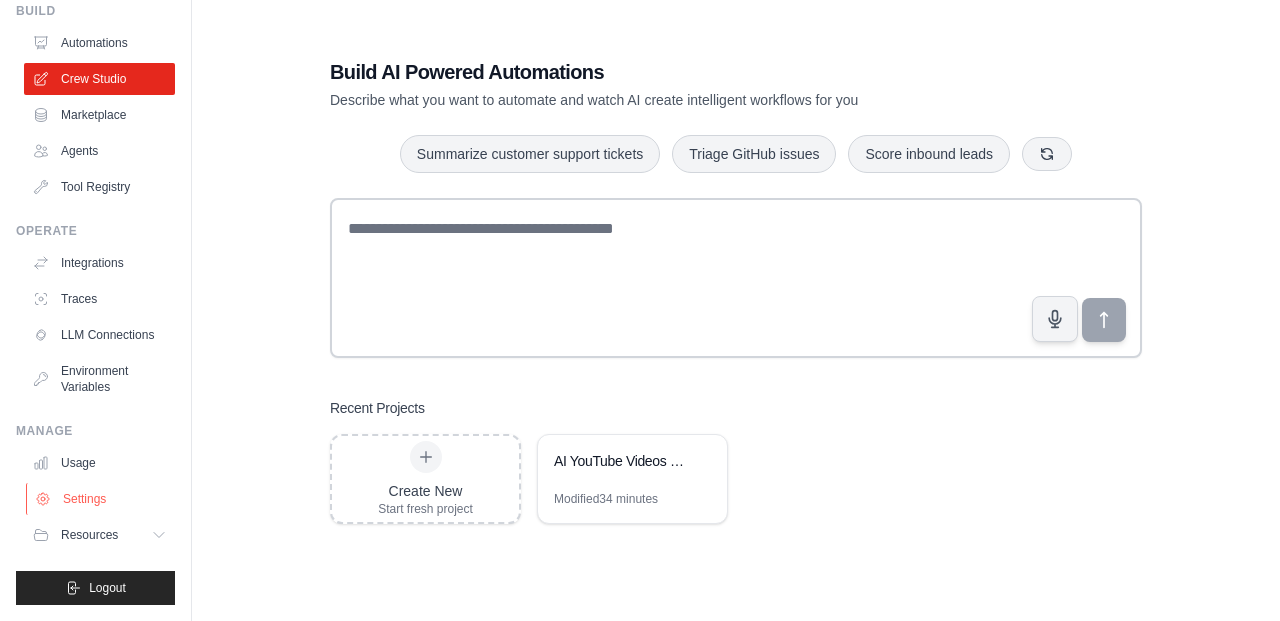 scroll, scrollTop: 81, scrollLeft: 0, axis: vertical 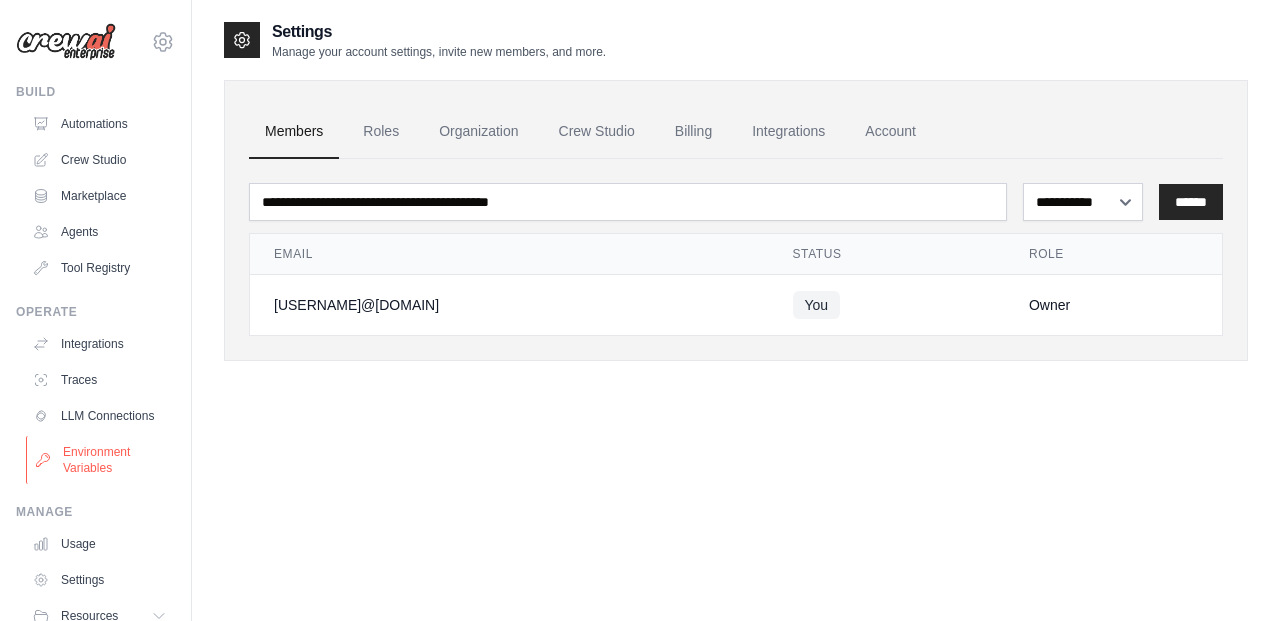 click on "Environment Variables" at bounding box center [101, 460] 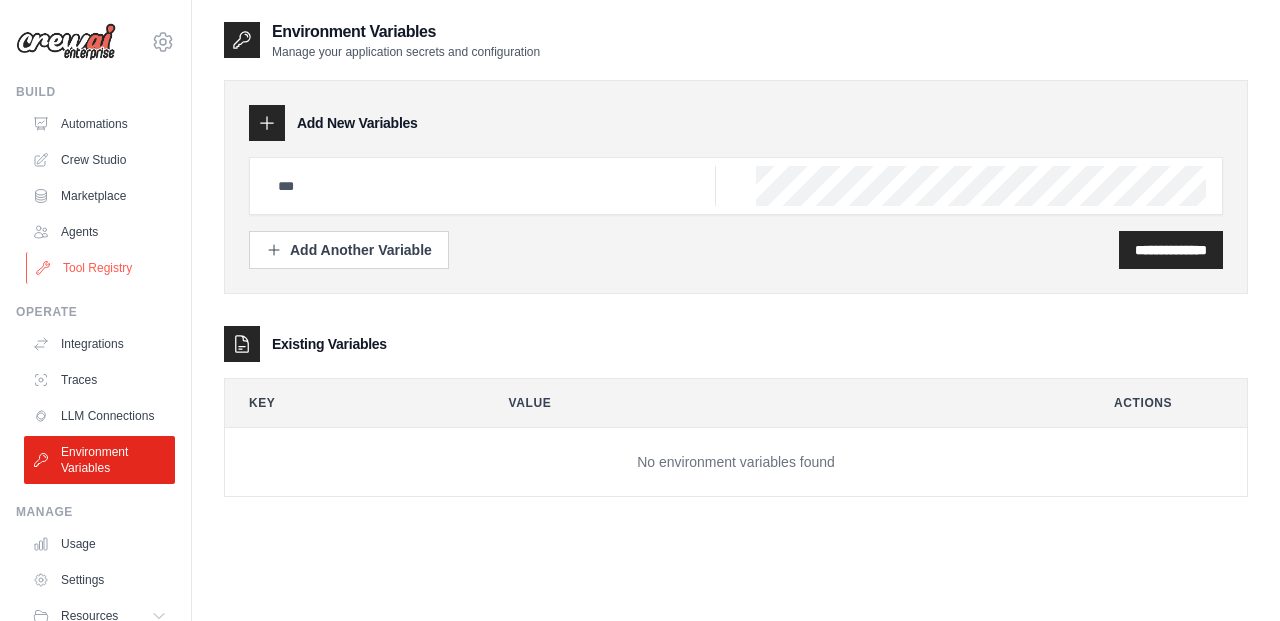 click on "Tool Registry" at bounding box center [101, 268] 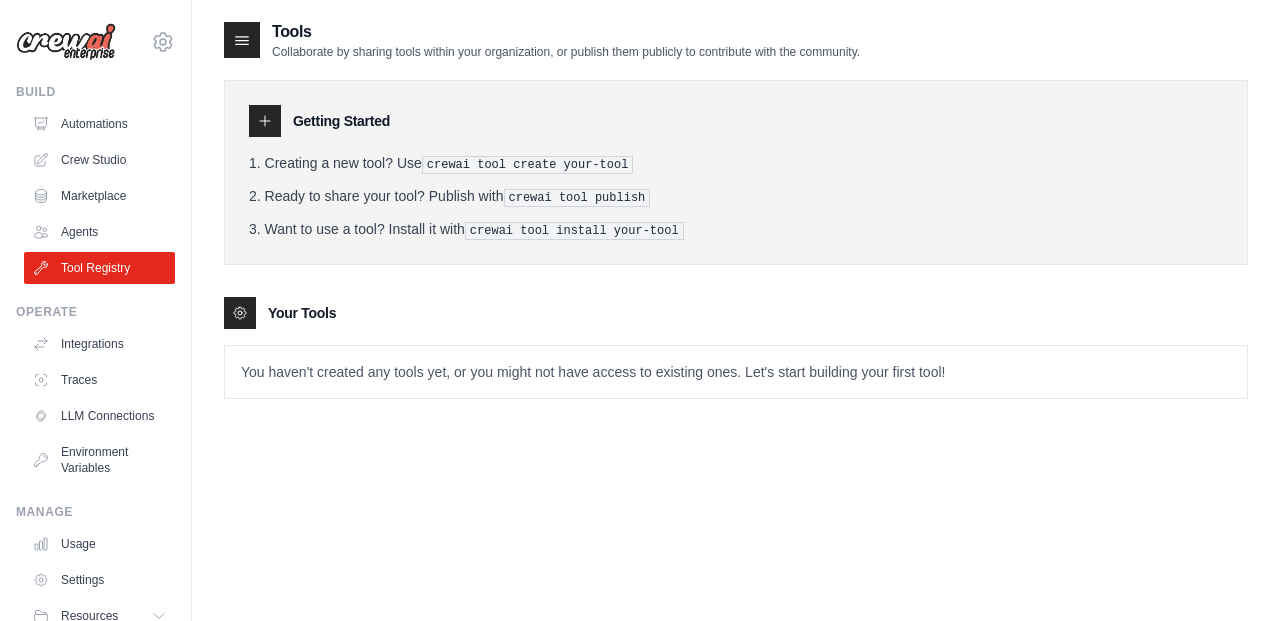 click 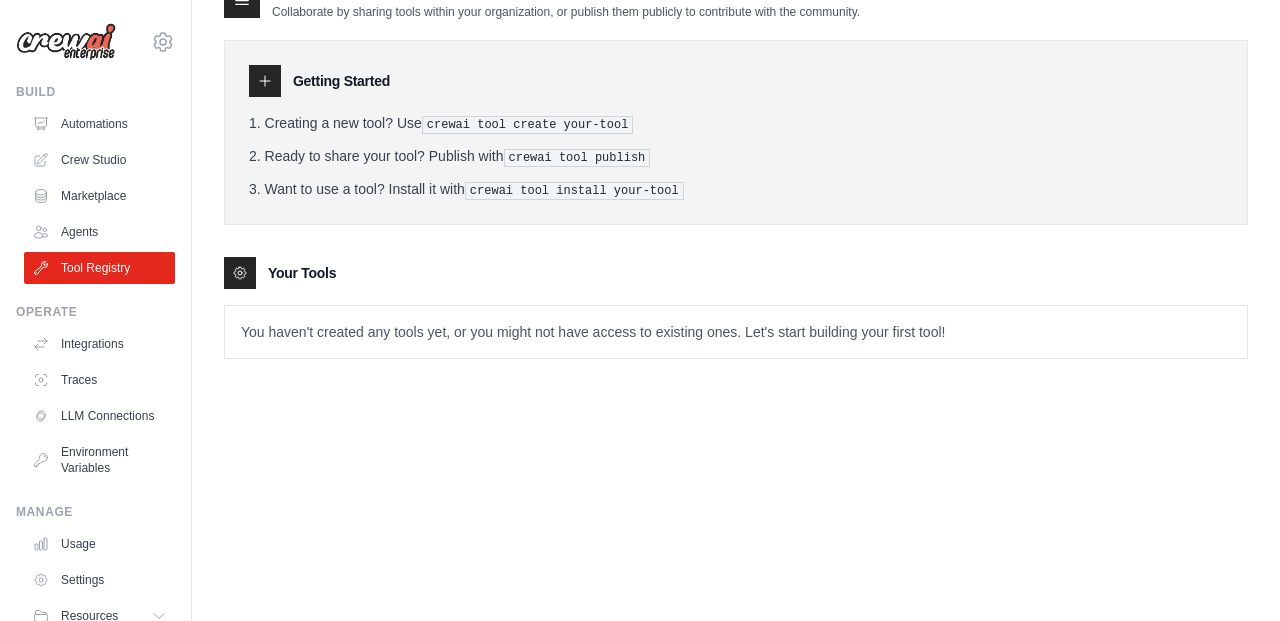 scroll, scrollTop: 0, scrollLeft: 0, axis: both 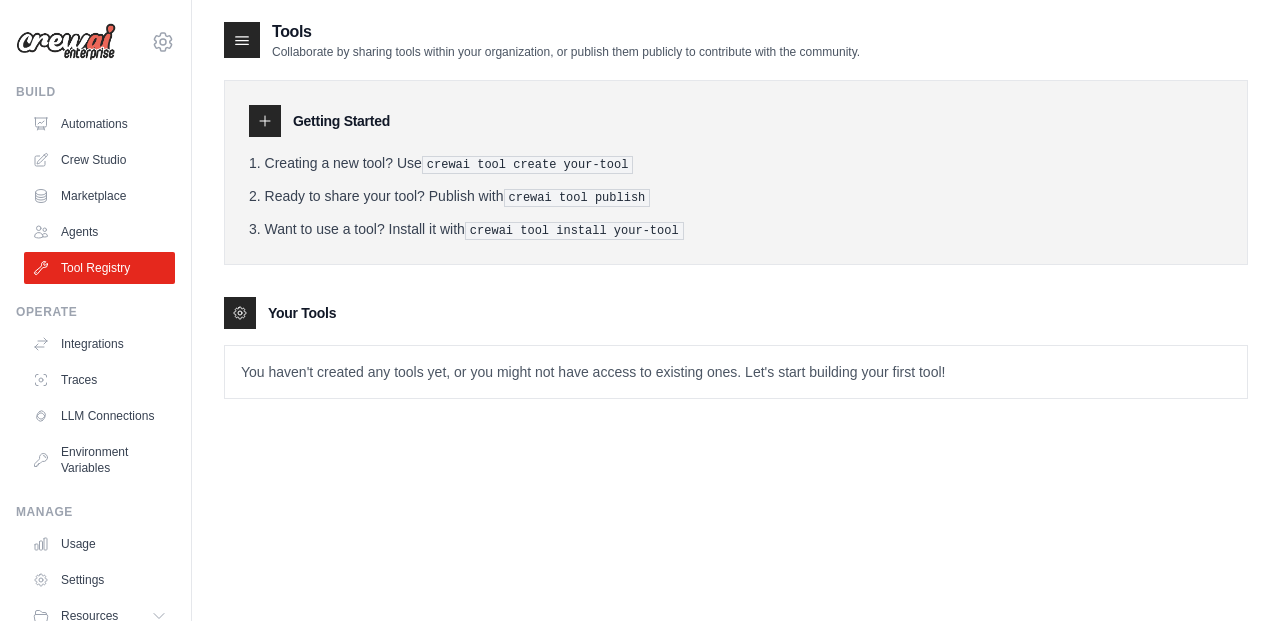 click 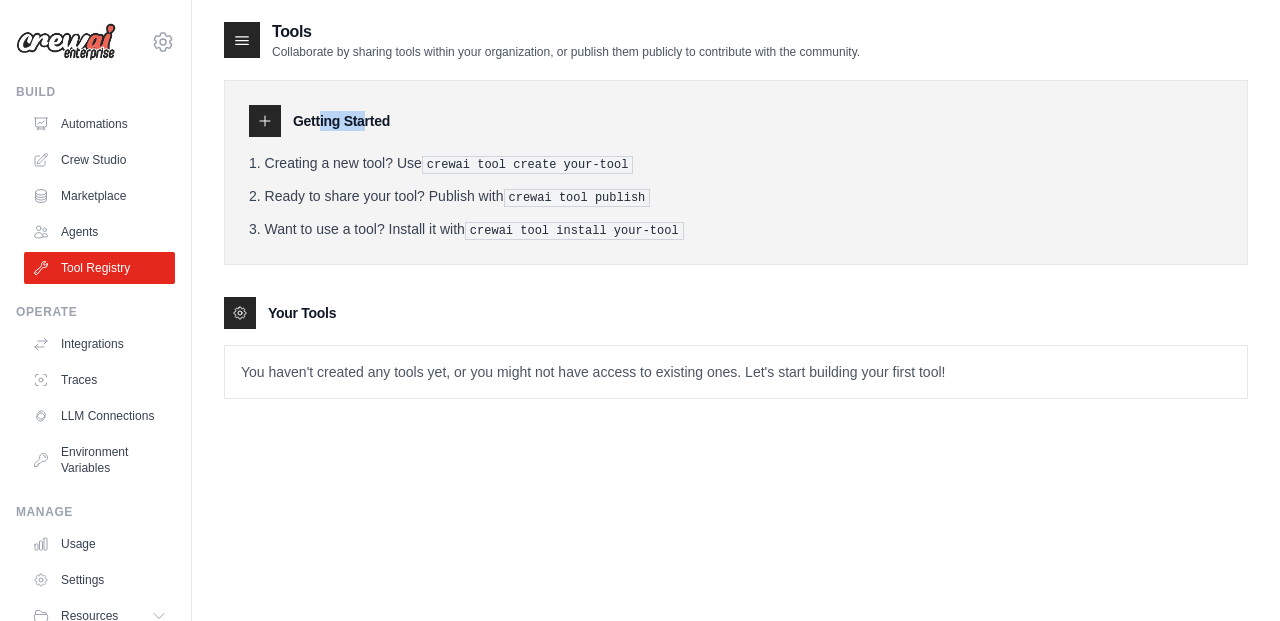 click 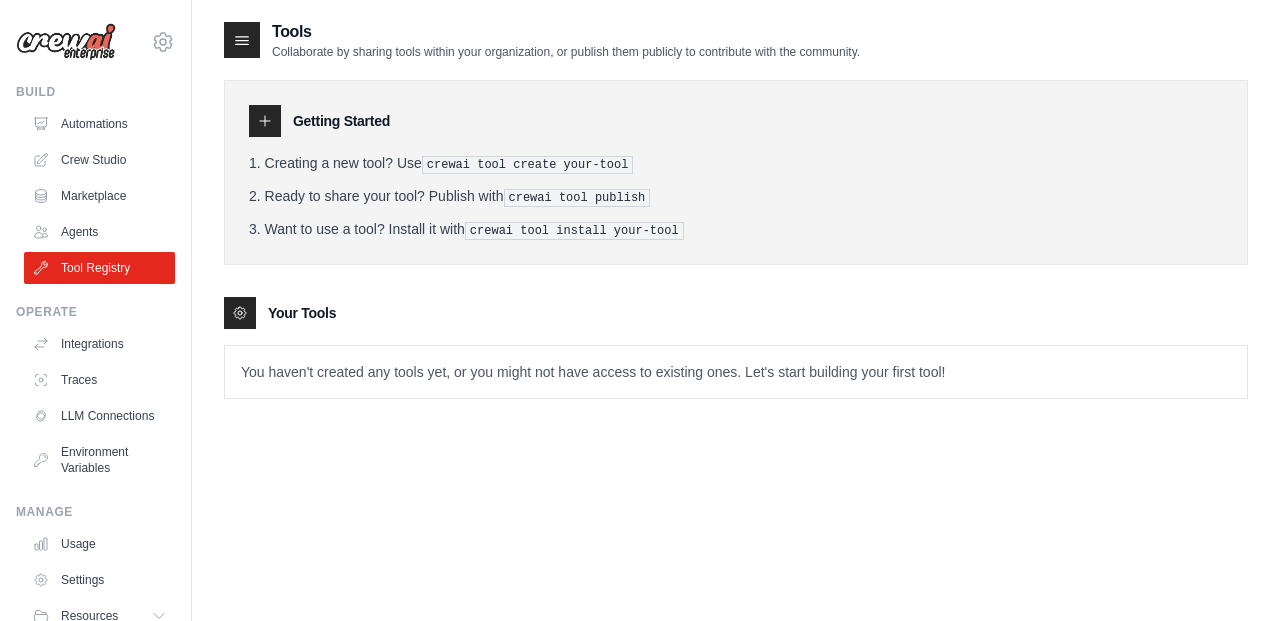 click 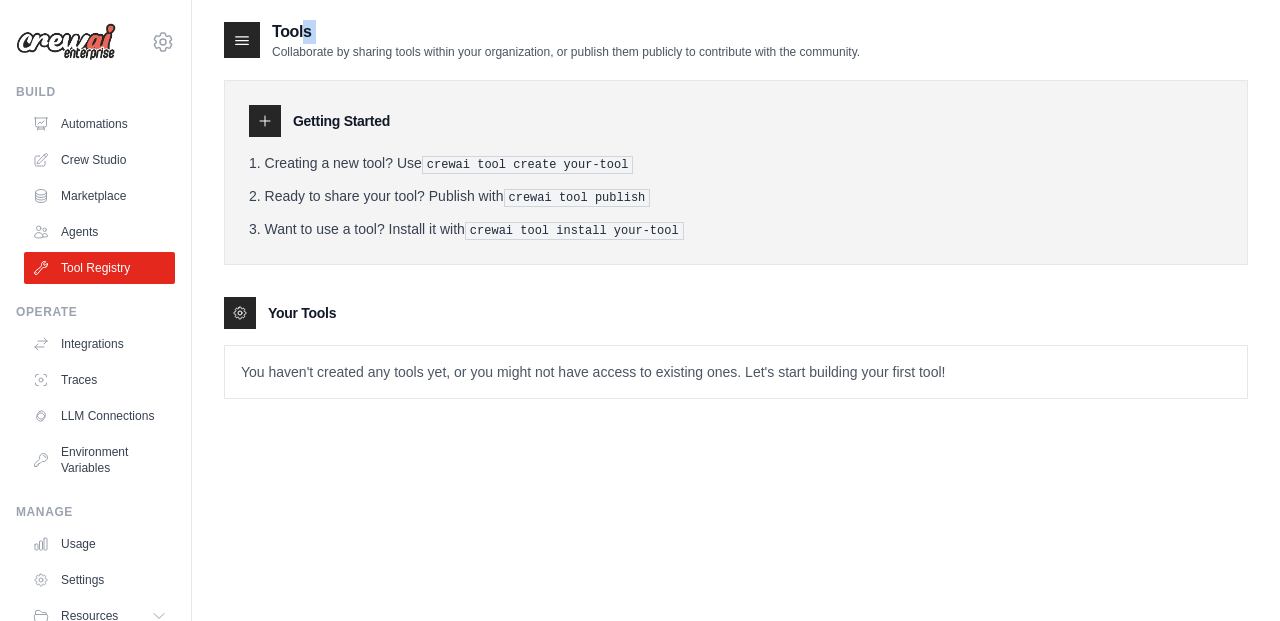 click 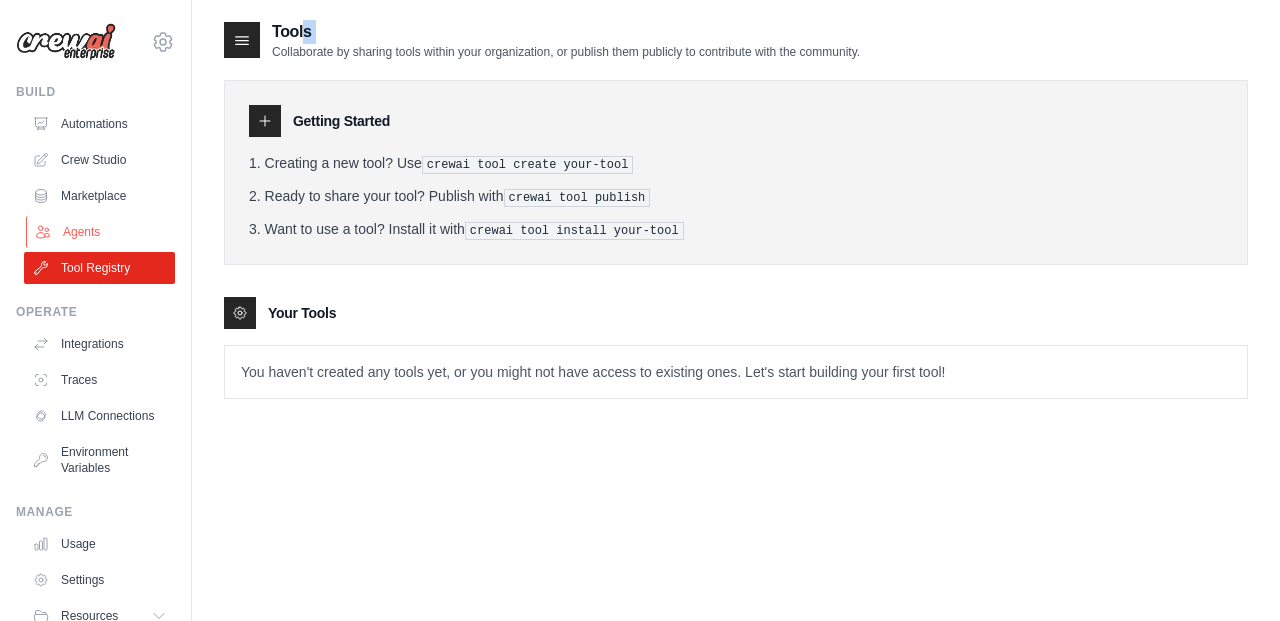 click on "Agents" at bounding box center (101, 232) 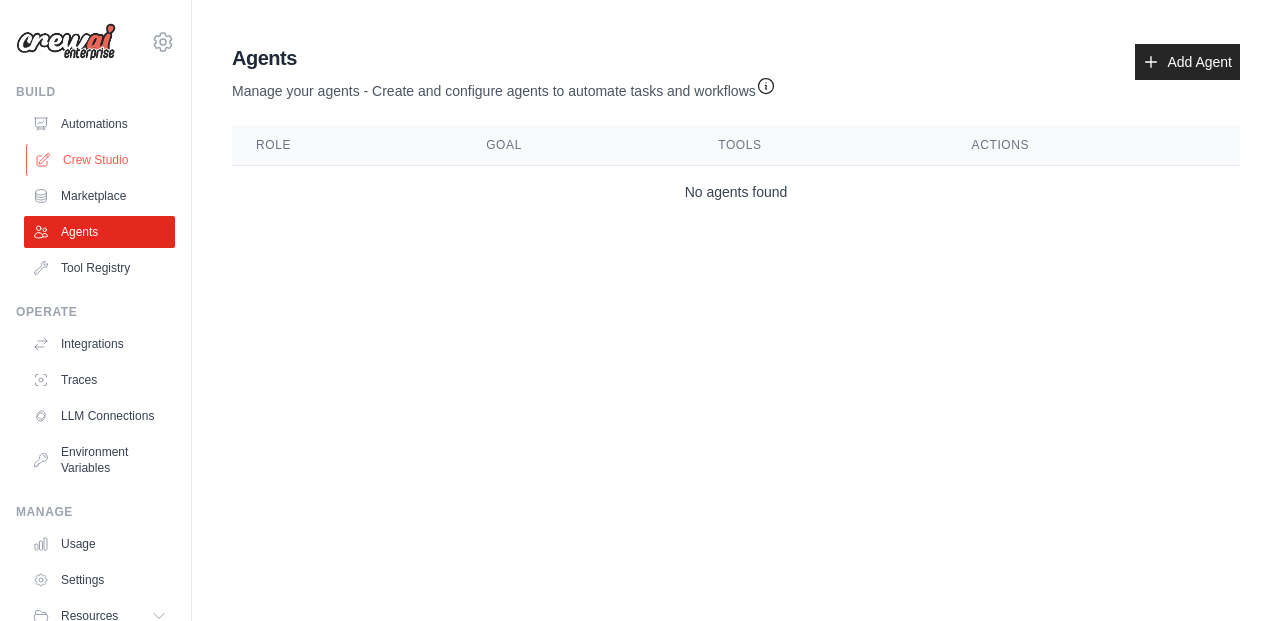 click on "Crew Studio" at bounding box center (101, 160) 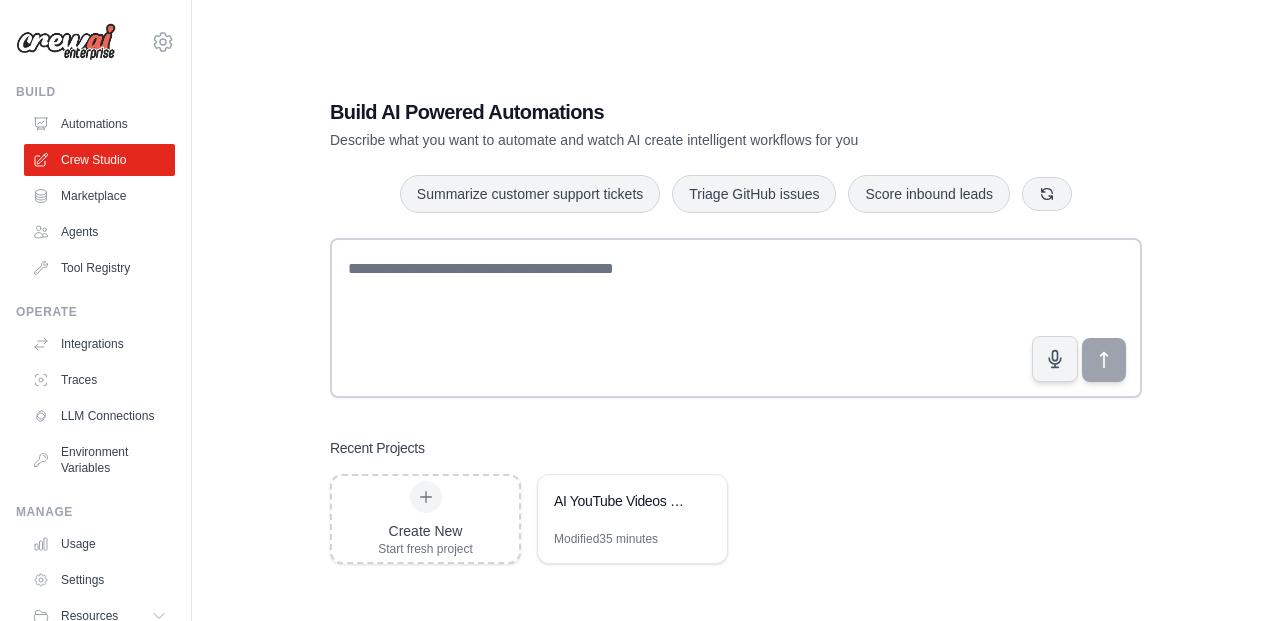scroll, scrollTop: 0, scrollLeft: 0, axis: both 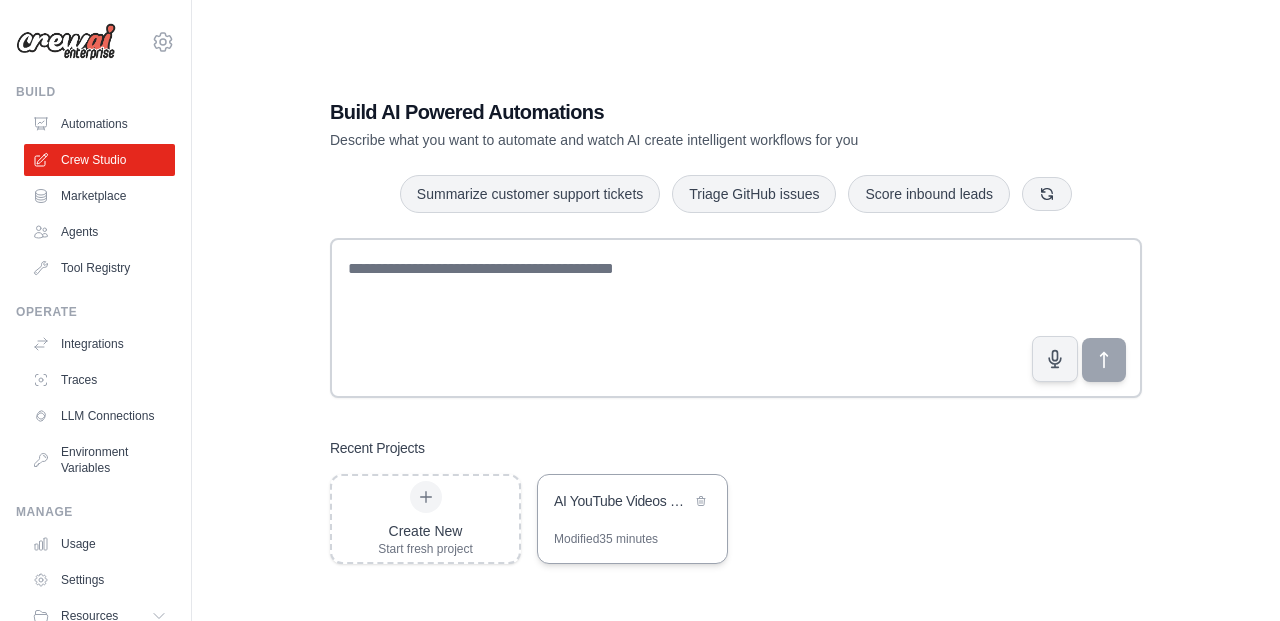 click on "AI YouTube Videos Web App" at bounding box center [632, 503] 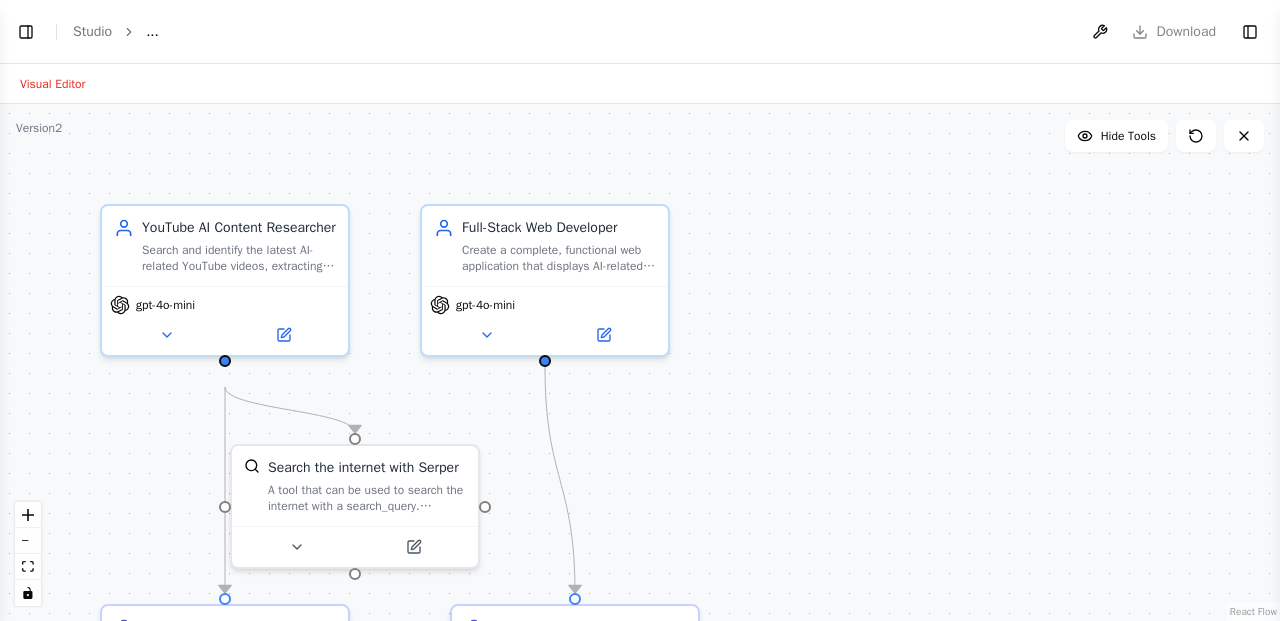 scroll, scrollTop: 0, scrollLeft: 0, axis: both 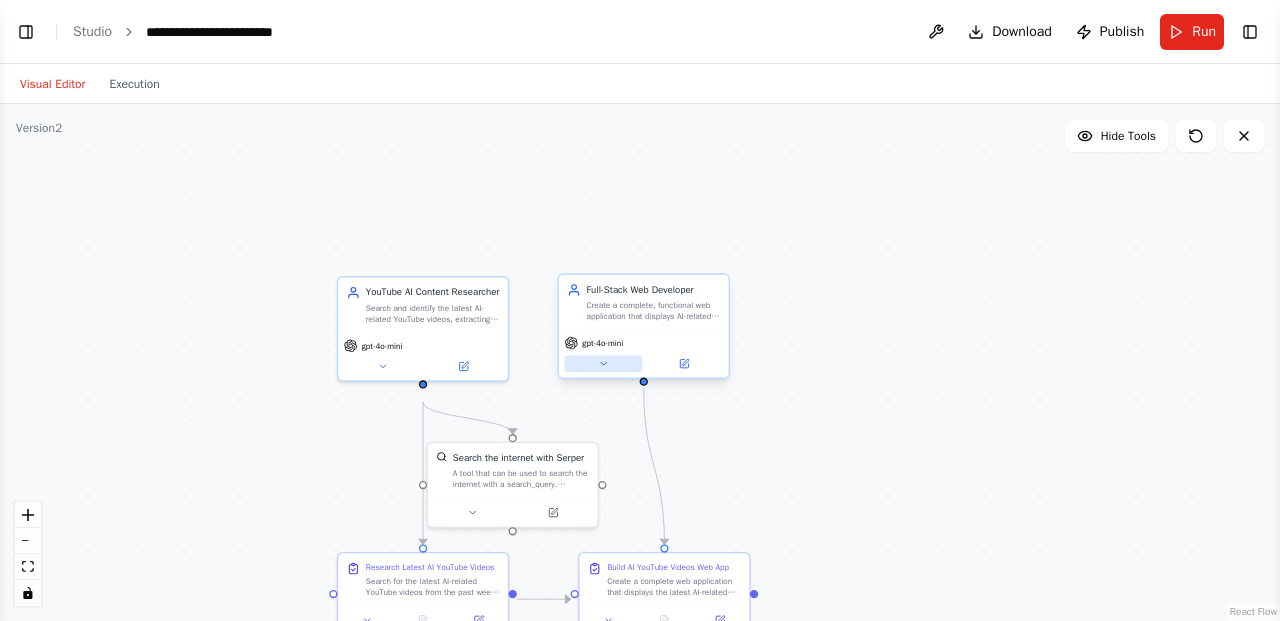 click at bounding box center [603, 363] 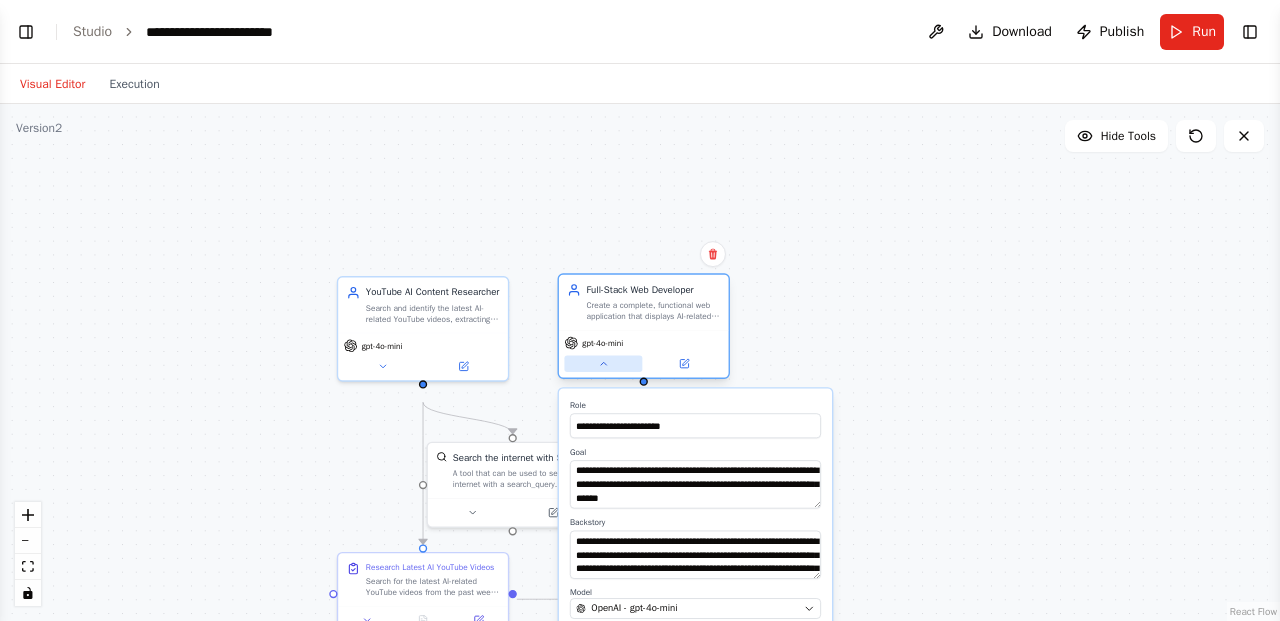 click at bounding box center (603, 363) 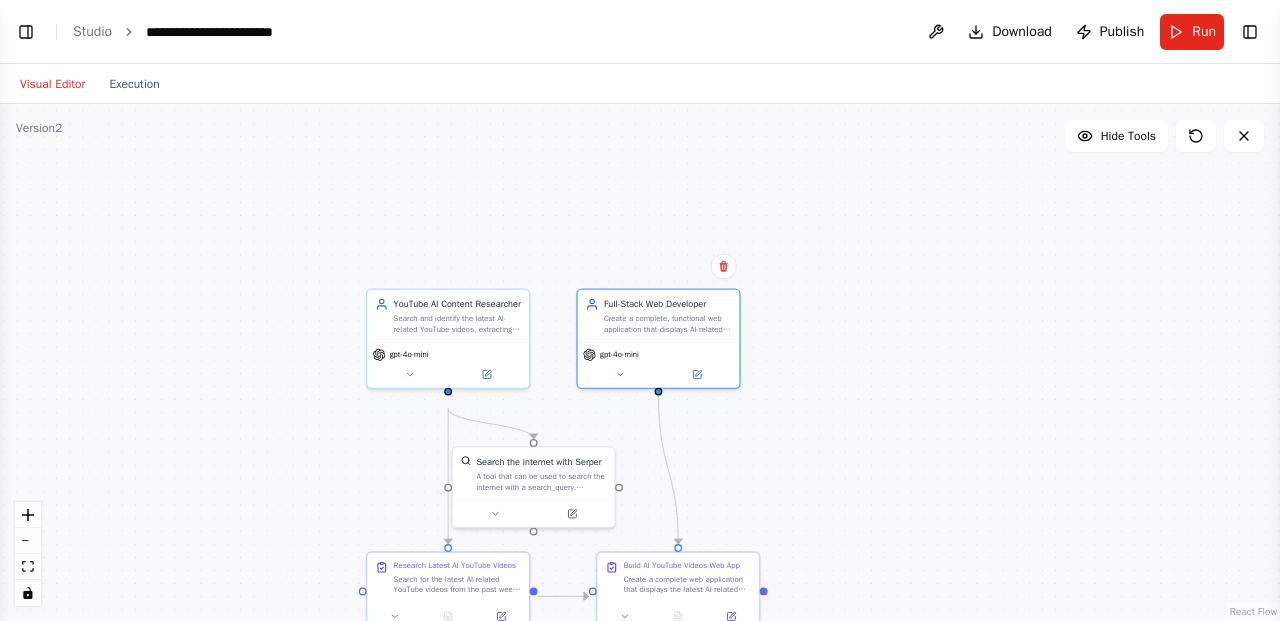 click on ".deletable-edge-delete-btn {
width: 20px;
height: 20px;
border: 0px solid #ffffff;
color: #6b7280;
background-color: #f8fafc;
cursor: pointer;
border-radius: 50%;
font-size: 12px;
padding: 3px;
display: flex;
align-items: center;
justify-content: center;
transition: all 0.2s cubic-bezier(0.4, 0, 0.2, 1);
box-shadow: 0 2px 4px rgba(0, 0, 0, 0.1);
}
.deletable-edge-delete-btn:hover {
background-color: #ef4444;
color: #ffffff;
border-color: #dc2626;
transform: scale(1.1);
box-shadow: 0 4px 12px rgba(239, 68, 68, 0.4);
}
.deletable-edge-delete-btn:active {
transform: scale(0.95);
box-shadow: 0 2px 4px rgba(239, 68, 68, 0.3);
}
YouTube AI Content Researcher gpt-4o-mini Full-Stack Web Developer" at bounding box center [640, 362] 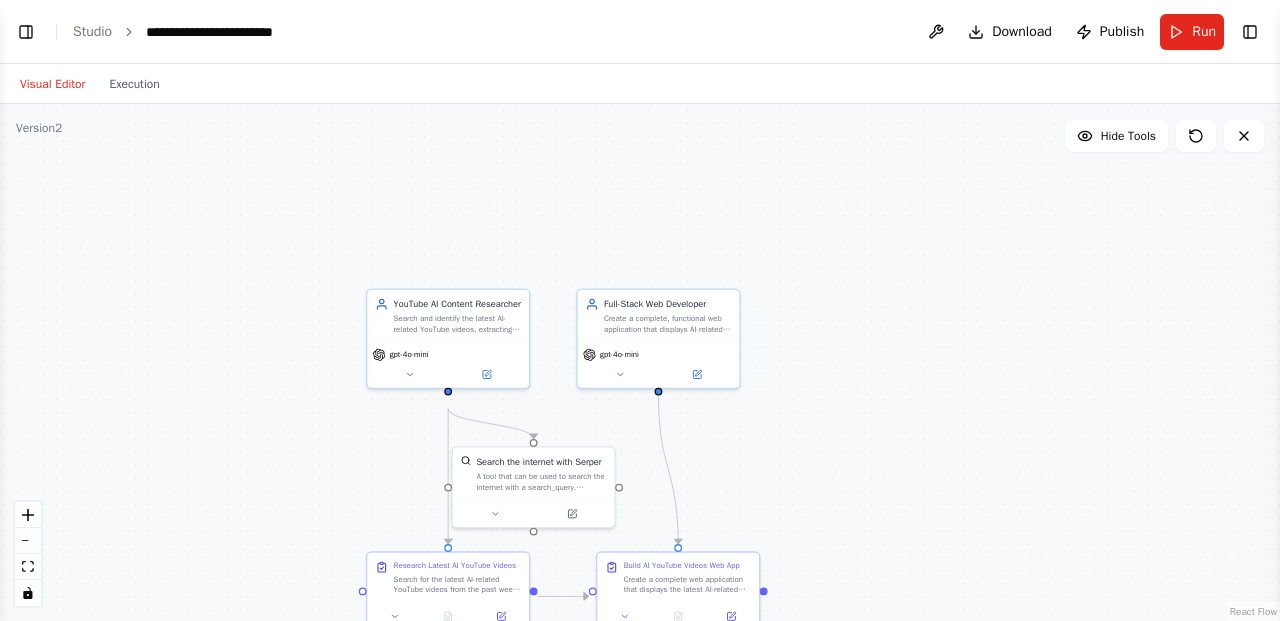 click on ".deletable-edge-delete-btn {
width: 20px;
height: 20px;
border: 0px solid #ffffff;
color: #6b7280;
background-color: #f8fafc;
cursor: pointer;
border-radius: 50%;
font-size: 12px;
padding: 3px;
display: flex;
align-items: center;
justify-content: center;
transition: all 0.2s cubic-bezier(0.4, 0, 0.2, 1);
box-shadow: 0 2px 4px rgba(0, 0, 0, 0.1);
}
.deletable-edge-delete-btn:hover {
background-color: #ef4444;
color: #ffffff;
border-color: #dc2626;
transform: scale(1.1);
box-shadow: 0 4px 12px rgba(239, 68, 68, 0.4);
}
.deletable-edge-delete-btn:active {
transform: scale(0.95);
box-shadow: 0 2px 4px rgba(239, 68, 68, 0.3);
}
YouTube AI Content Researcher gpt-4o-mini Full-Stack Web Developer" at bounding box center [640, 362] 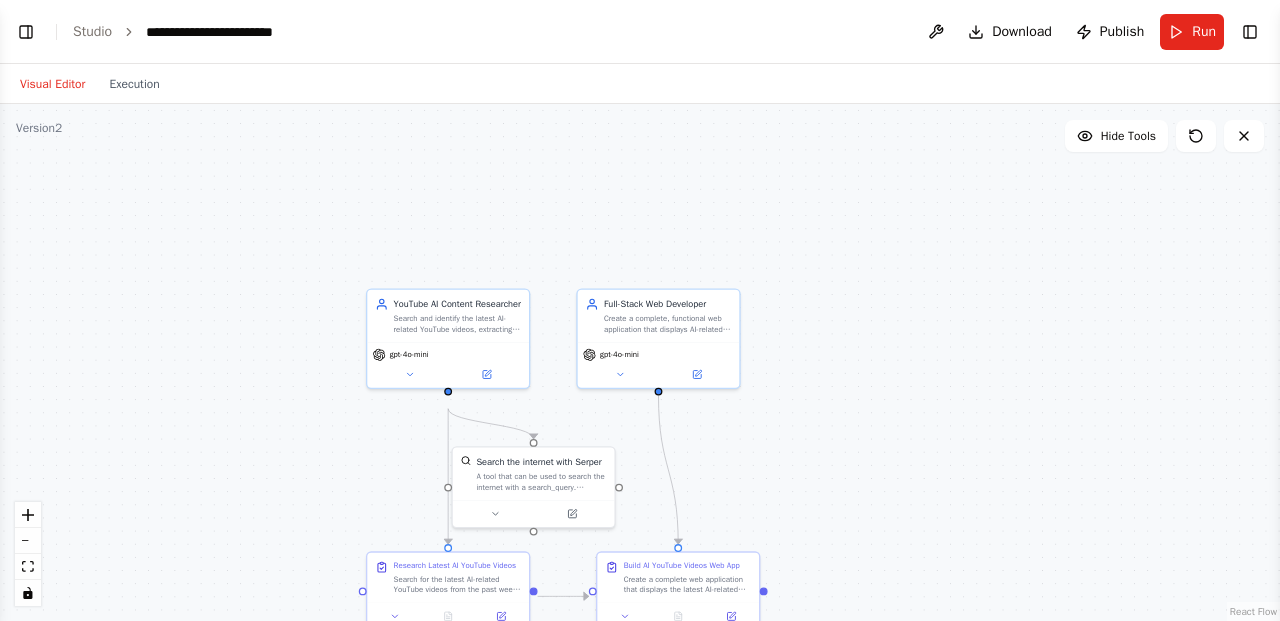 click on ".deletable-edge-delete-btn {
width: 20px;
height: 20px;
border: 0px solid #ffffff;
color: #6b7280;
background-color: #f8fafc;
cursor: pointer;
border-radius: 50%;
font-size: 12px;
padding: 3px;
display: flex;
align-items: center;
justify-content: center;
transition: all 0.2s cubic-bezier(0.4, 0, 0.2, 1);
box-shadow: 0 2px 4px rgba(0, 0, 0, 0.1);
}
.deletable-edge-delete-btn:hover {
background-color: #ef4444;
color: #ffffff;
border-color: #dc2626;
transform: scale(1.1);
box-shadow: 0 4px 12px rgba(239, 68, 68, 0.4);
}
.deletable-edge-delete-btn:active {
transform: scale(0.95);
box-shadow: 0 2px 4px rgba(239, 68, 68, 0.3);
}
YouTube AI Content Researcher gpt-4o-mini Full-Stack Web Developer" at bounding box center [640, 362] 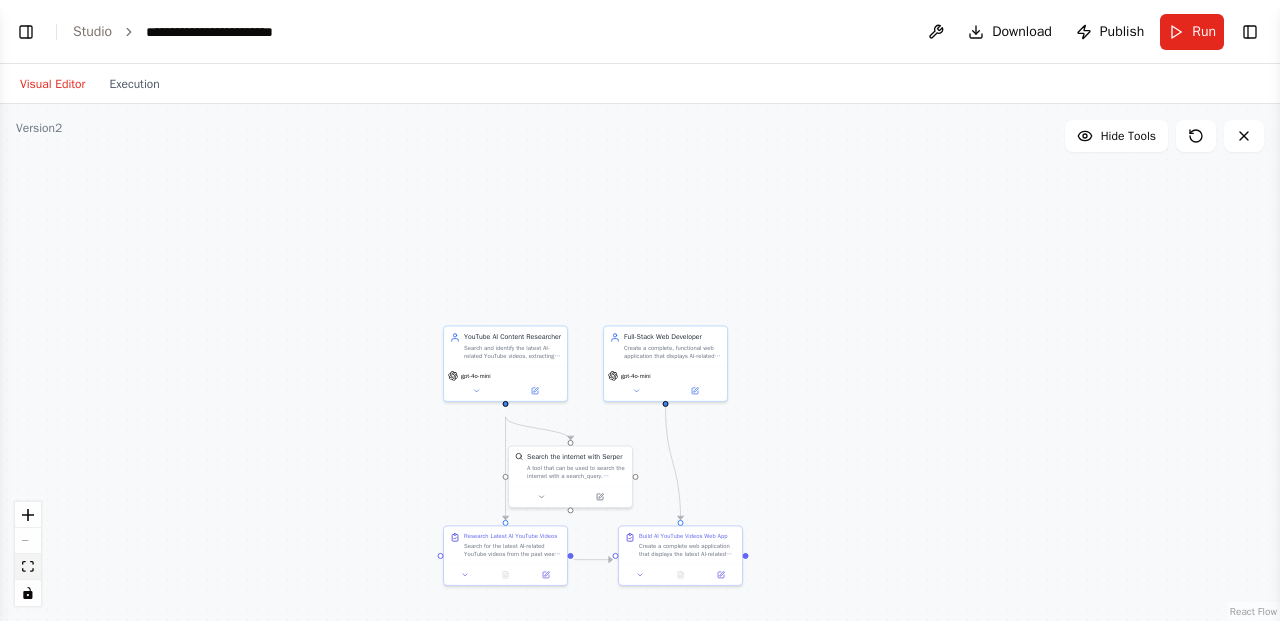 click at bounding box center (28, 567) 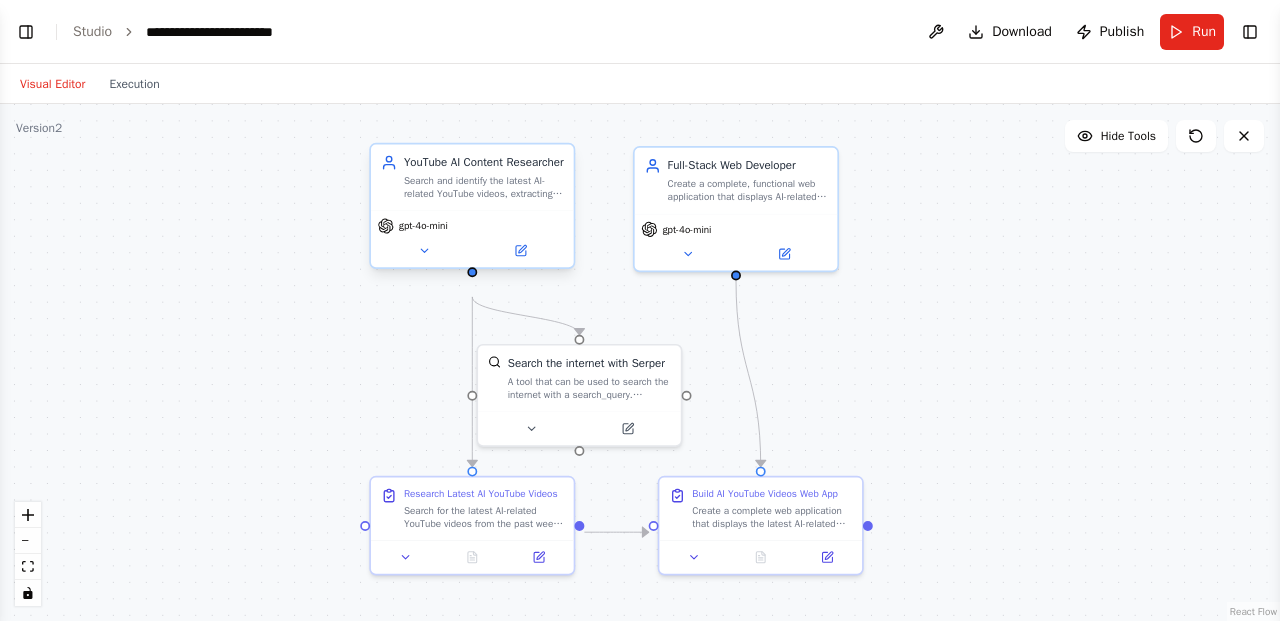 click on "Search and identify the latest AI-related YouTube videos, extracting video titles, URLs, descriptions, and metadata from recent uploads" at bounding box center (484, 187) 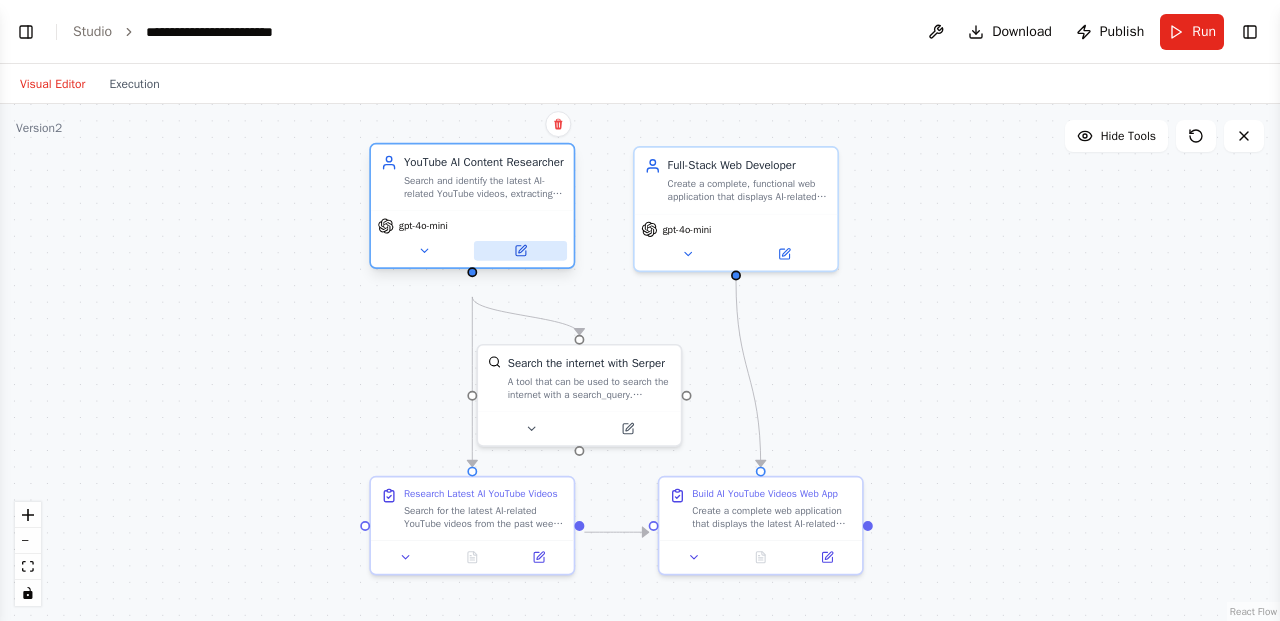 click 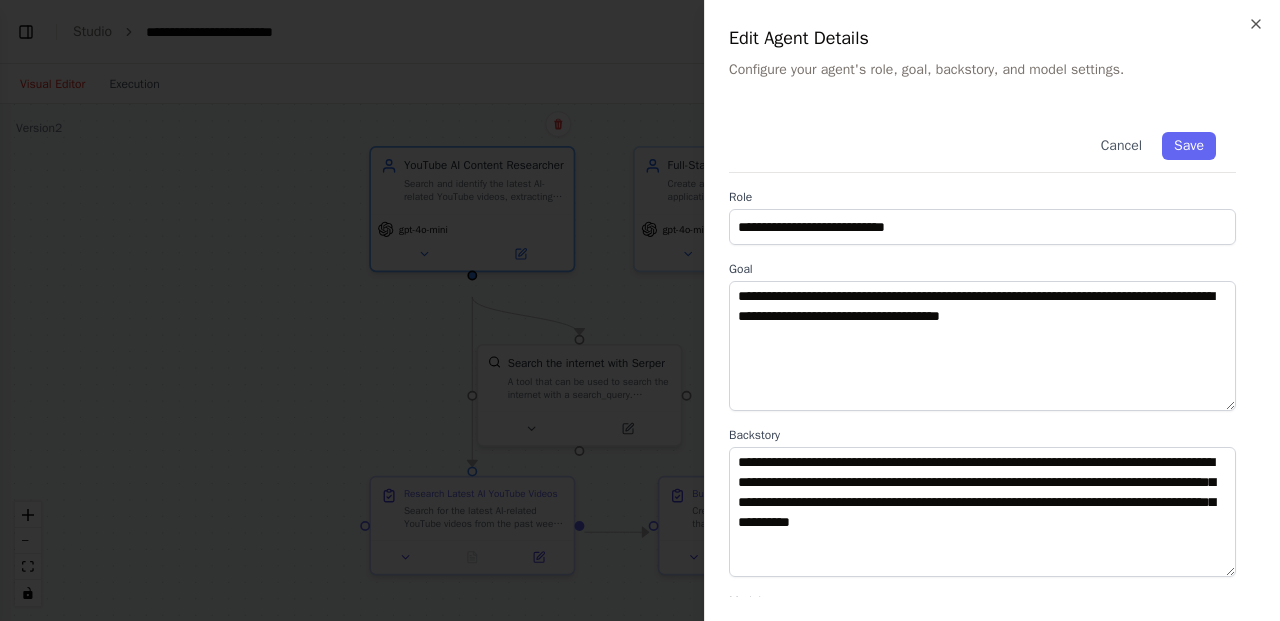 click at bounding box center (640, 310) 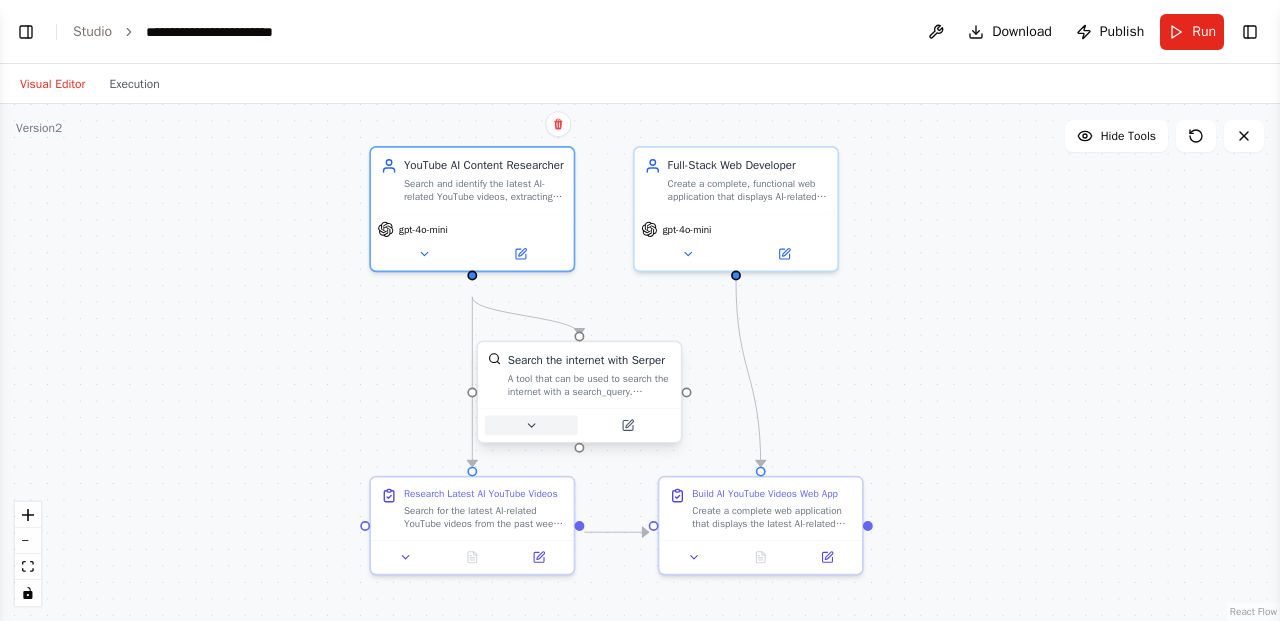 click at bounding box center [531, 426] 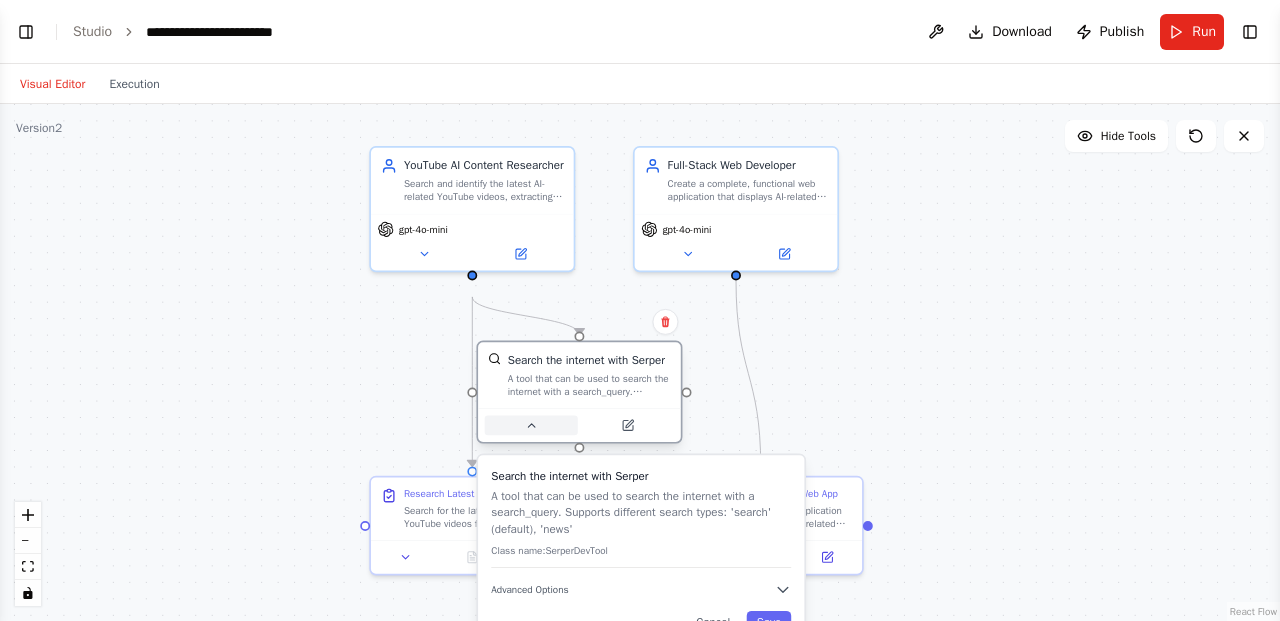 click at bounding box center (531, 426) 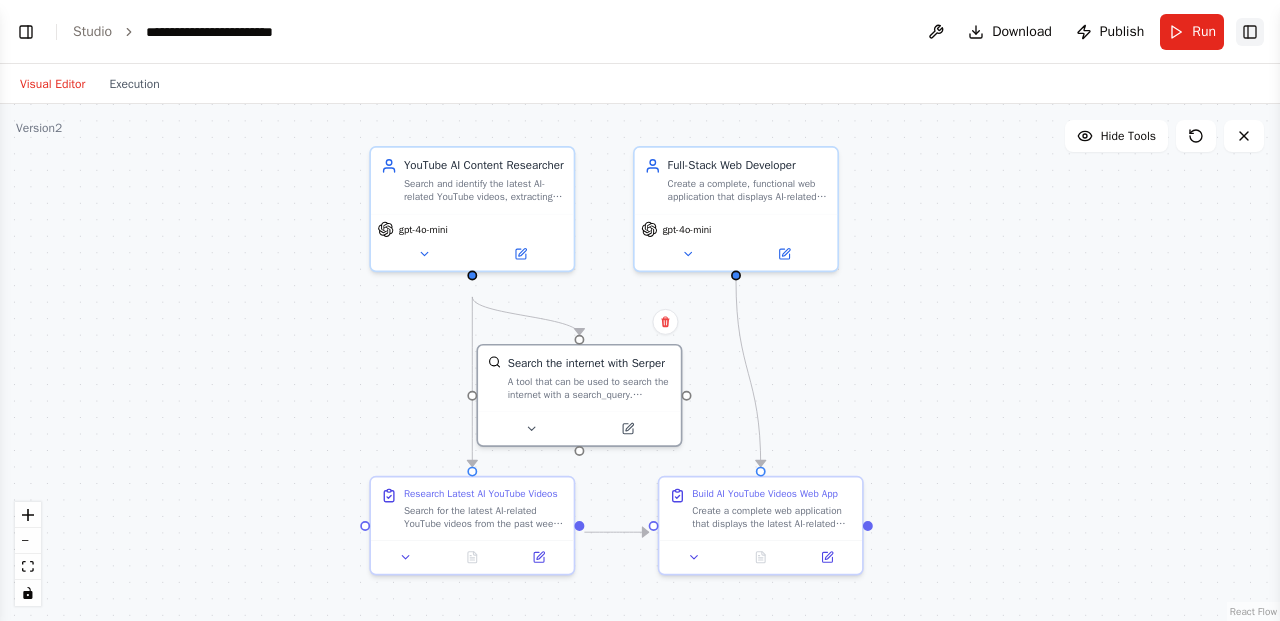 click on "Toggle Right Sidebar" at bounding box center (1250, 32) 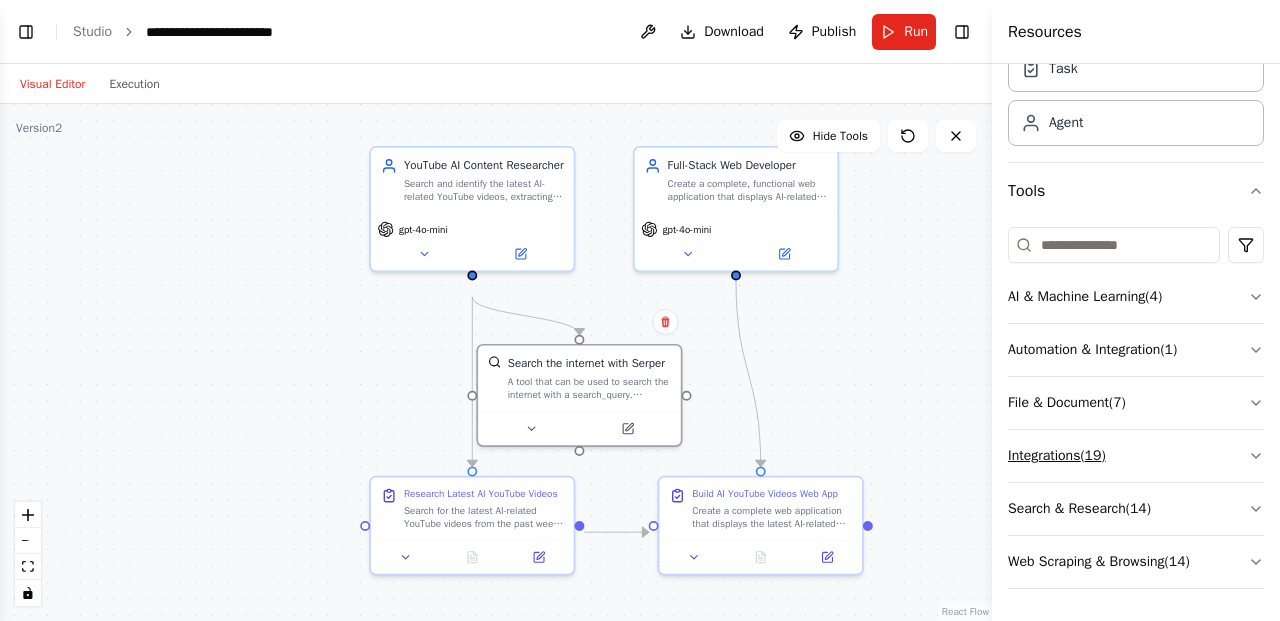 scroll, scrollTop: 0, scrollLeft: 0, axis: both 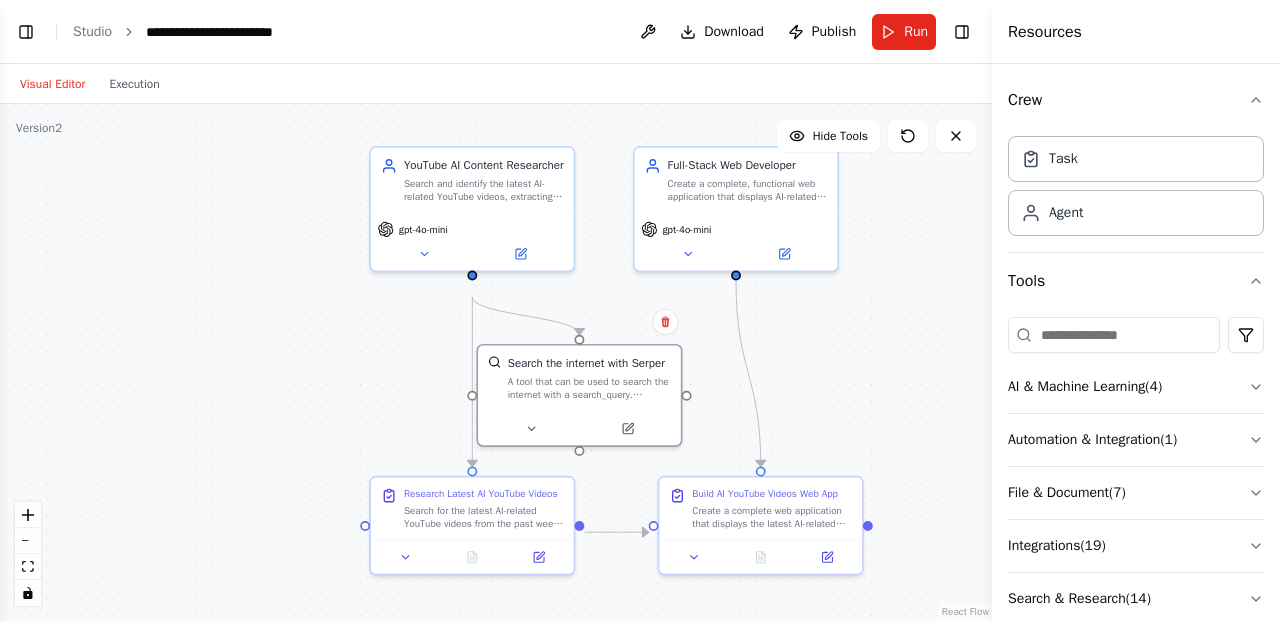 click on ".deletable-edge-delete-btn {
width: 20px;
height: 20px;
border: 0px solid #ffffff;
color: #6b7280;
background-color: #f8fafc;
cursor: pointer;
border-radius: 50%;
font-size: 12px;
padding: 3px;
display: flex;
align-items: center;
justify-content: center;
transition: all 0.2s cubic-bezier(0.4, 0, 0.2, 1);
box-shadow: 0 2px 4px rgba(0, 0, 0, 0.1);
}
.deletable-edge-delete-btn:hover {
background-color: #ef4444;
color: #ffffff;
border-color: #dc2626;
transform: scale(1.1);
box-shadow: 0 4px 12px rgba(239, 68, 68, 0.4);
}
.deletable-edge-delete-btn:active {
transform: scale(0.95);
box-shadow: 0 2px 4px rgba(239, 68, 68, 0.3);
}
YouTube AI Content Researcher gpt-4o-mini Full-Stack Web Developer" at bounding box center [496, 362] 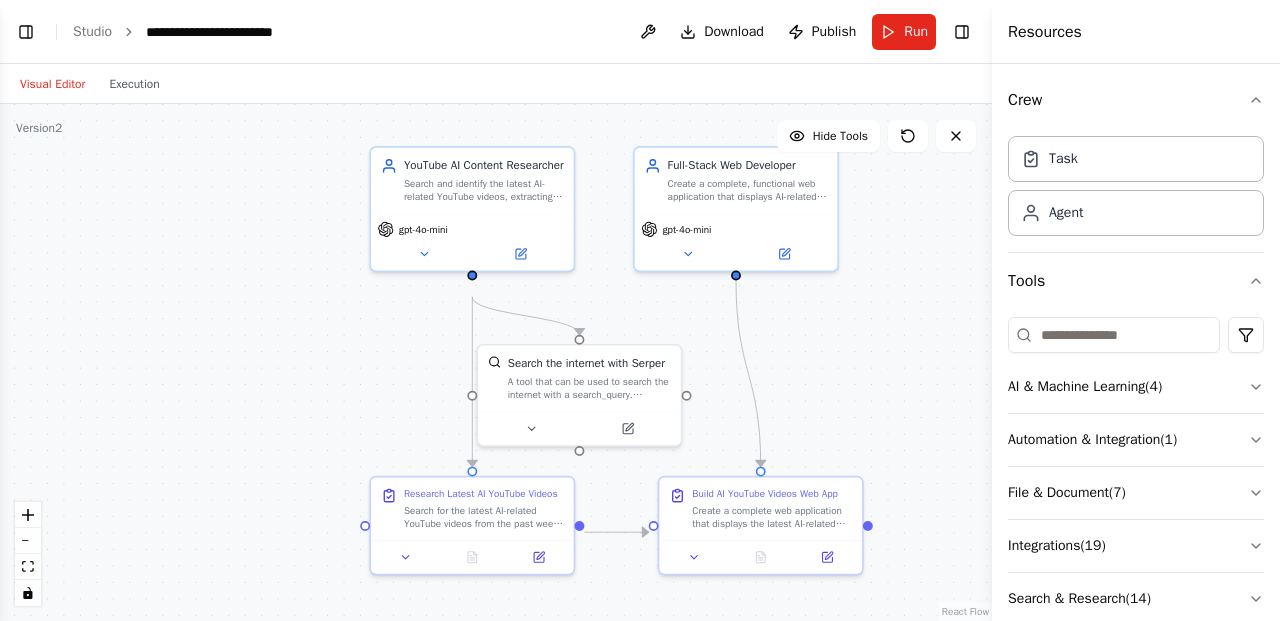 click on ".deletable-edge-delete-btn {
width: 20px;
height: 20px;
border: 0px solid #ffffff;
color: #6b7280;
background-color: #f8fafc;
cursor: pointer;
border-radius: 50%;
font-size: 12px;
padding: 3px;
display: flex;
align-items: center;
justify-content: center;
transition: all 0.2s cubic-bezier(0.4, 0, 0.2, 1);
box-shadow: 0 2px 4px rgba(0, 0, 0, 0.1);
}
.deletable-edge-delete-btn:hover {
background-color: #ef4444;
color: #ffffff;
border-color: #dc2626;
transform: scale(1.1);
box-shadow: 0 4px 12px rgba(239, 68, 68, 0.4);
}
.deletable-edge-delete-btn:active {
transform: scale(0.95);
box-shadow: 0 2px 4px rgba(239, 68, 68, 0.3);
}
YouTube AI Content Researcher gpt-4o-mini Full-Stack Web Developer" at bounding box center [496, 362] 